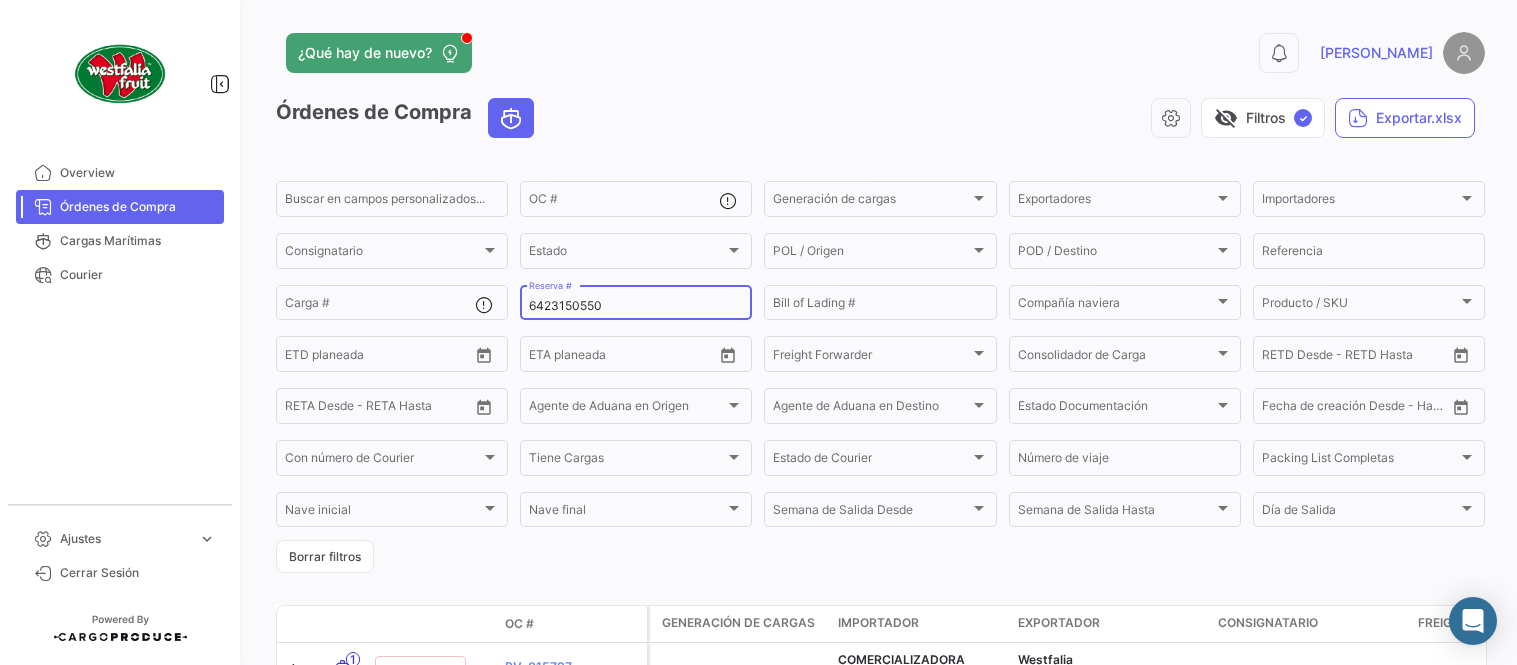 click on "6423150550" at bounding box center [636, 306] 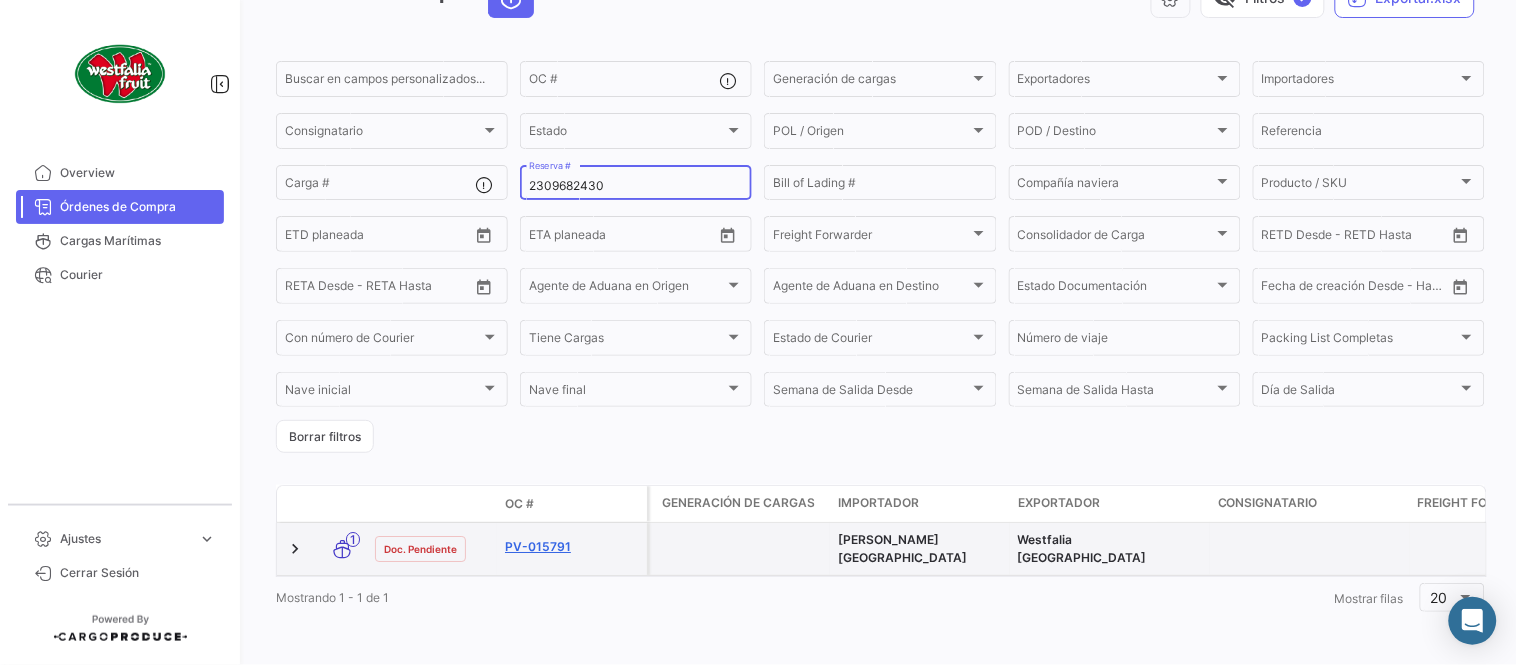 scroll, scrollTop: 128, scrollLeft: 0, axis: vertical 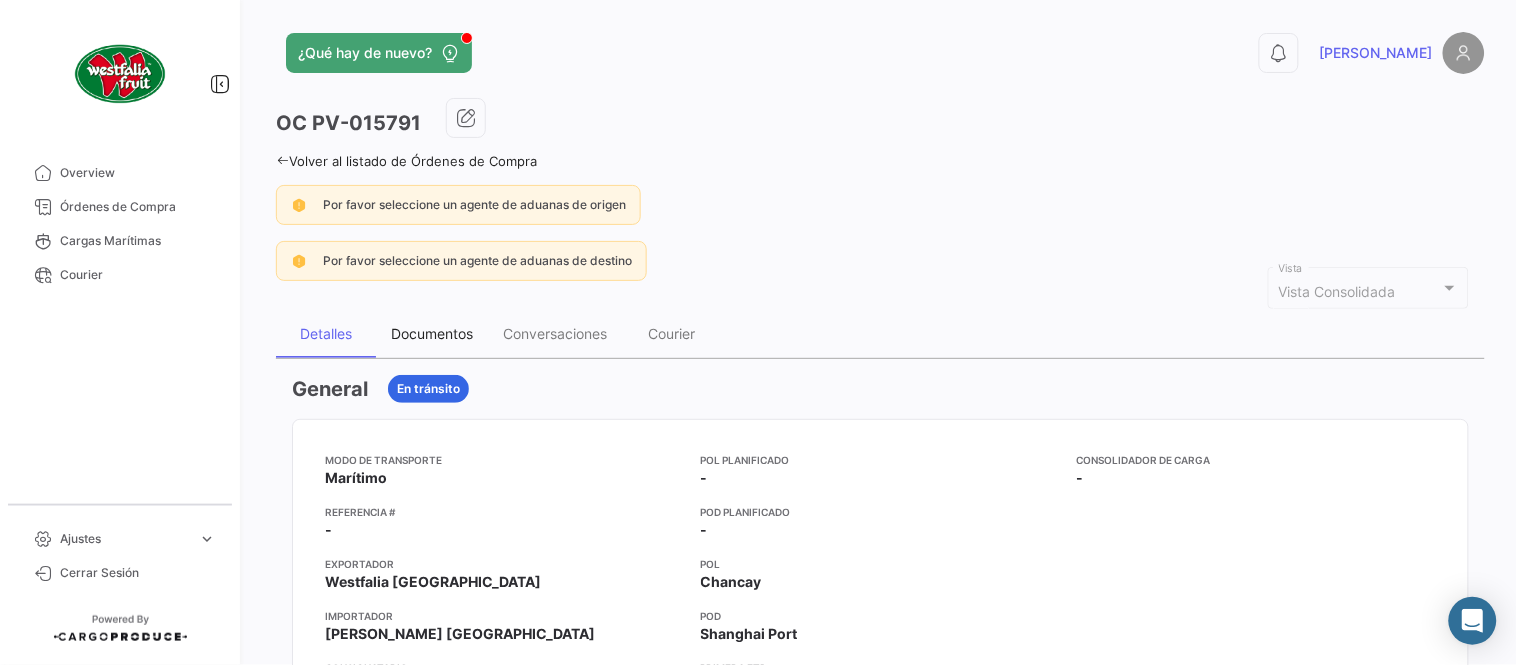 click on "Documentos" at bounding box center (432, 333) 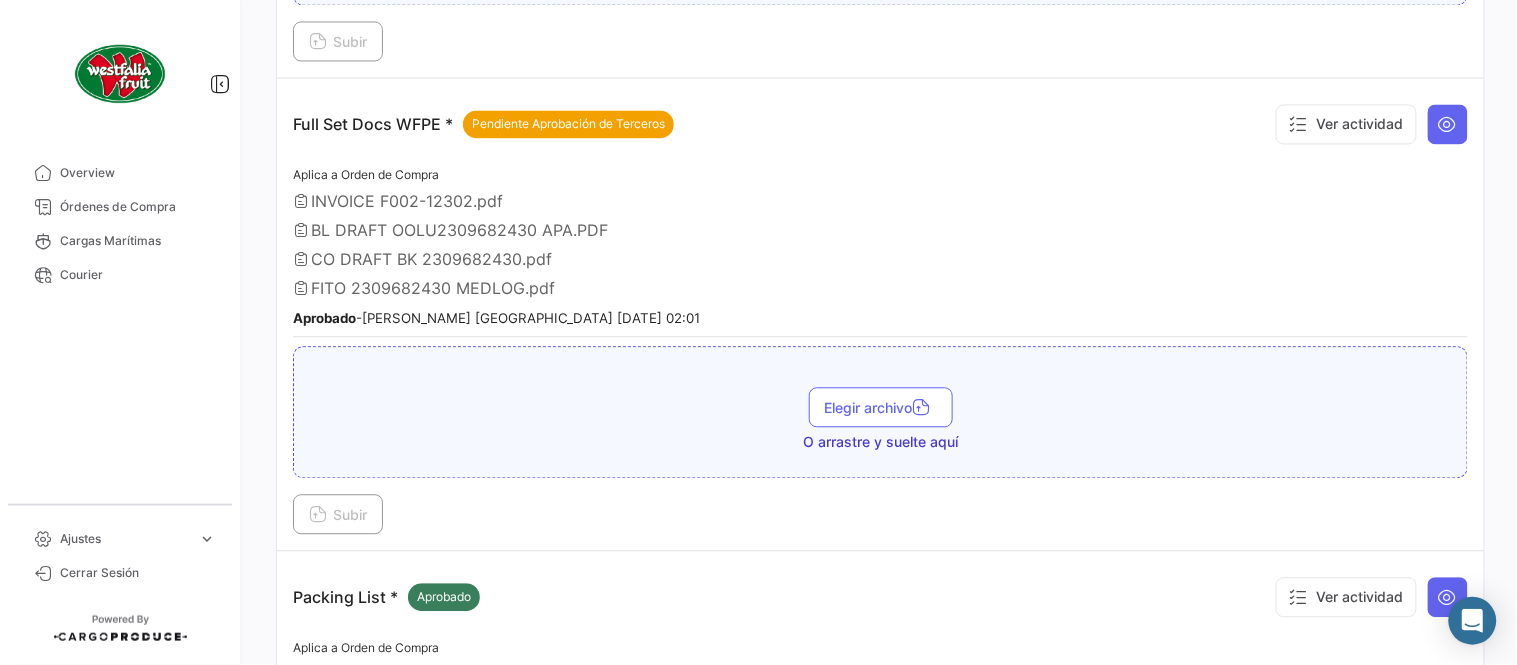 scroll, scrollTop: 1332, scrollLeft: 0, axis: vertical 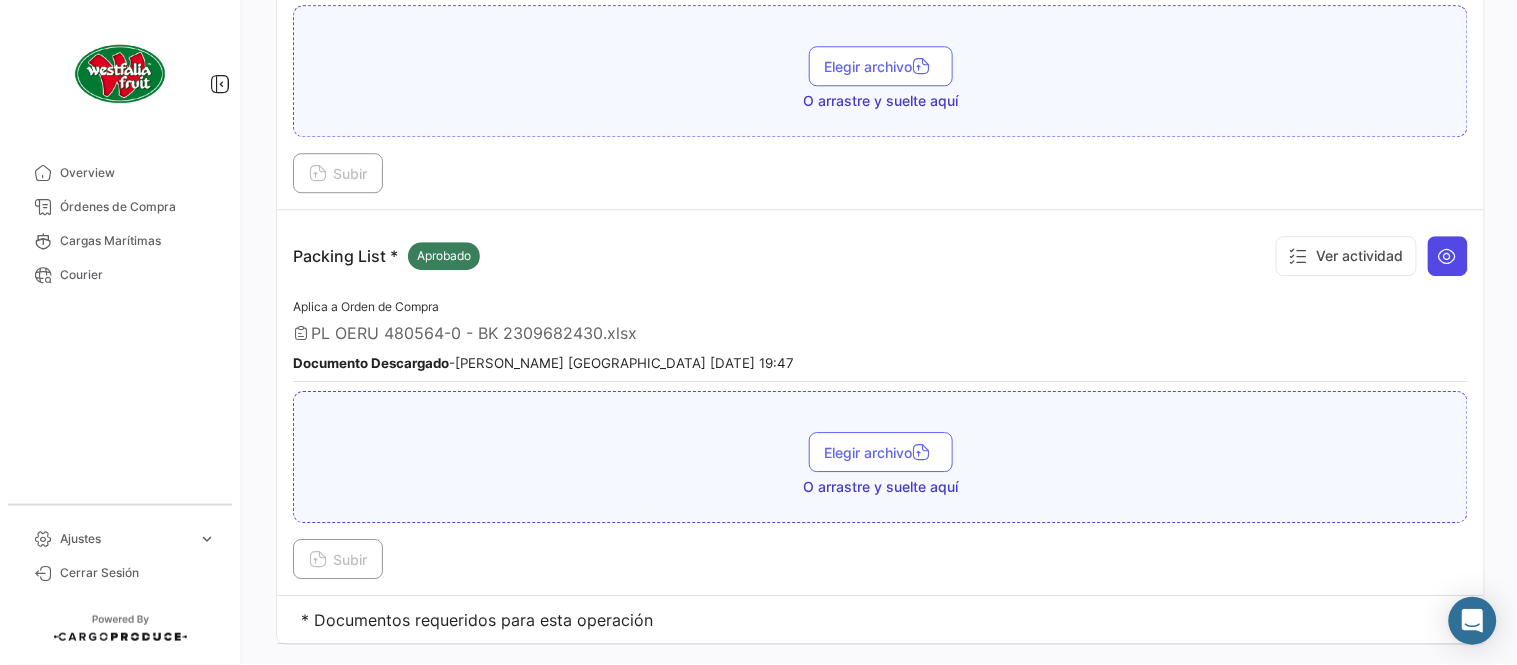click at bounding box center [1448, 256] 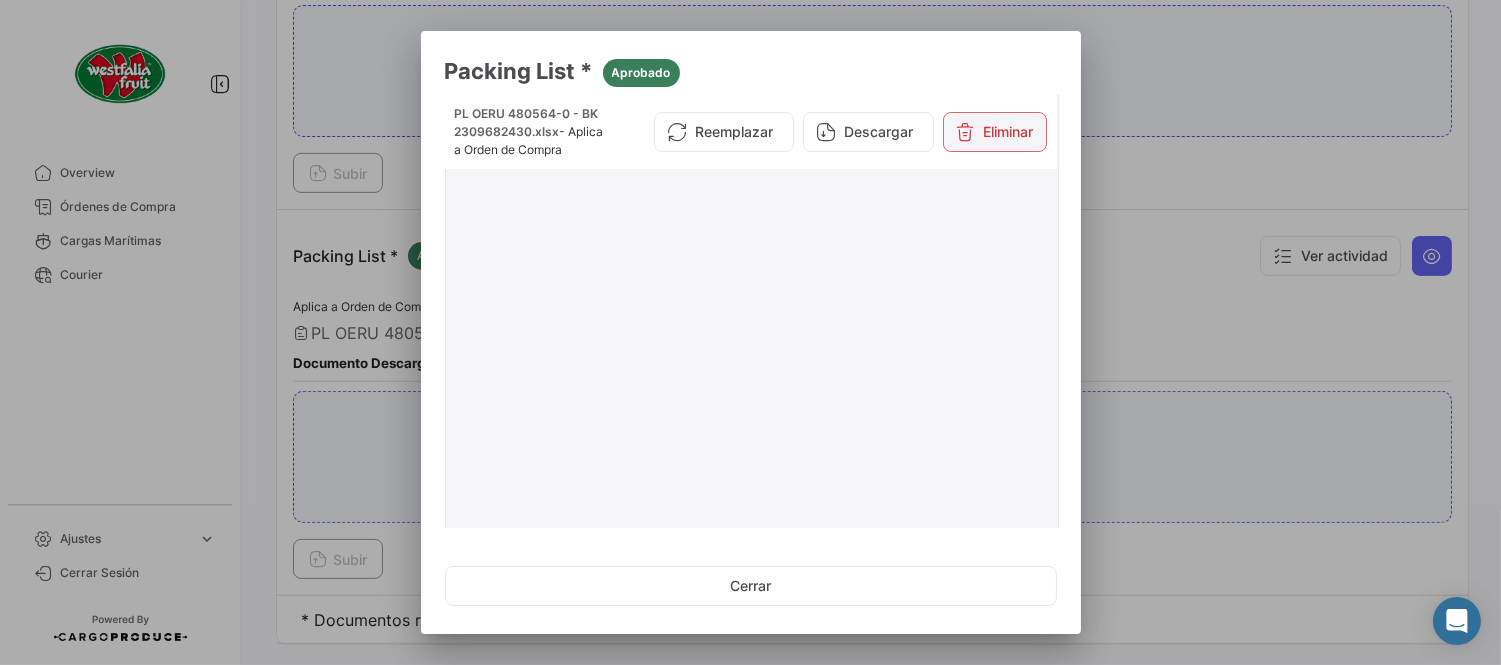 click on "Eliminar" at bounding box center (995, 132) 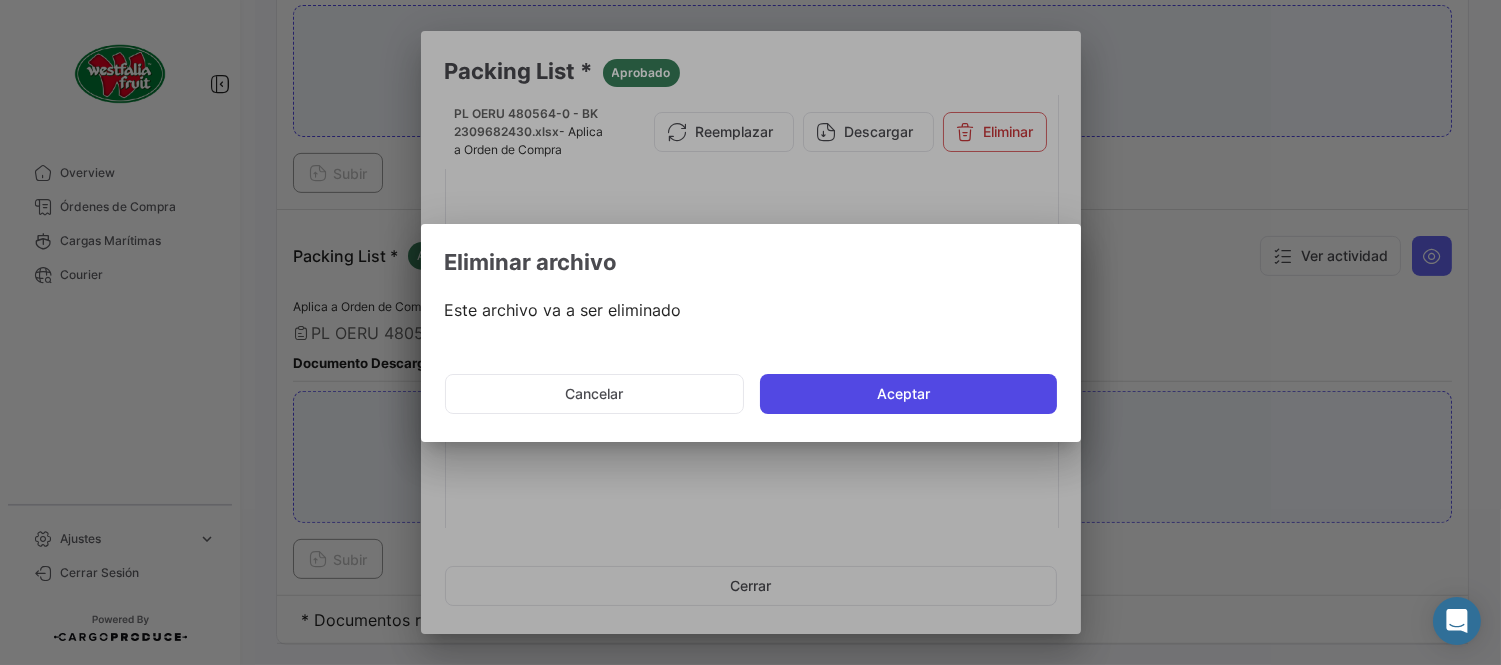 click on "Aceptar" 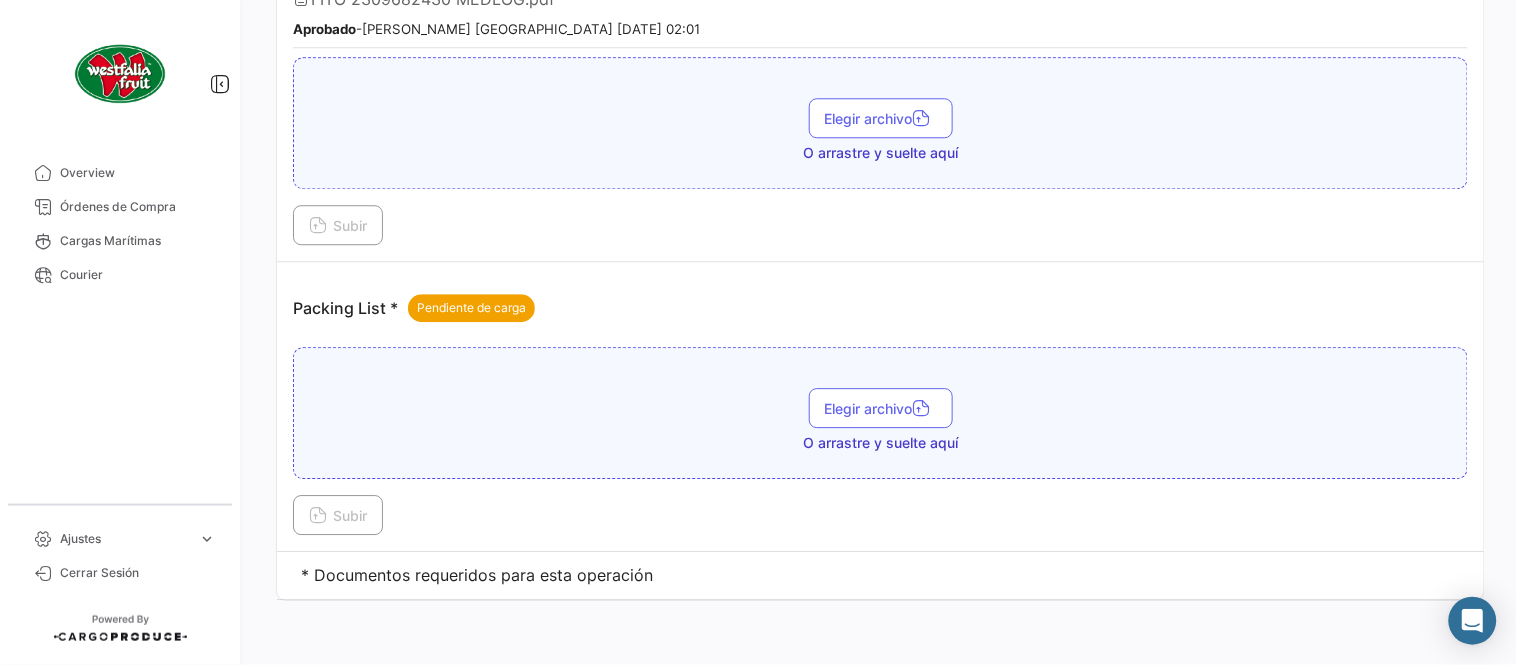 scroll, scrollTop: 1274, scrollLeft: 0, axis: vertical 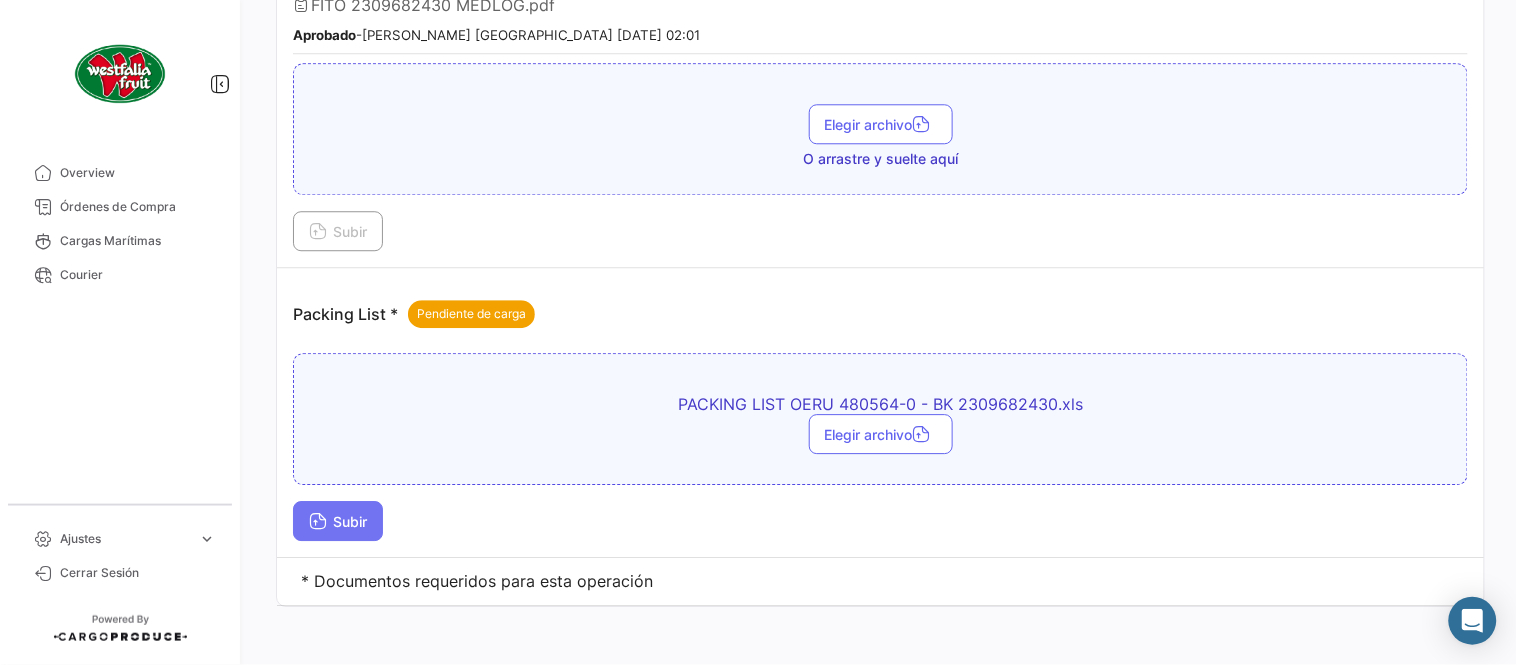 click on "Subir" at bounding box center [338, 521] 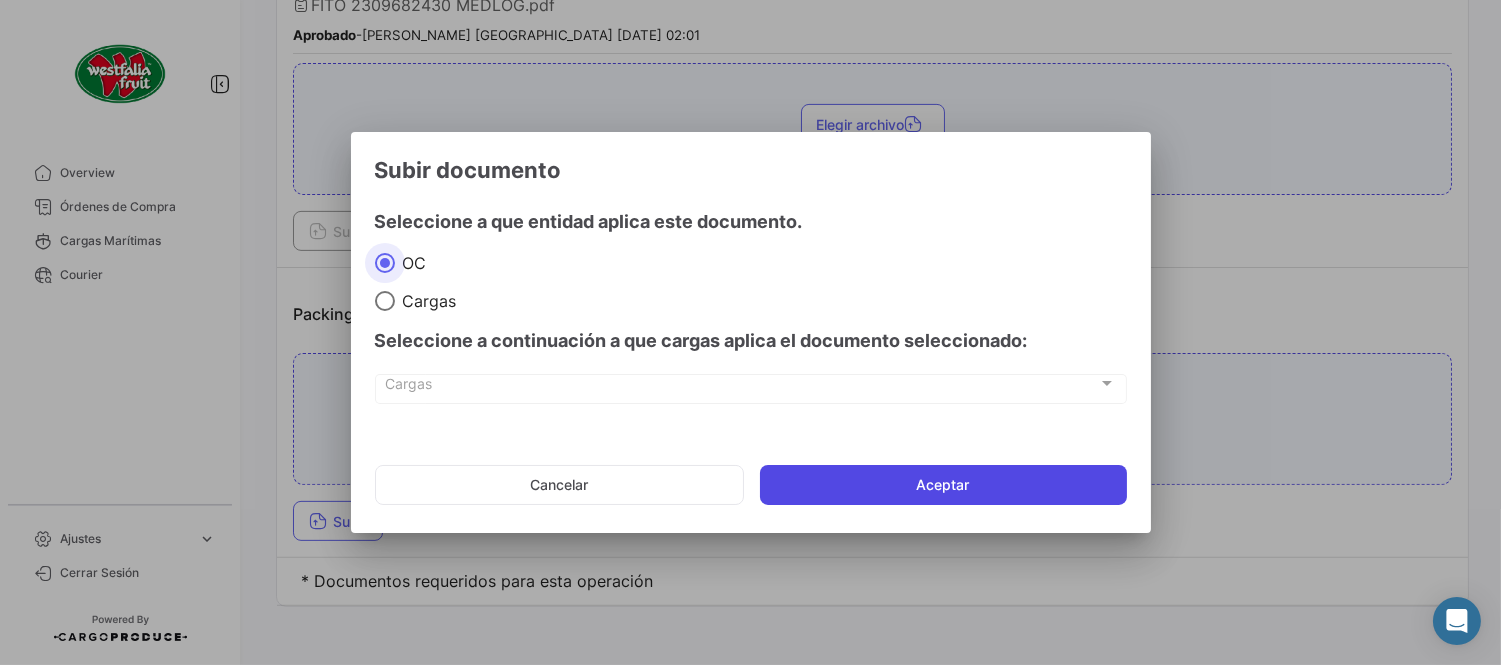 click on "Aceptar" 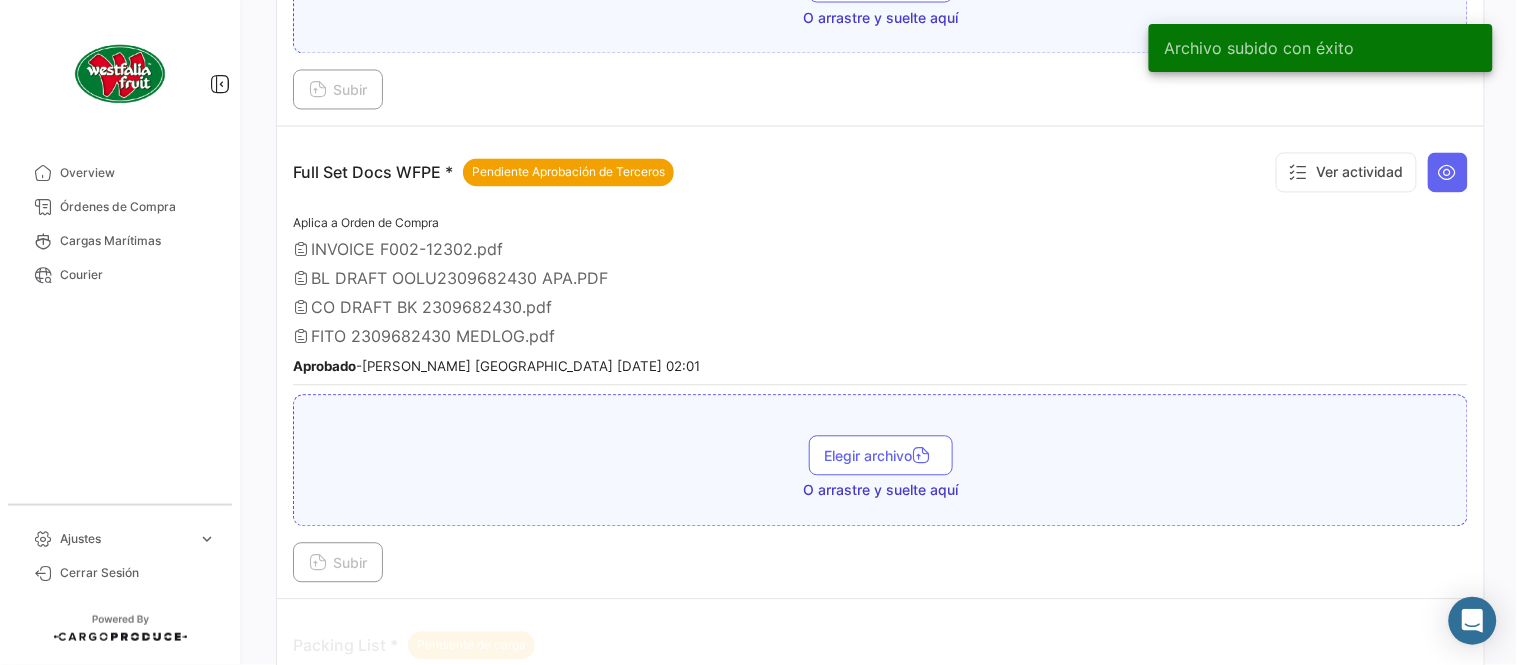 scroll, scrollTop: 941, scrollLeft: 0, axis: vertical 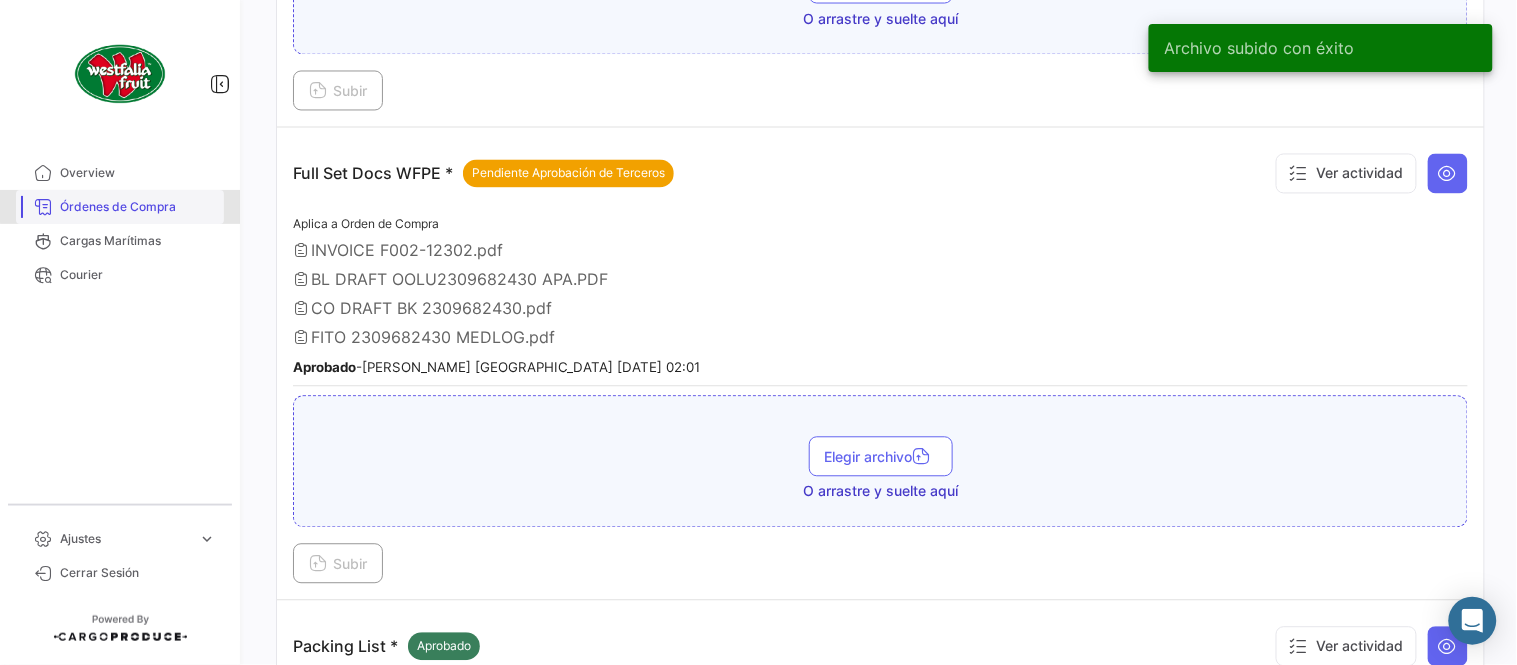 click on "Órdenes de Compra" at bounding box center (138, 207) 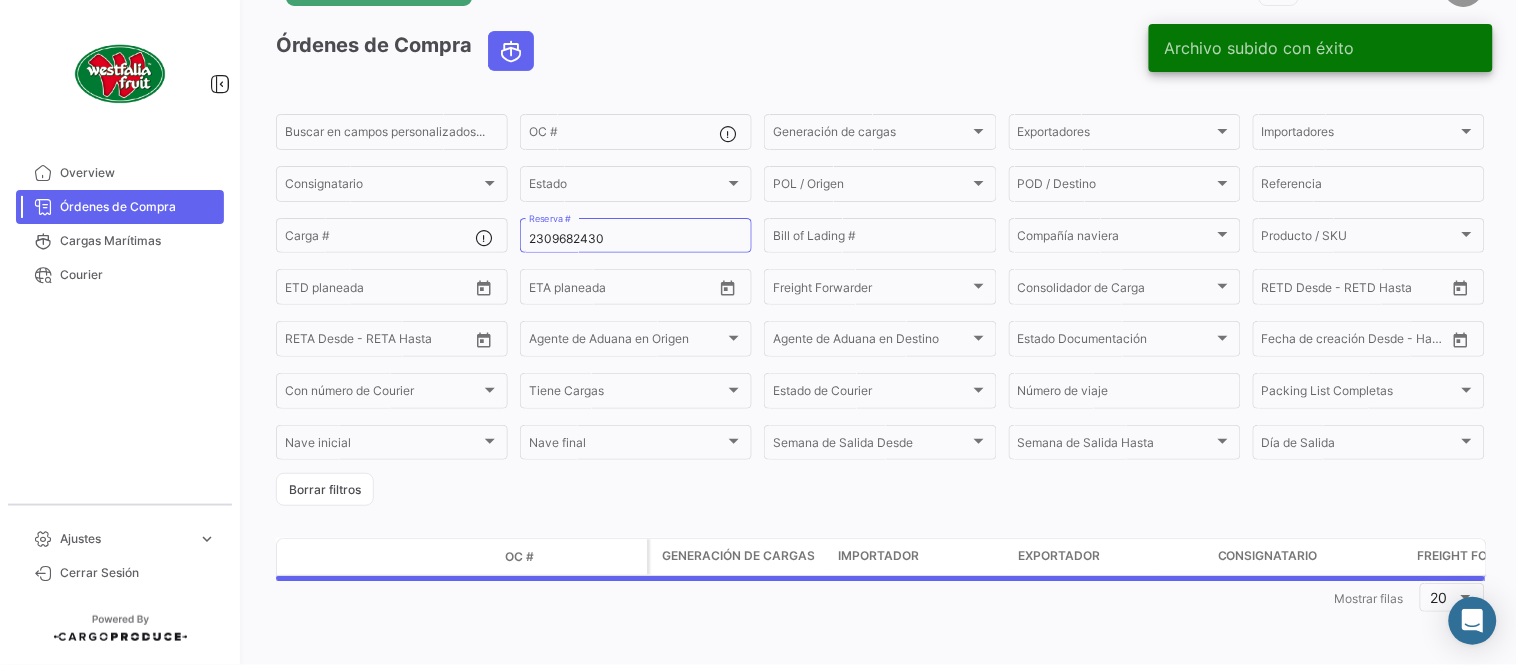 scroll, scrollTop: 0, scrollLeft: 0, axis: both 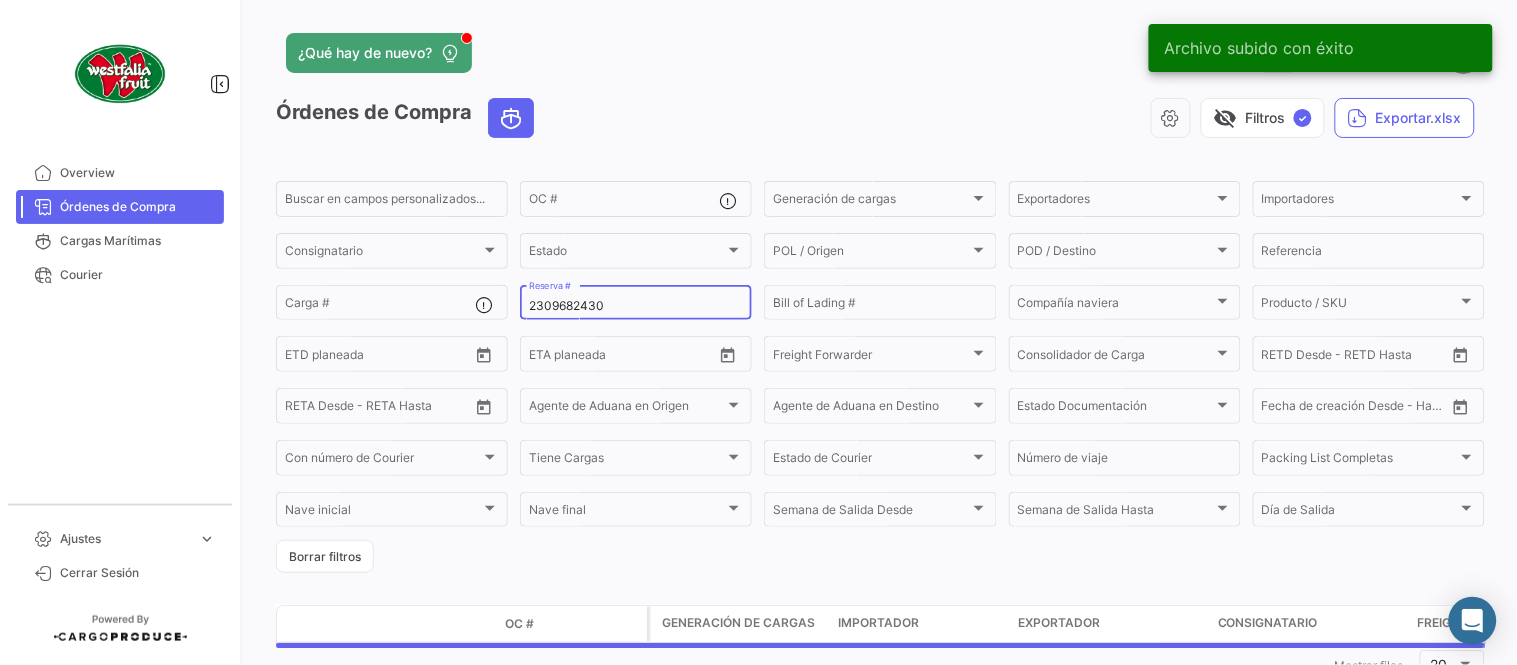 click on "2309682430" at bounding box center [636, 306] 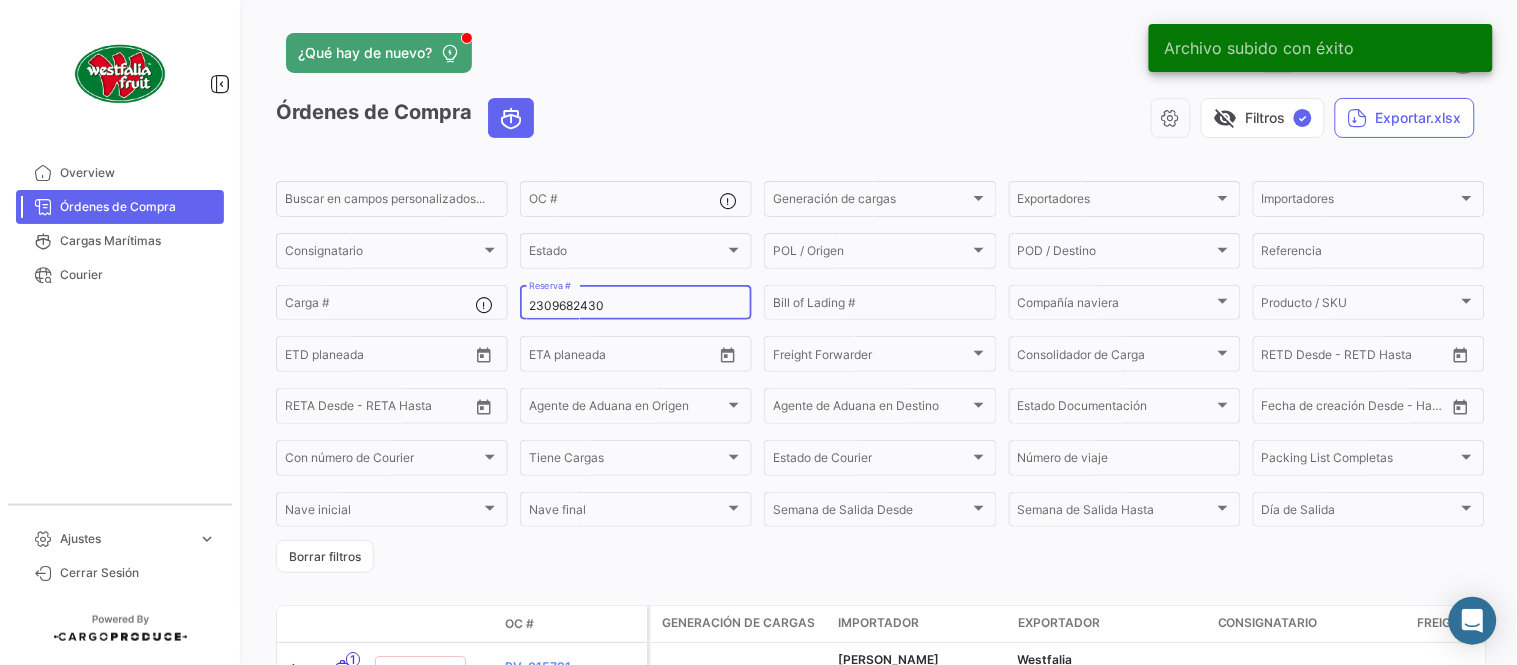 paste on "8" 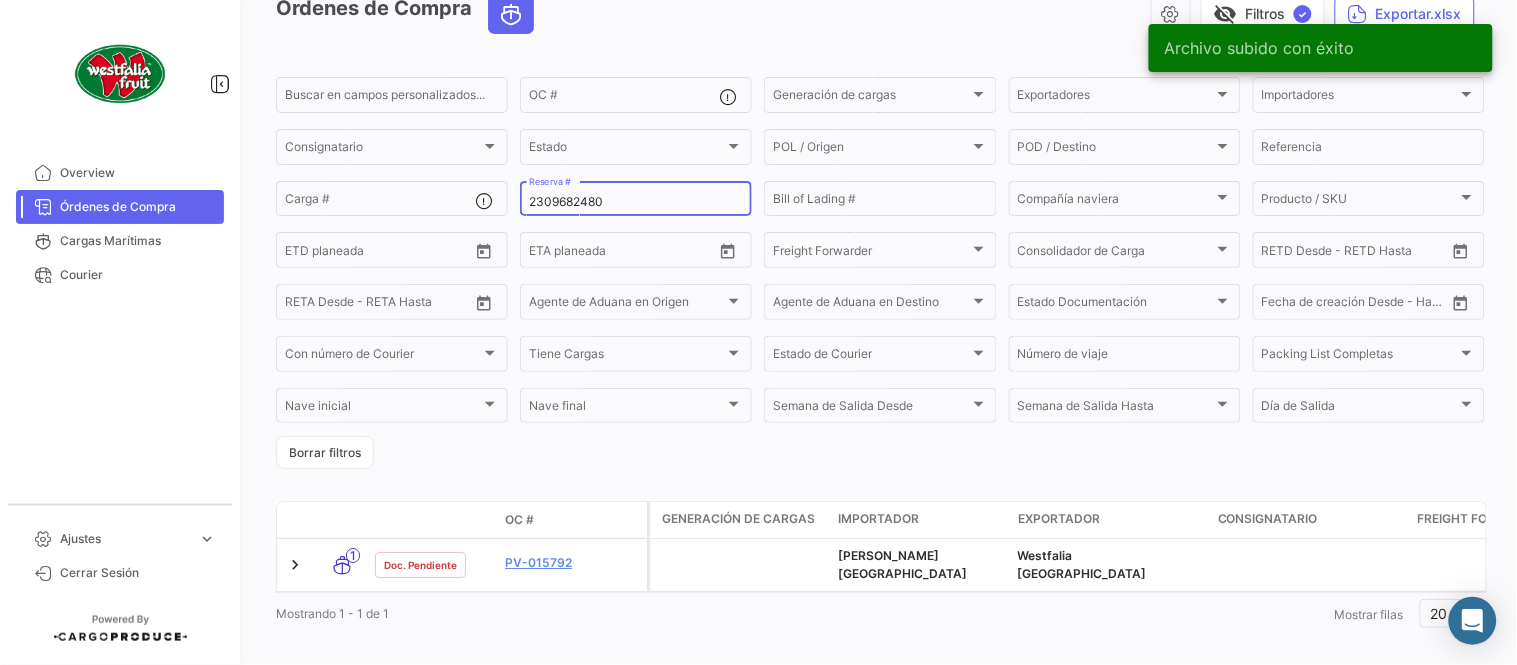 scroll, scrollTop: 128, scrollLeft: 0, axis: vertical 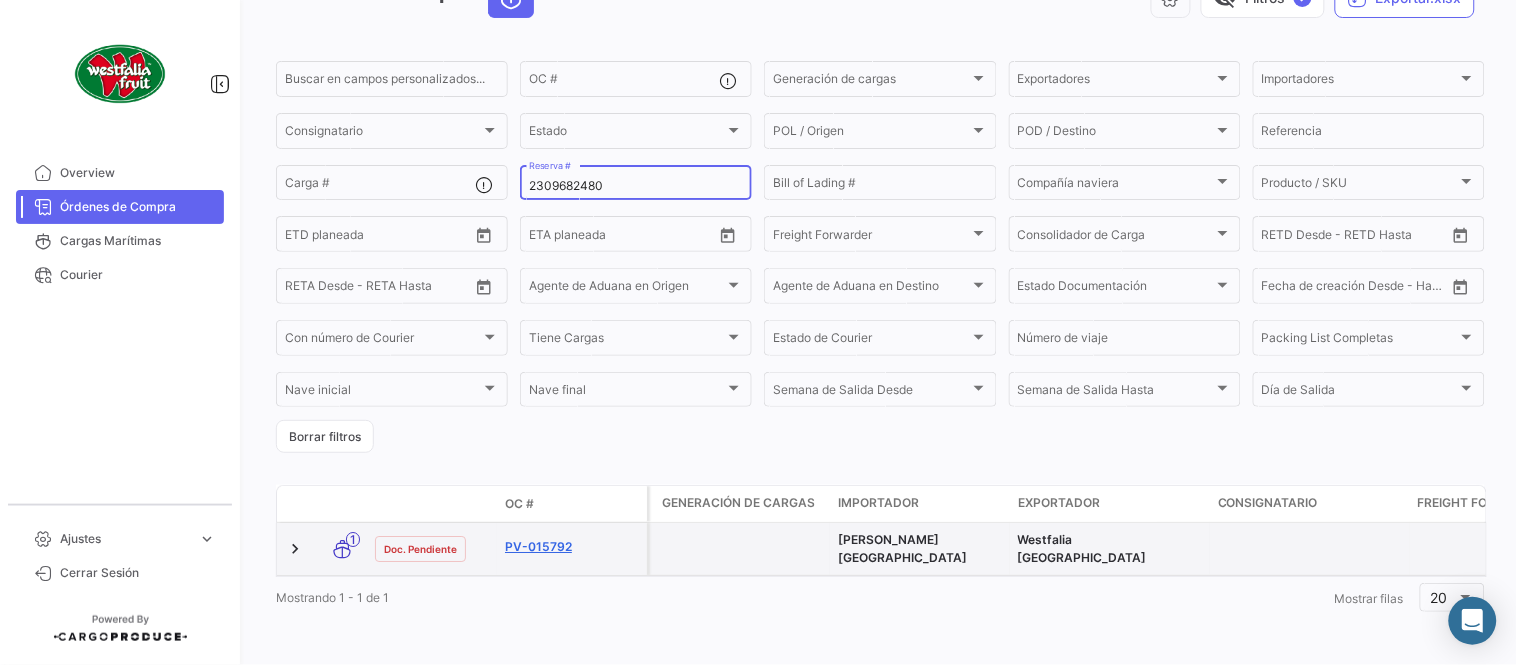 type on "2309682480" 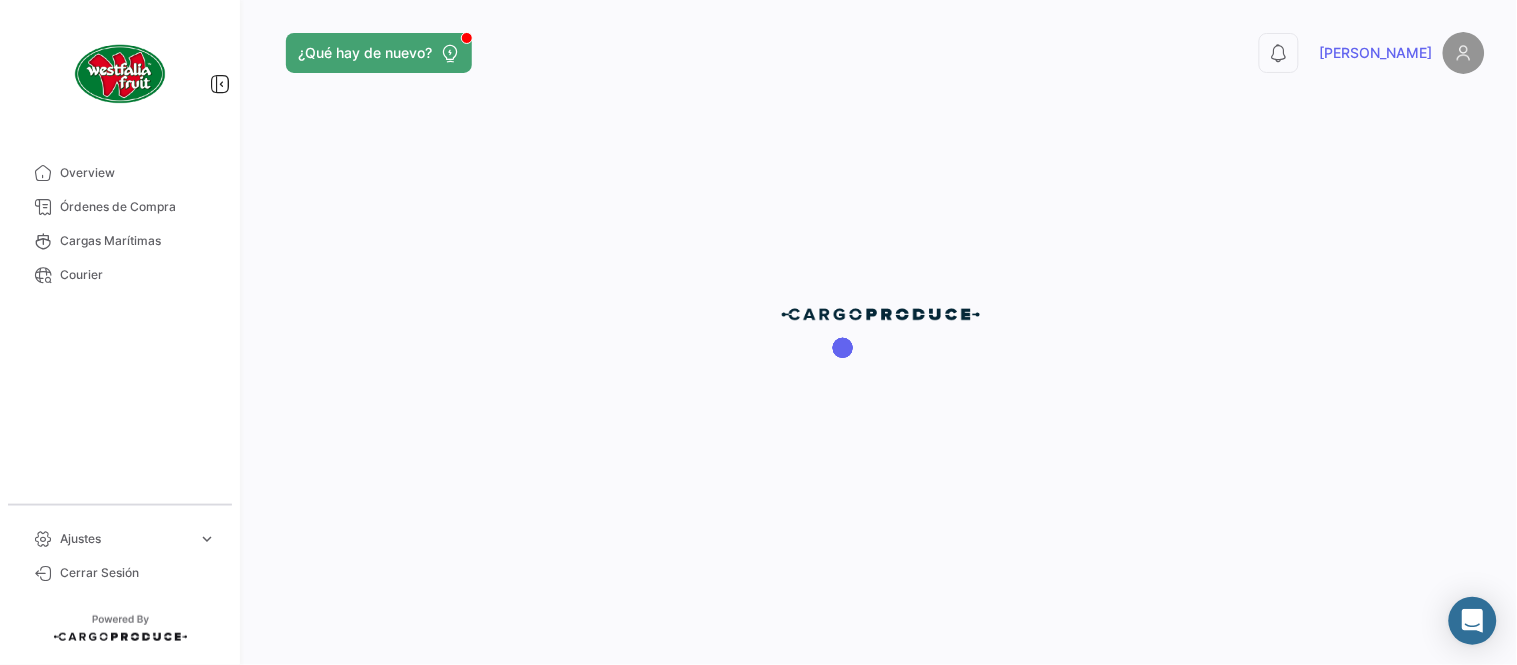 scroll, scrollTop: 0, scrollLeft: 0, axis: both 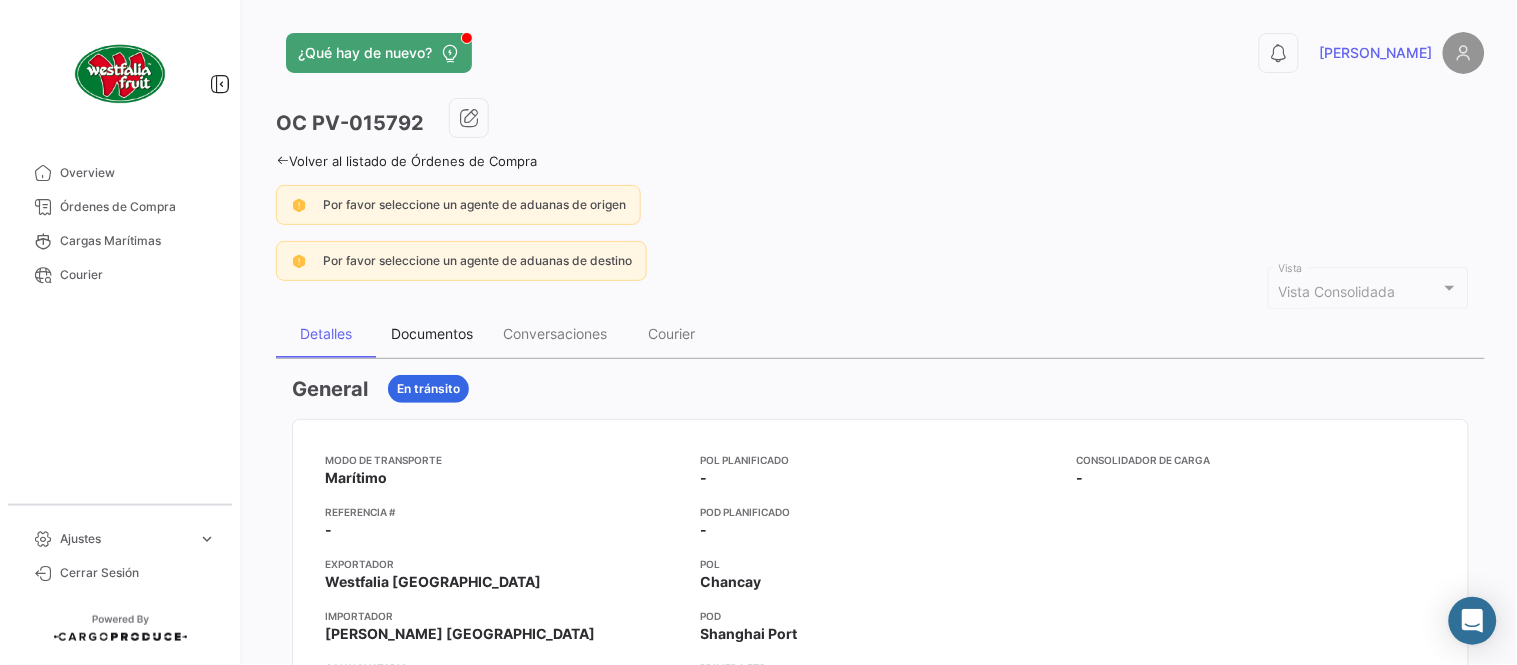 click on "Documentos" at bounding box center (432, 333) 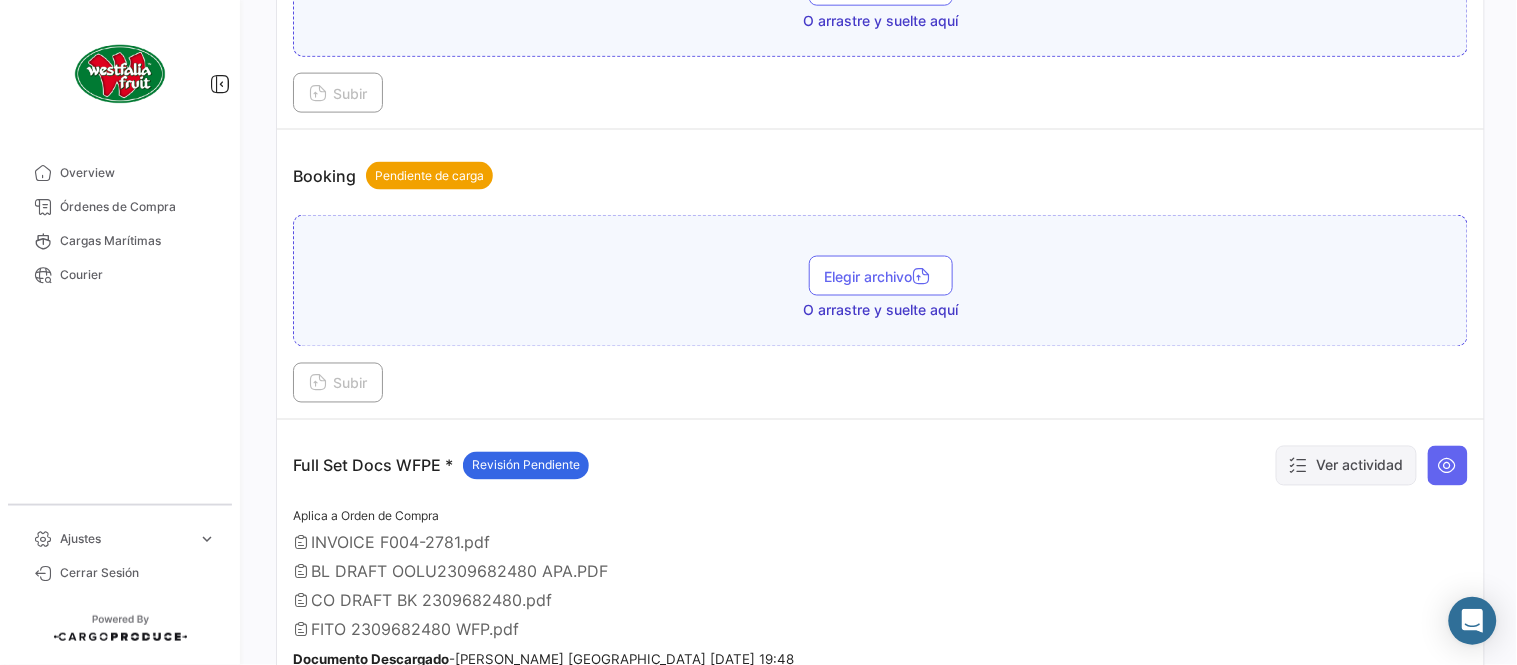 scroll, scrollTop: 1110, scrollLeft: 0, axis: vertical 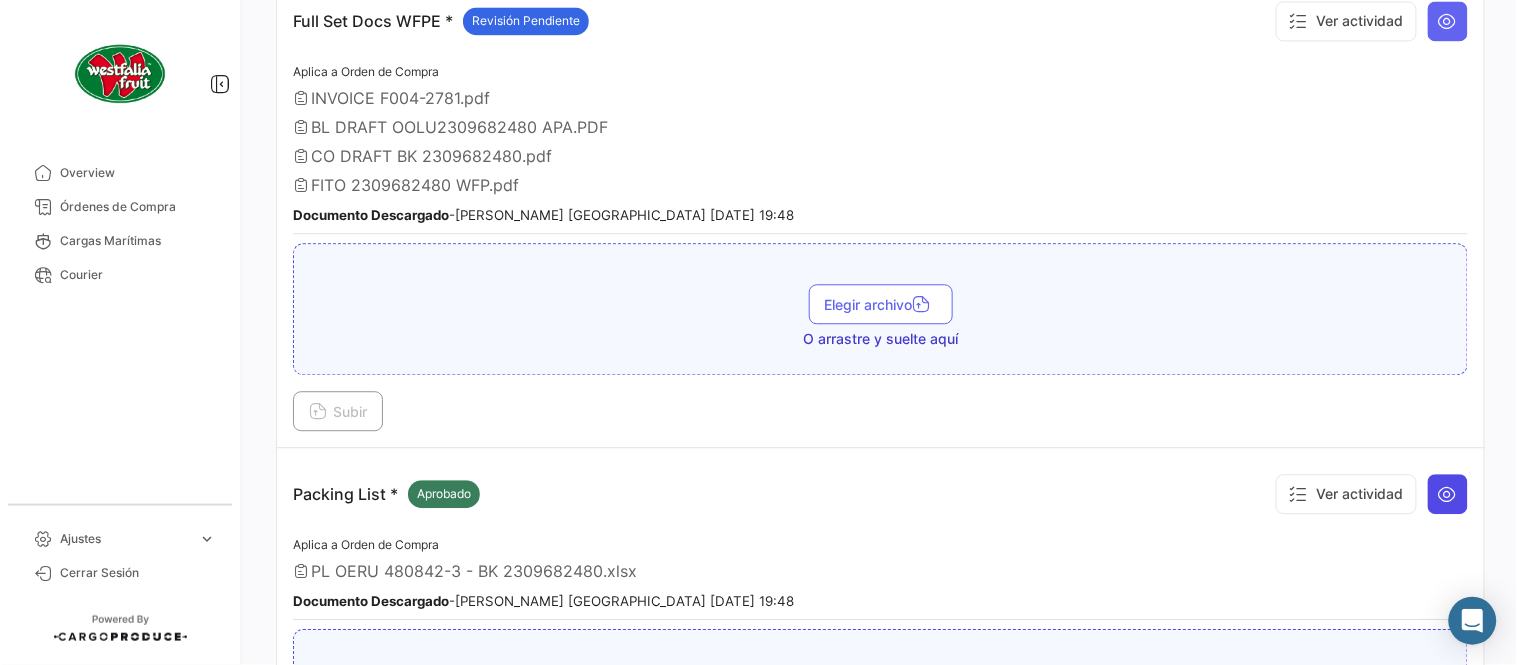 click at bounding box center [1448, 494] 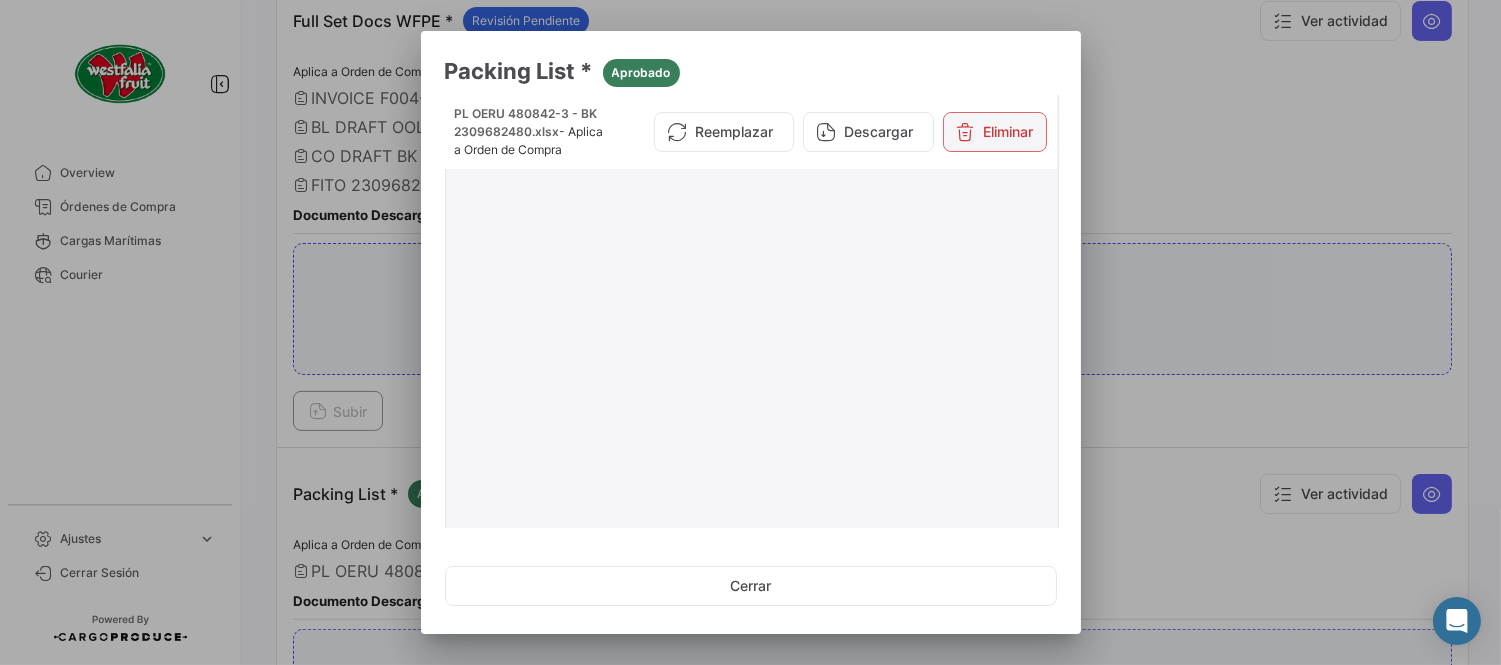click on "Eliminar" at bounding box center [995, 132] 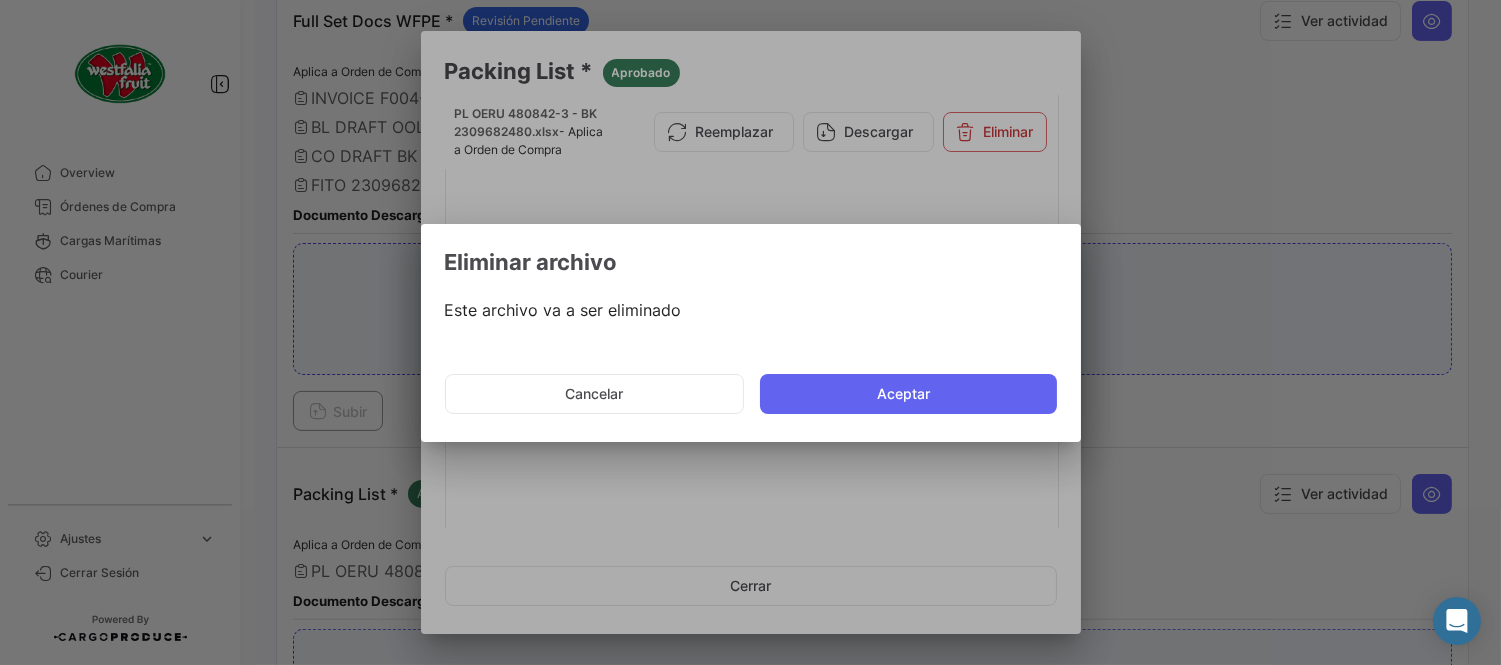 click on "Aceptar" 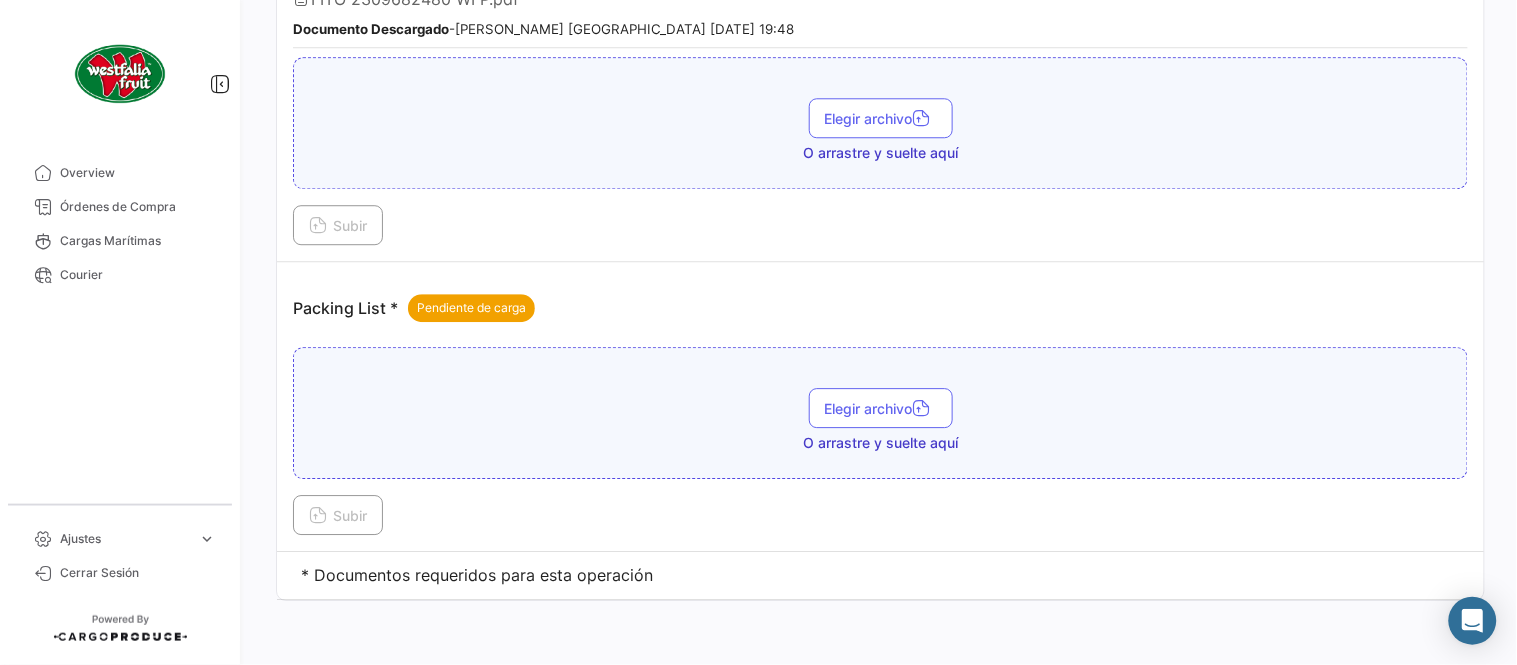 scroll, scrollTop: 1290, scrollLeft: 0, axis: vertical 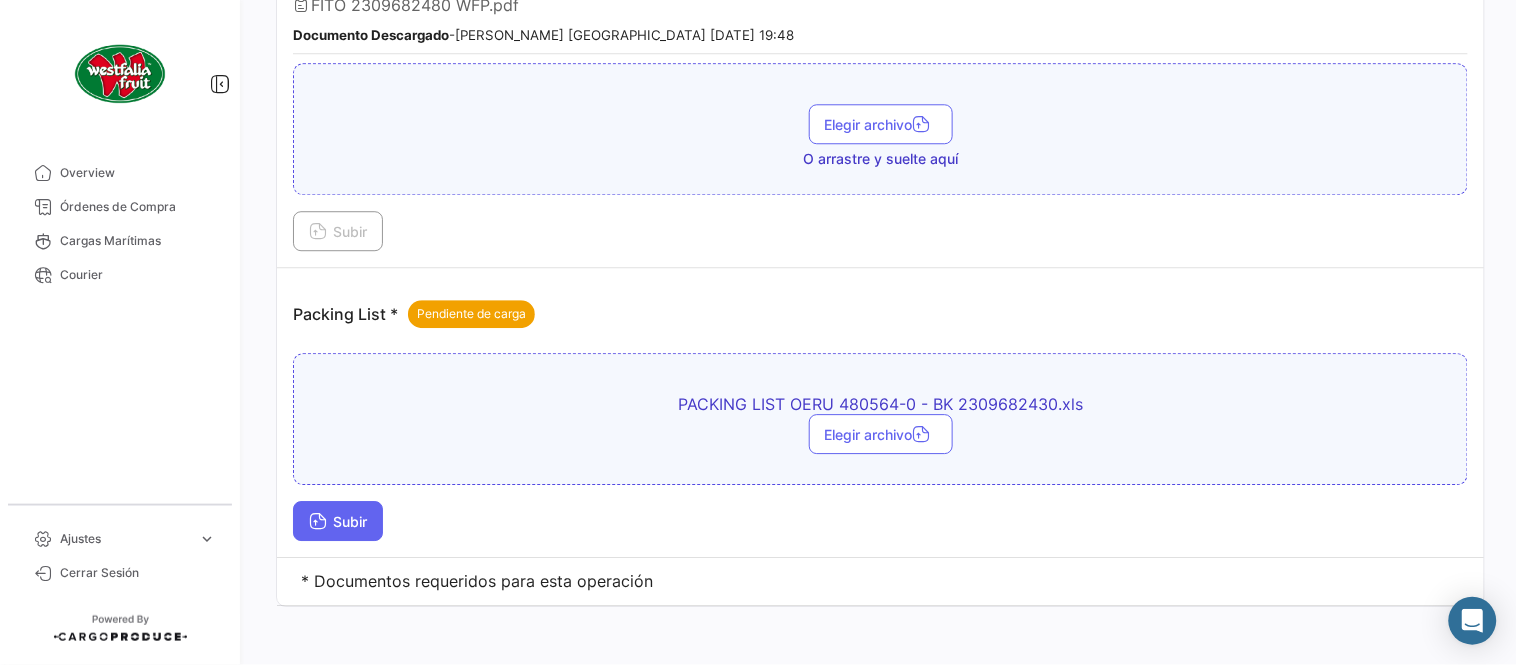 click on "Subir" at bounding box center [338, 521] 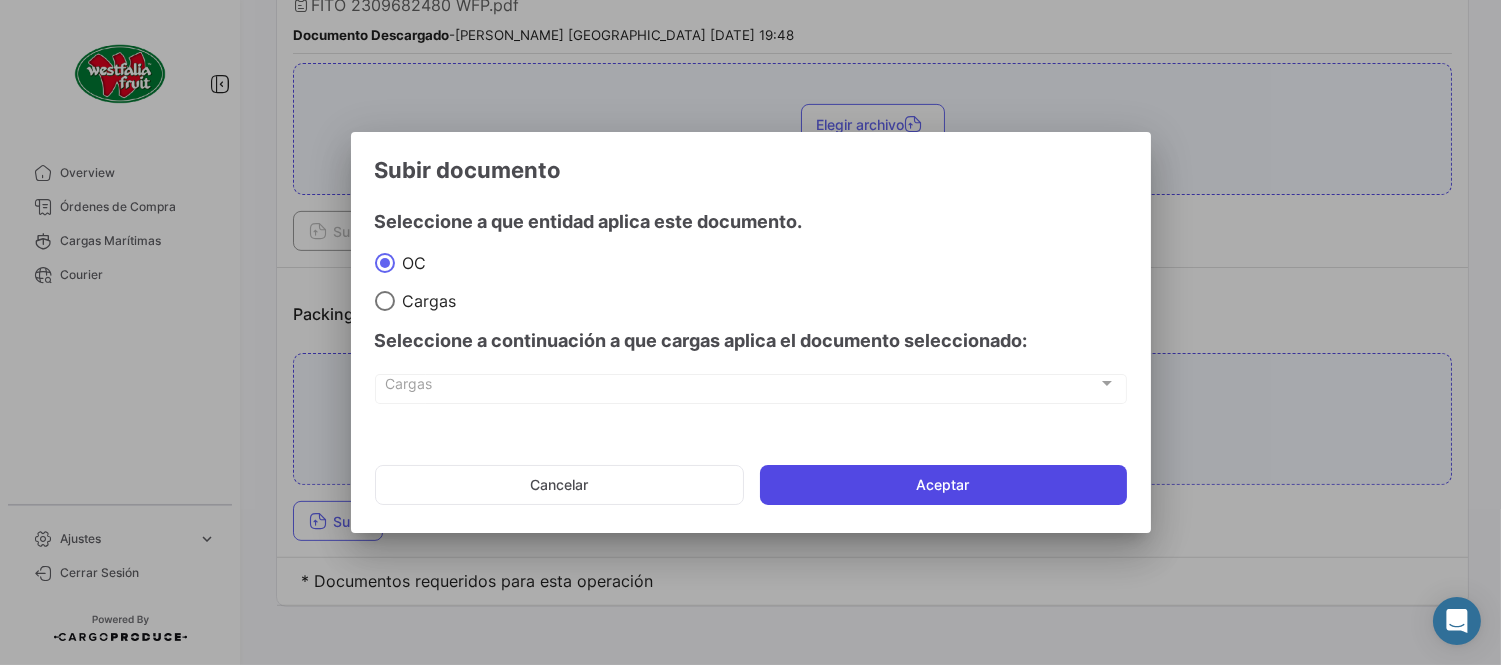 click on "Aceptar" 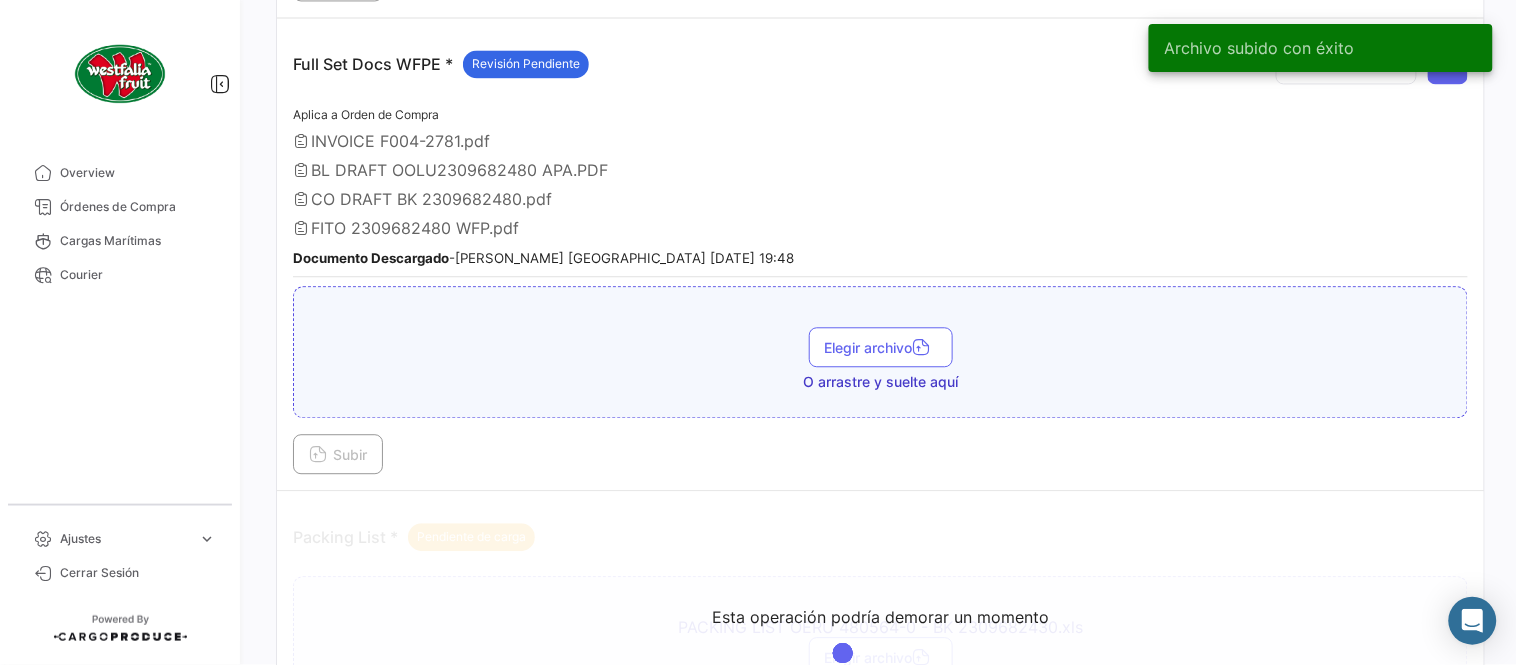 scroll, scrollTop: 956, scrollLeft: 0, axis: vertical 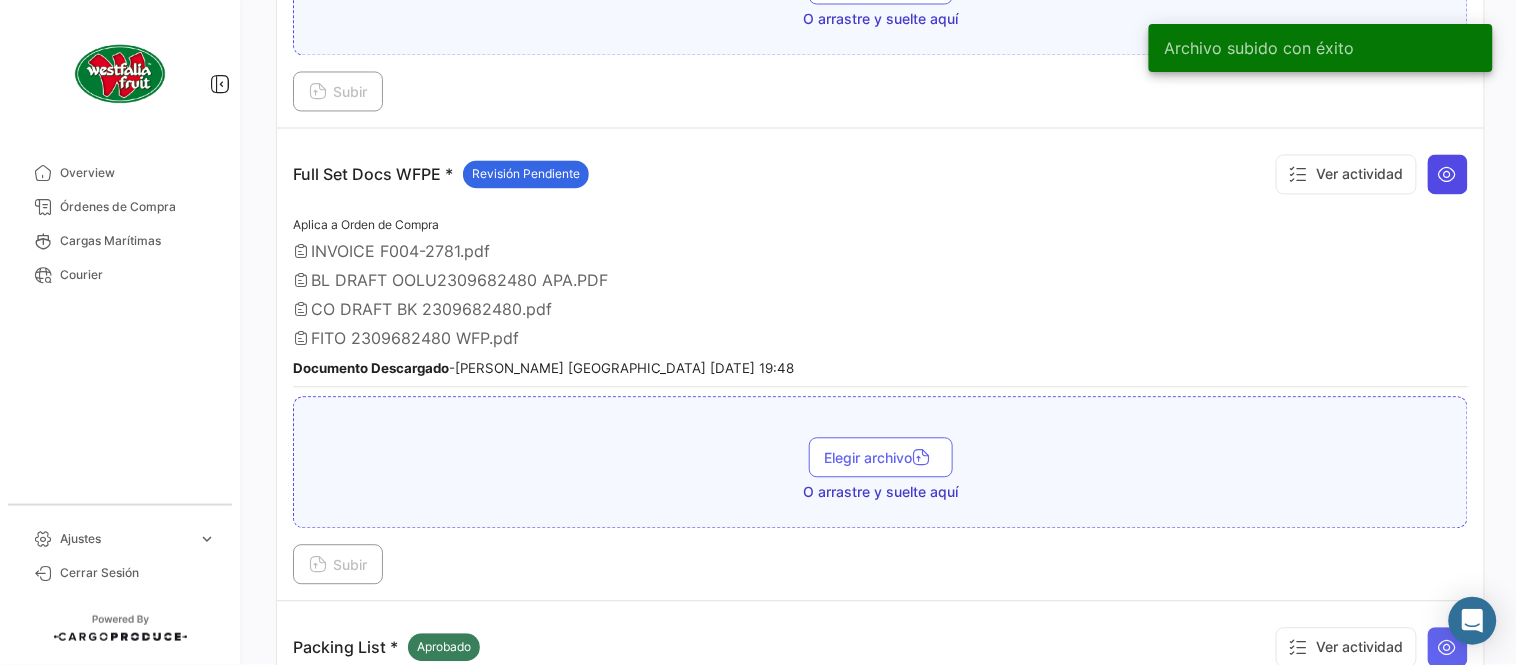 click at bounding box center [1448, 175] 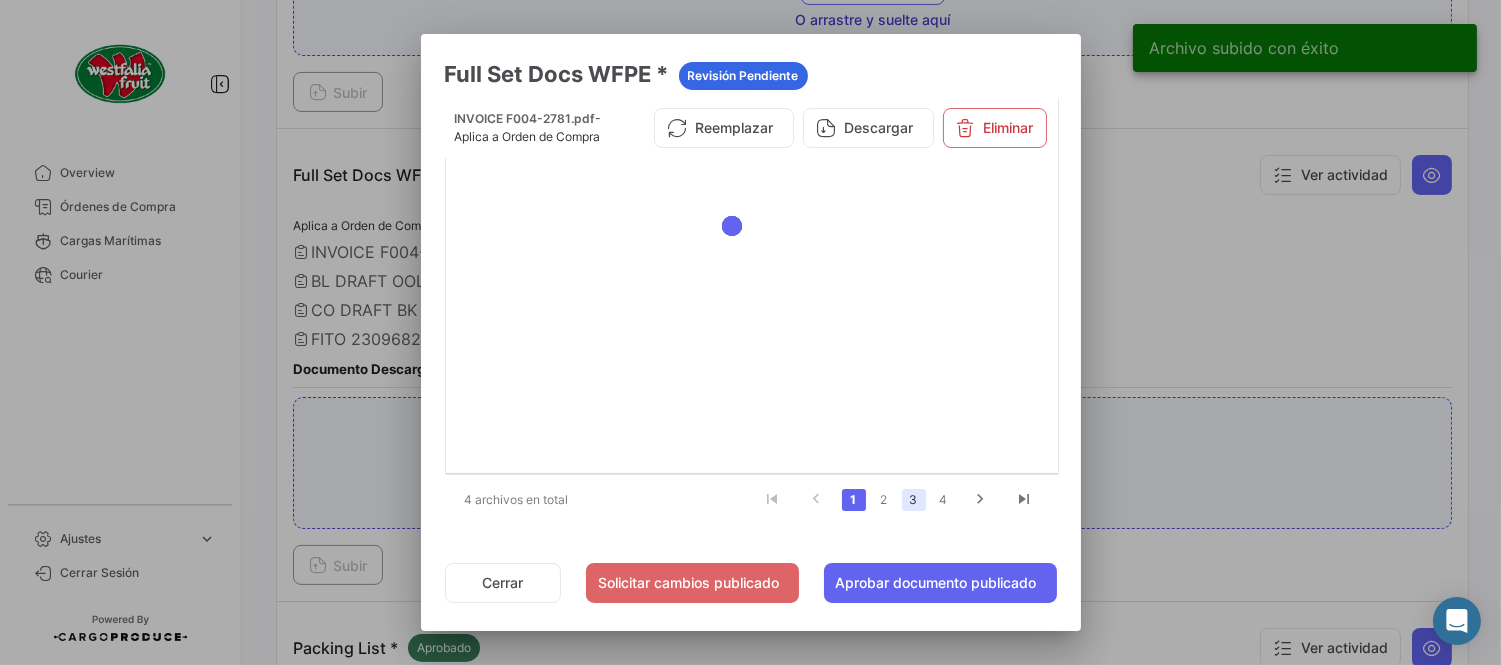 click on "3" 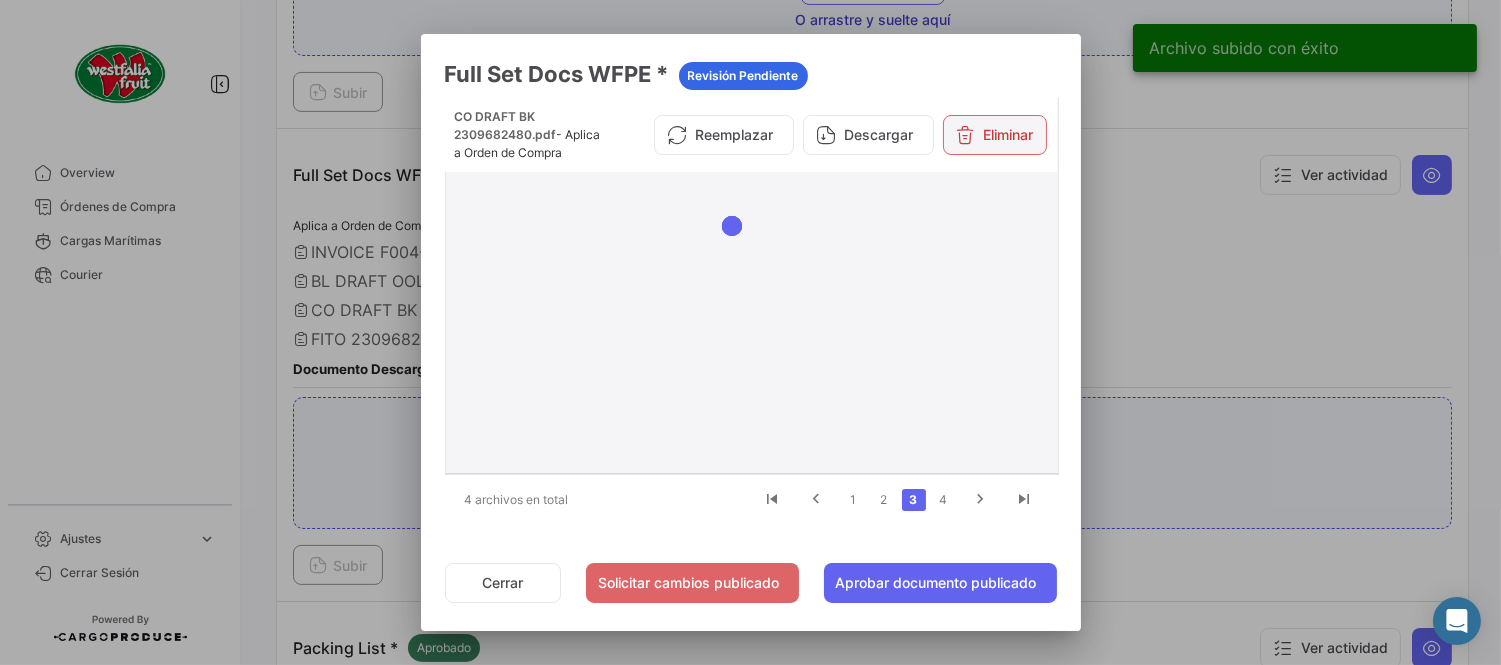 click on "Eliminar" at bounding box center [995, 135] 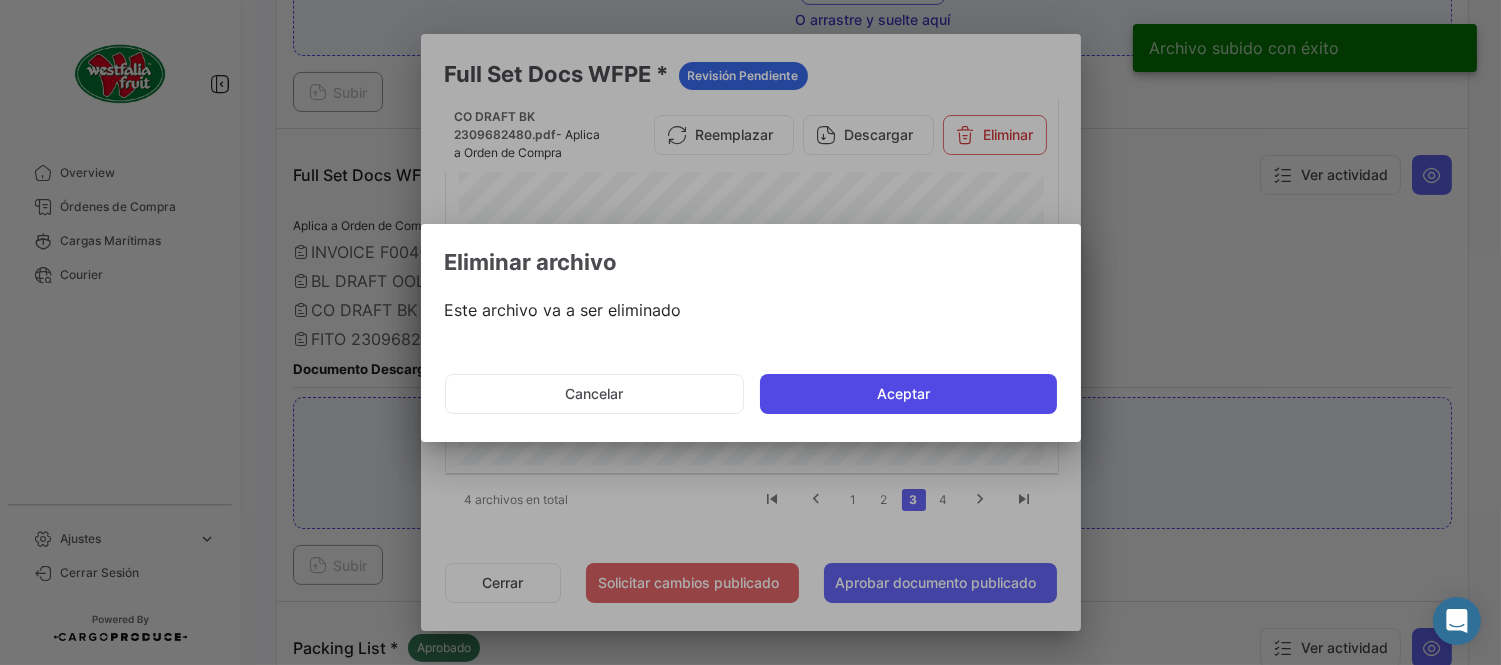 click on "Aceptar" 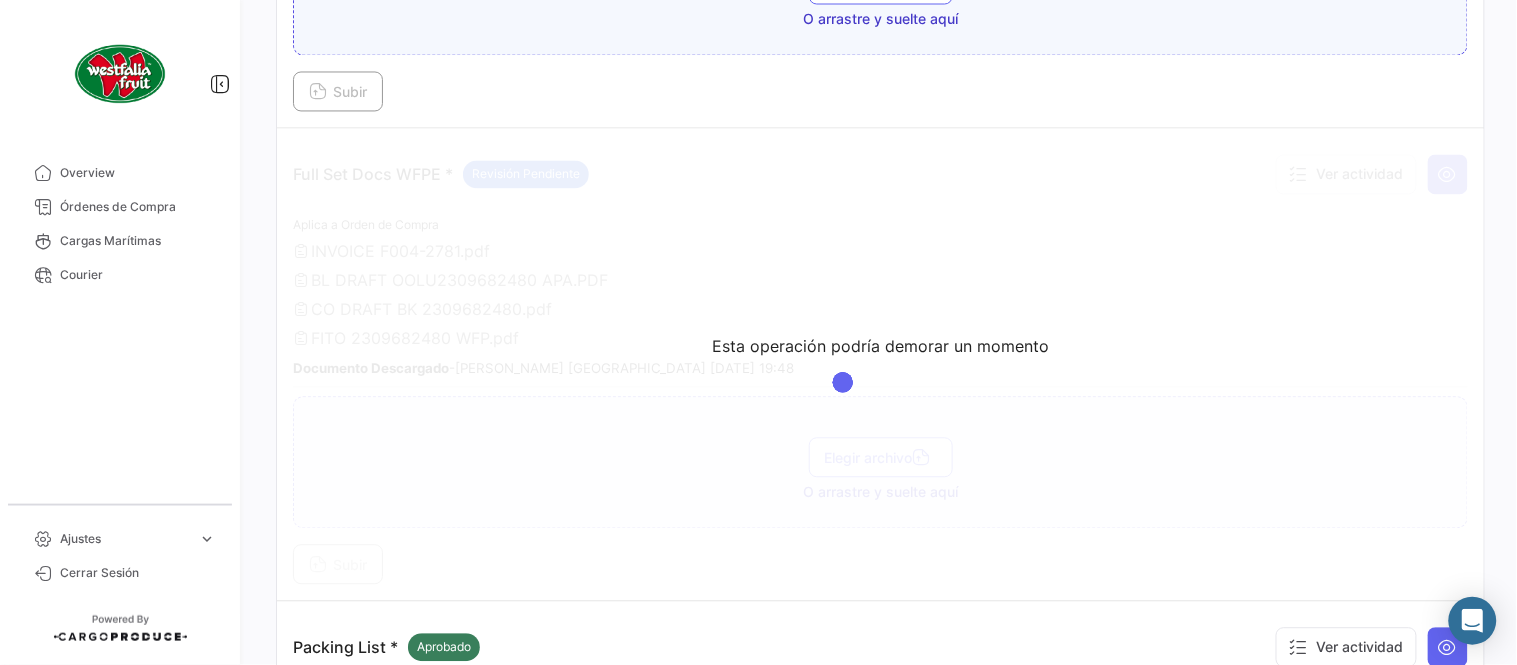 click on "Esta operación podría demorar un momento" at bounding box center (880, 365) 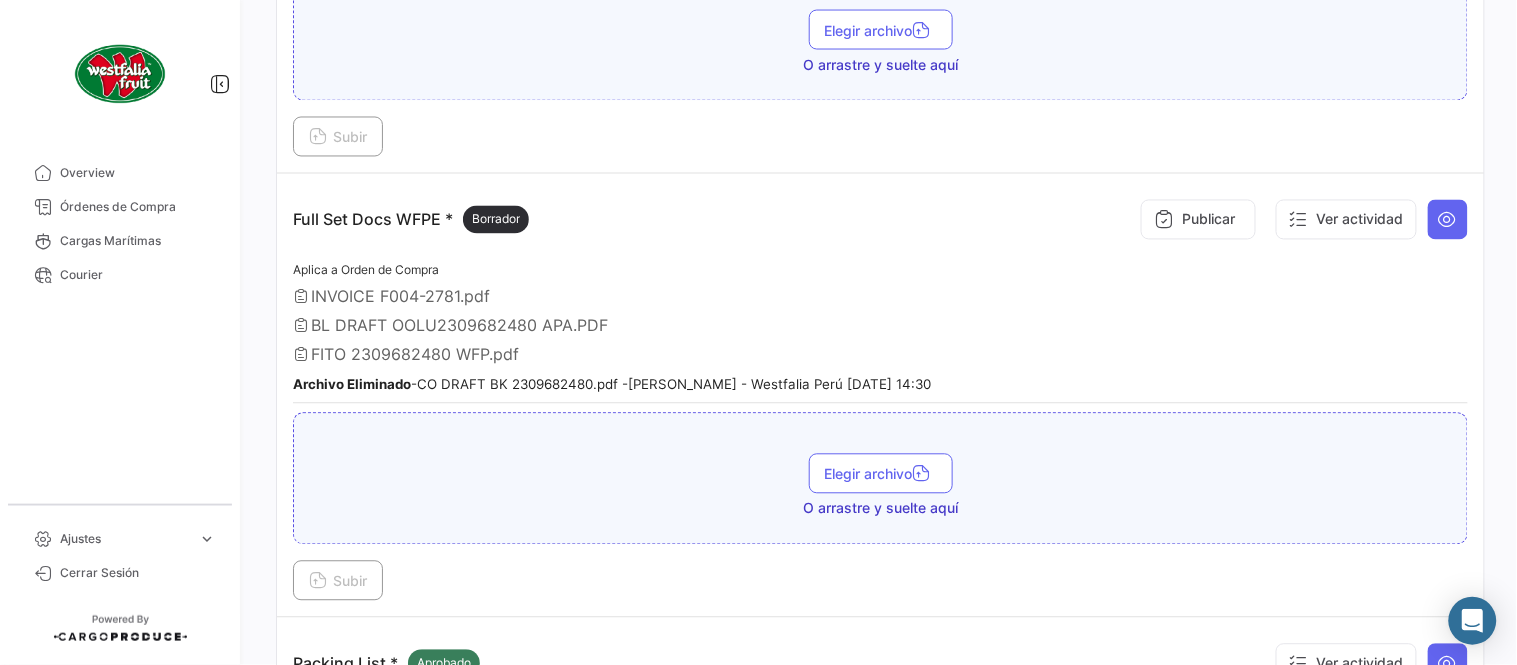 scroll, scrollTop: 1340, scrollLeft: 0, axis: vertical 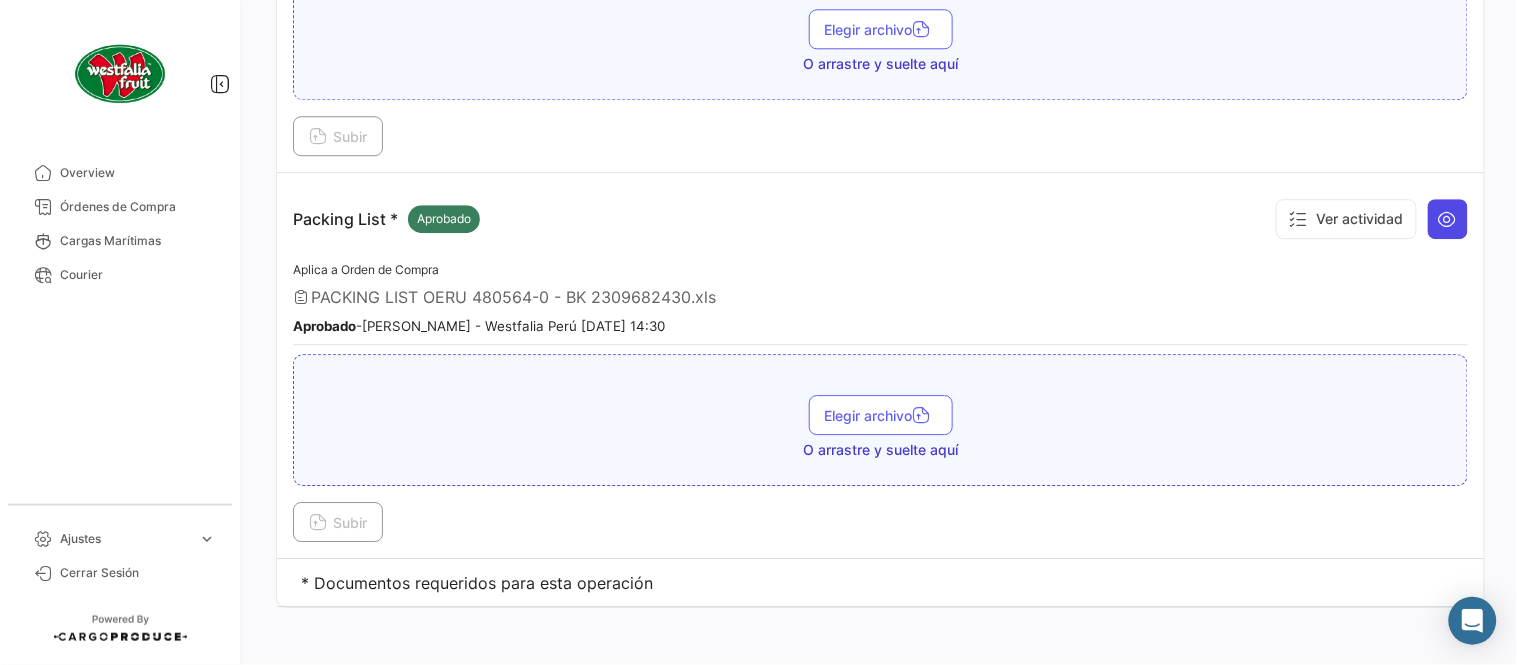 click at bounding box center (1448, 219) 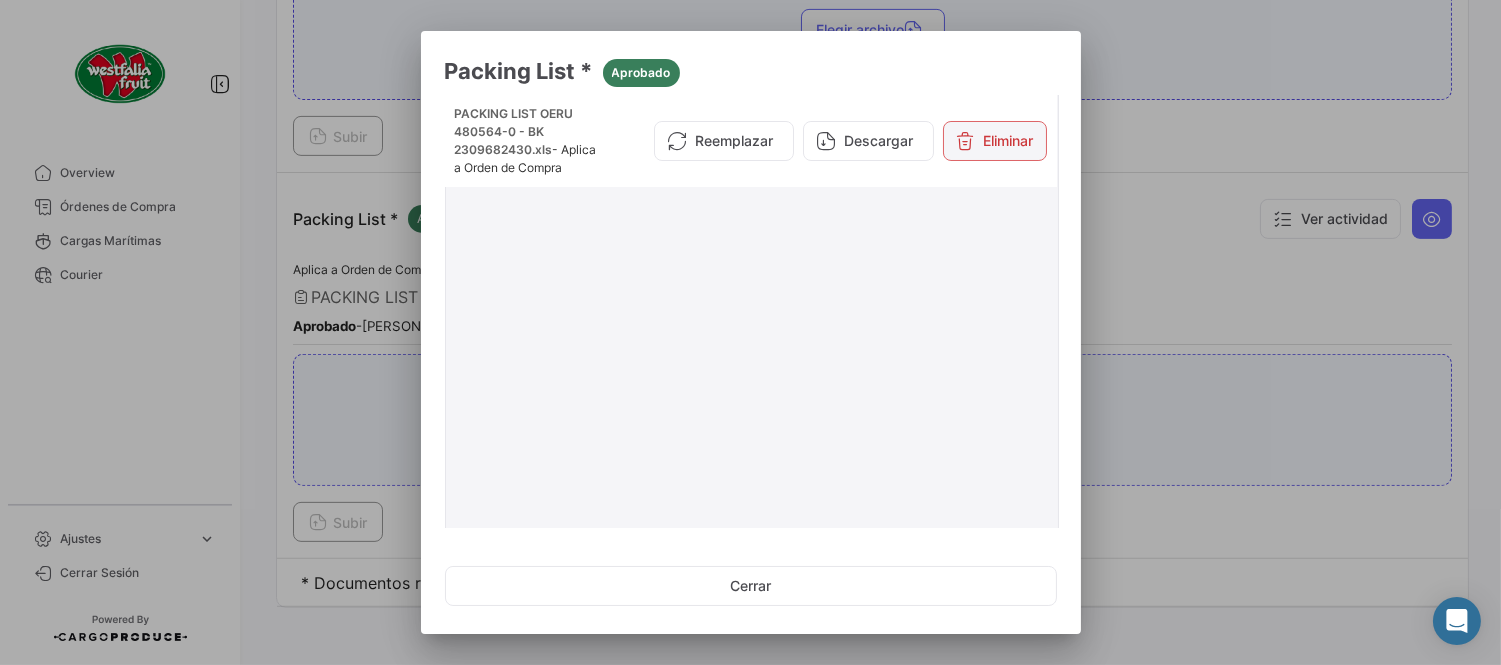 click on "Eliminar" at bounding box center [995, 141] 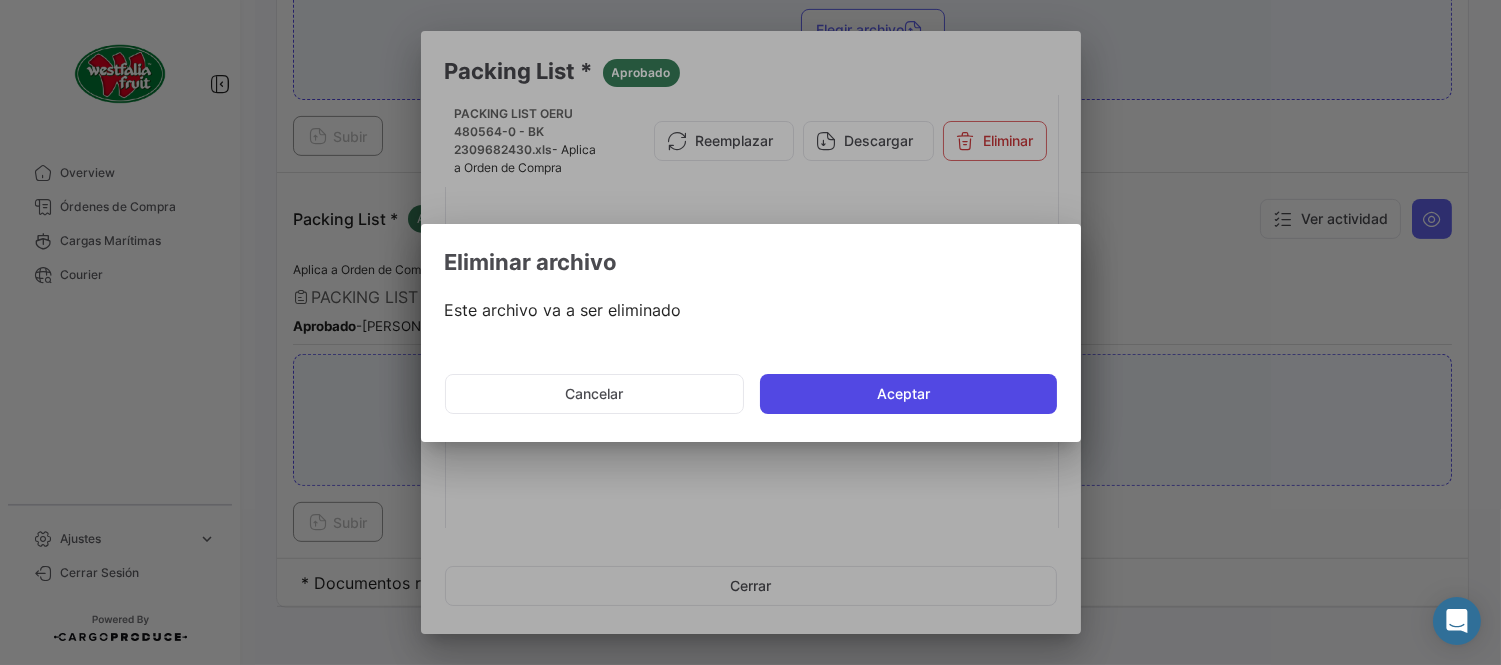 click on "Aceptar" 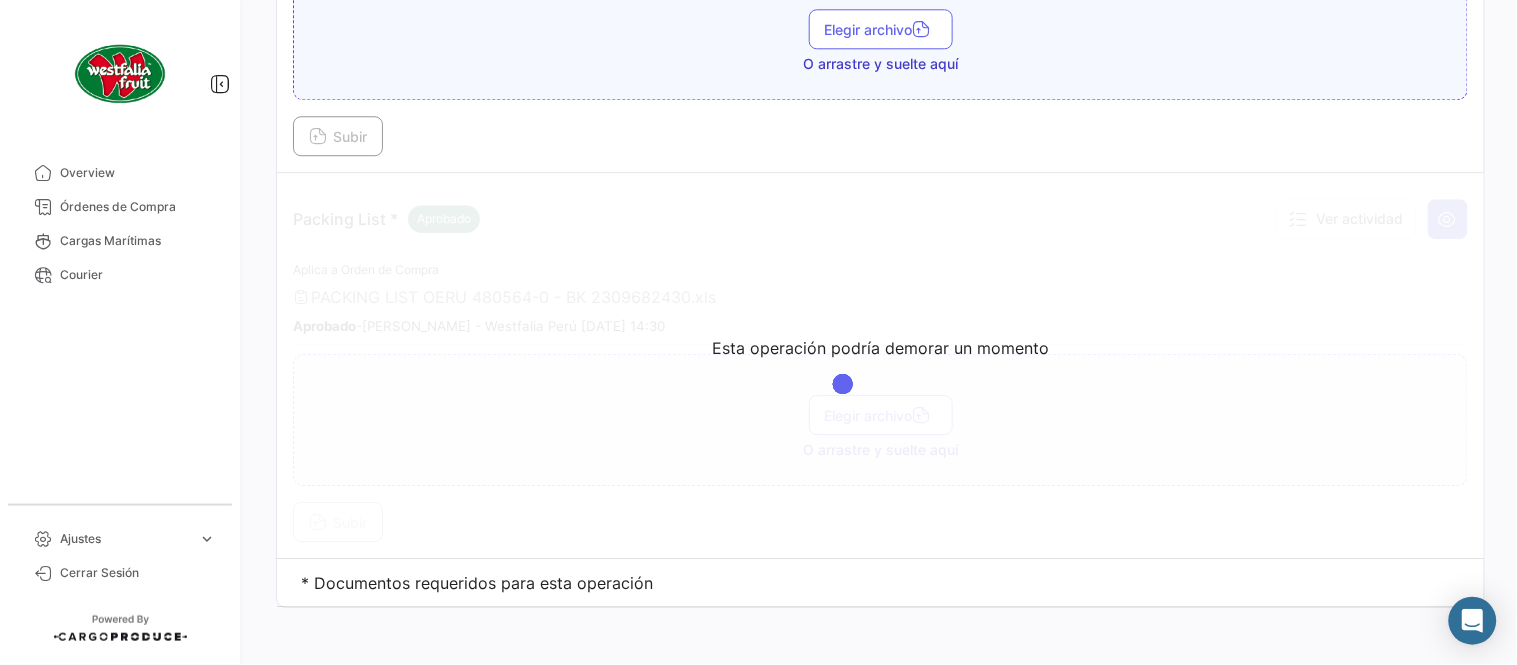 click on "Esta operación podría demorar un momento" at bounding box center [880, 365] 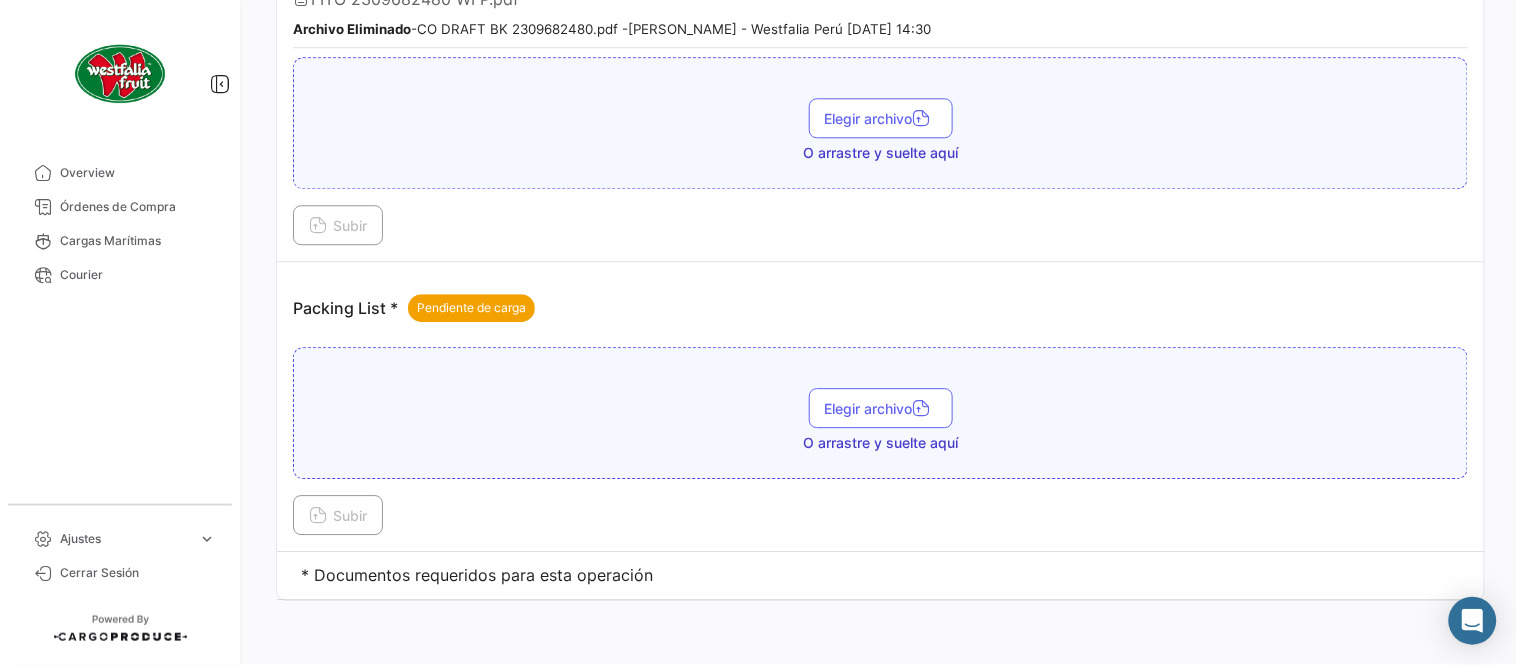 scroll, scrollTop: 1246, scrollLeft: 0, axis: vertical 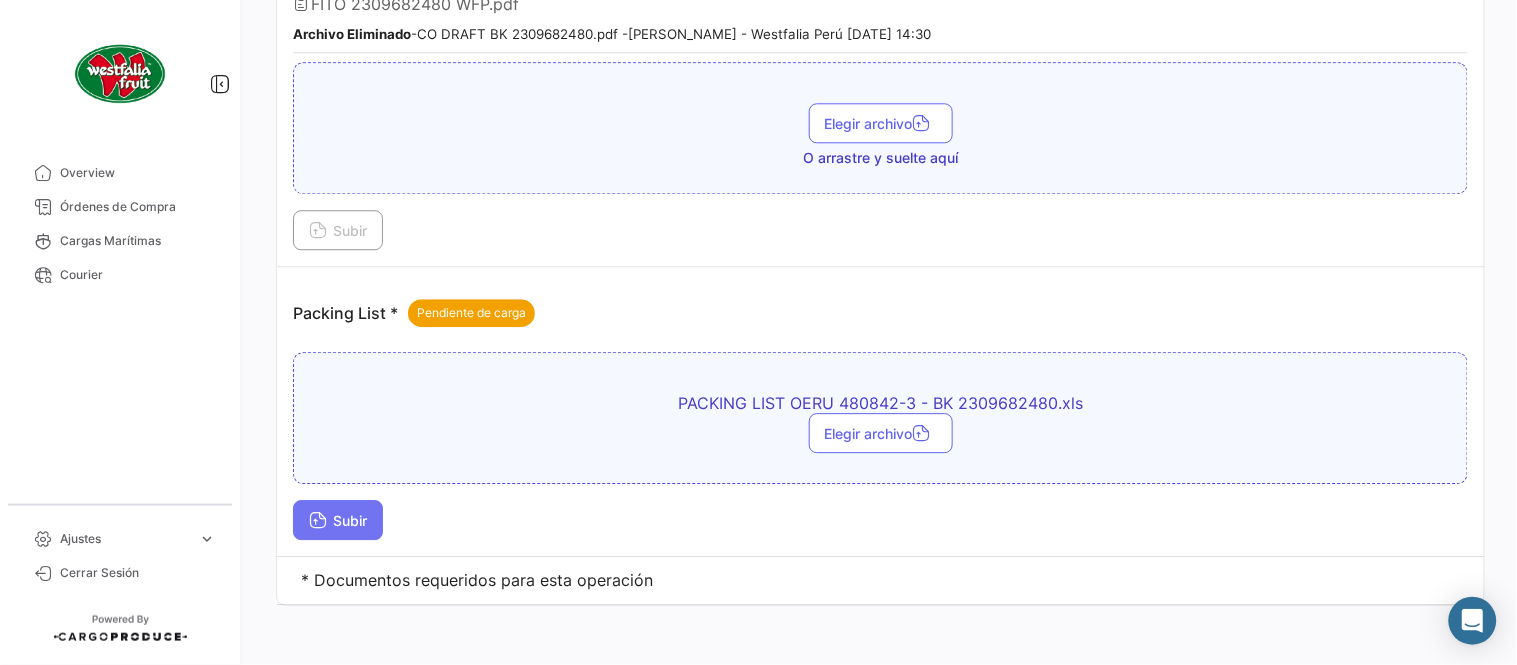 click on "Subir" at bounding box center (338, 520) 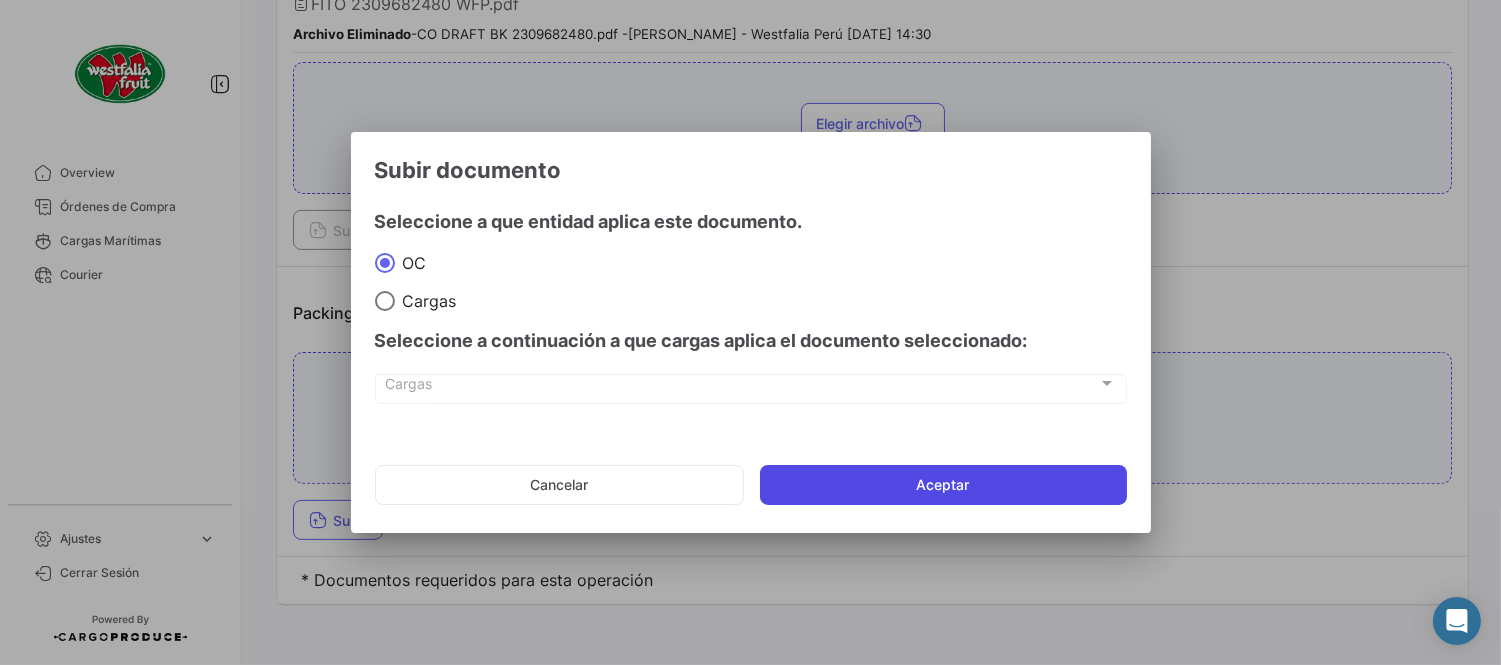click on "Aceptar" 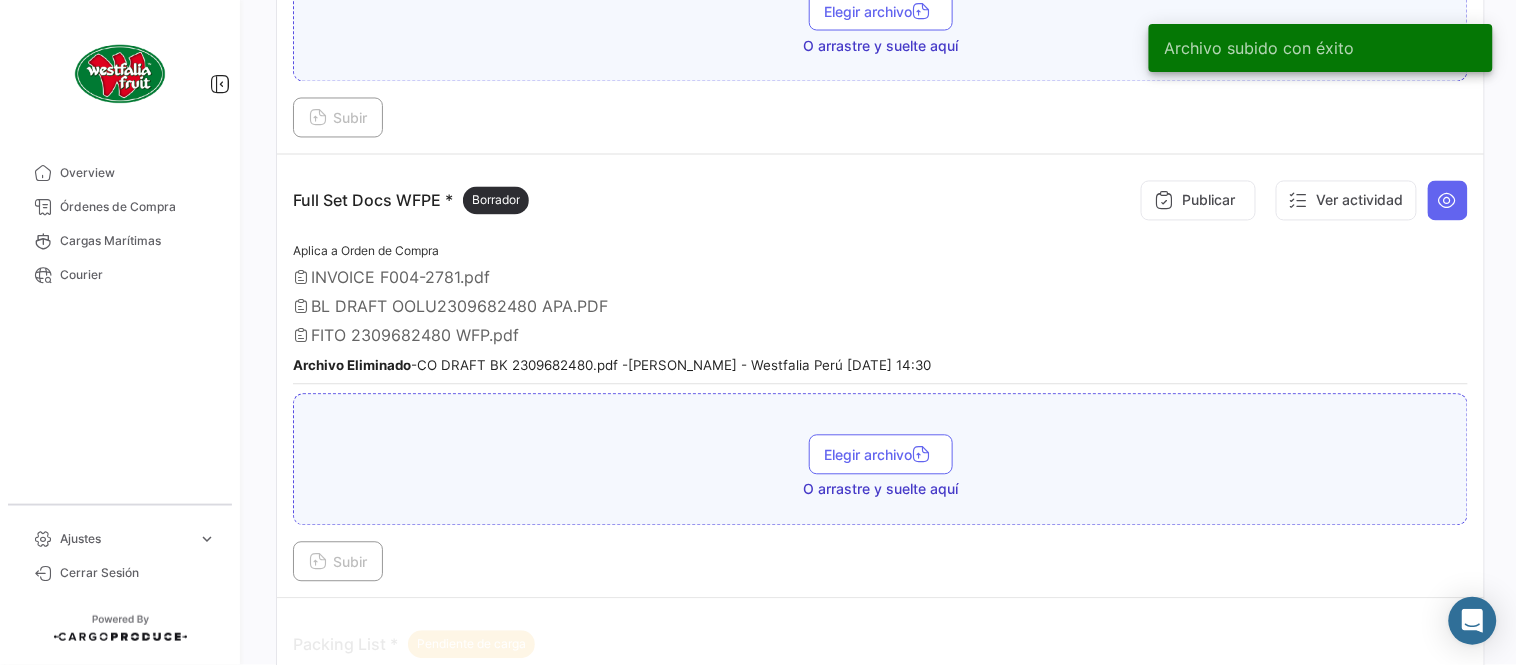 scroll, scrollTop: 913, scrollLeft: 0, axis: vertical 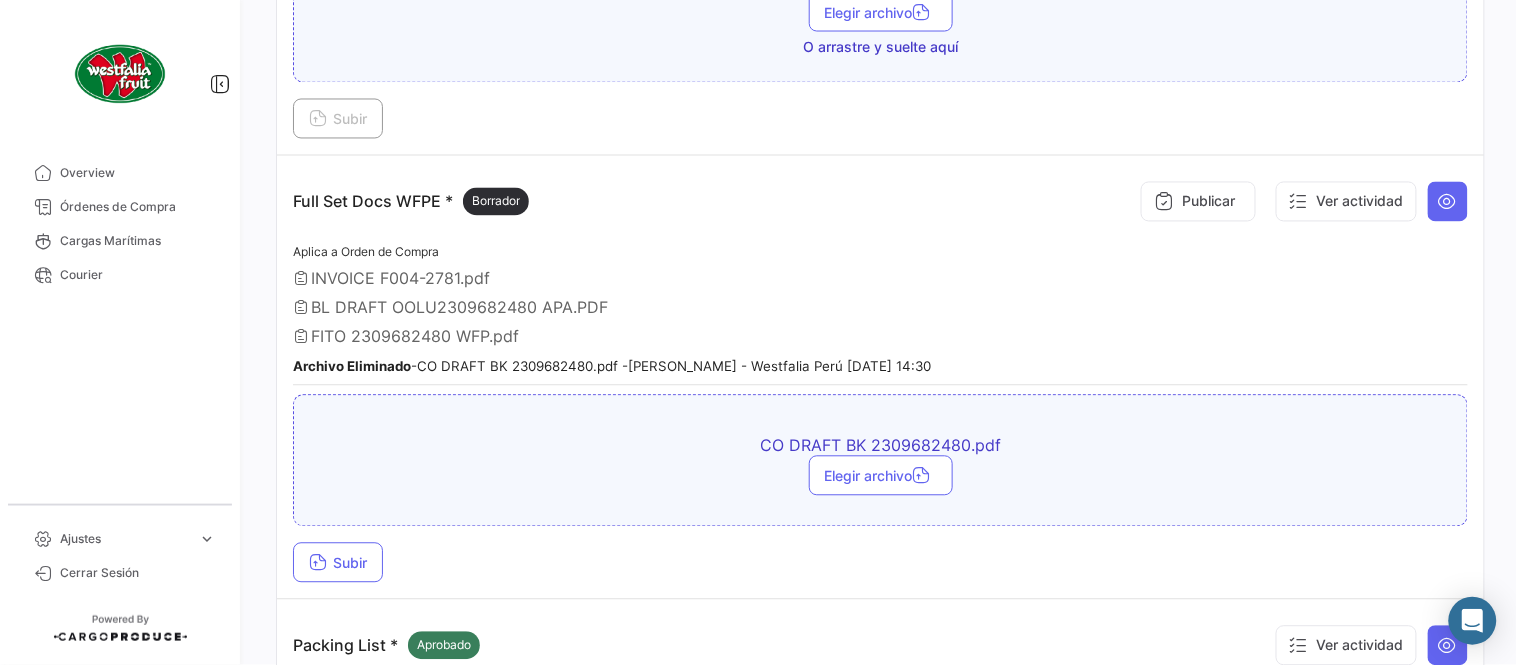 click on "Subir" at bounding box center (880, 563) 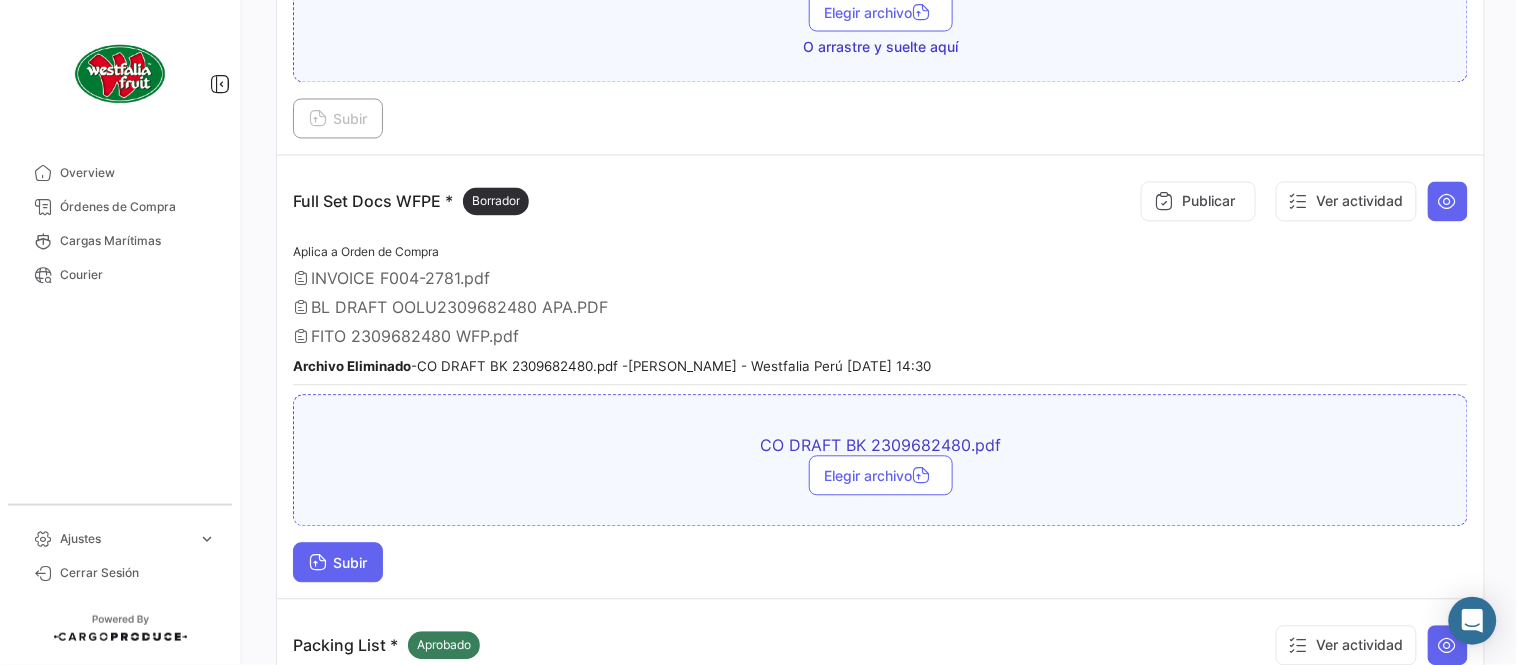 click on "Subir" at bounding box center (338, 563) 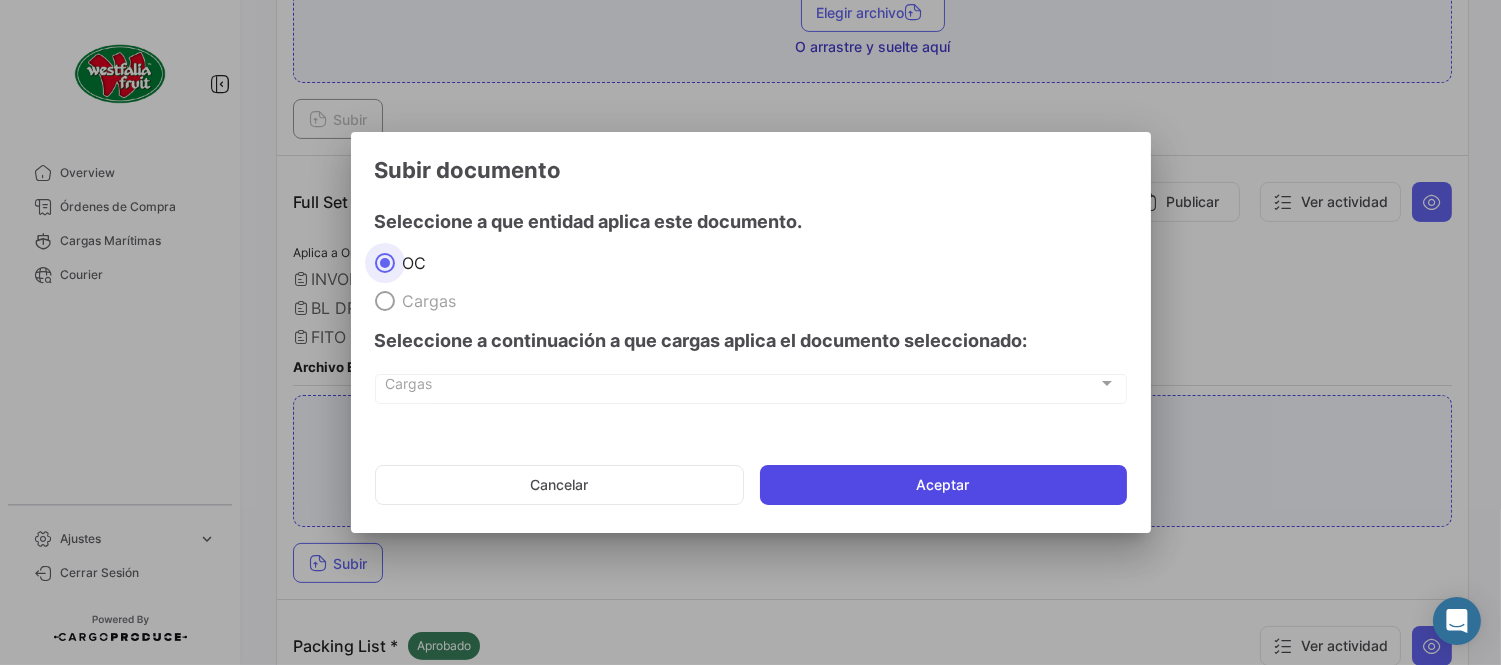 click on "Aceptar" 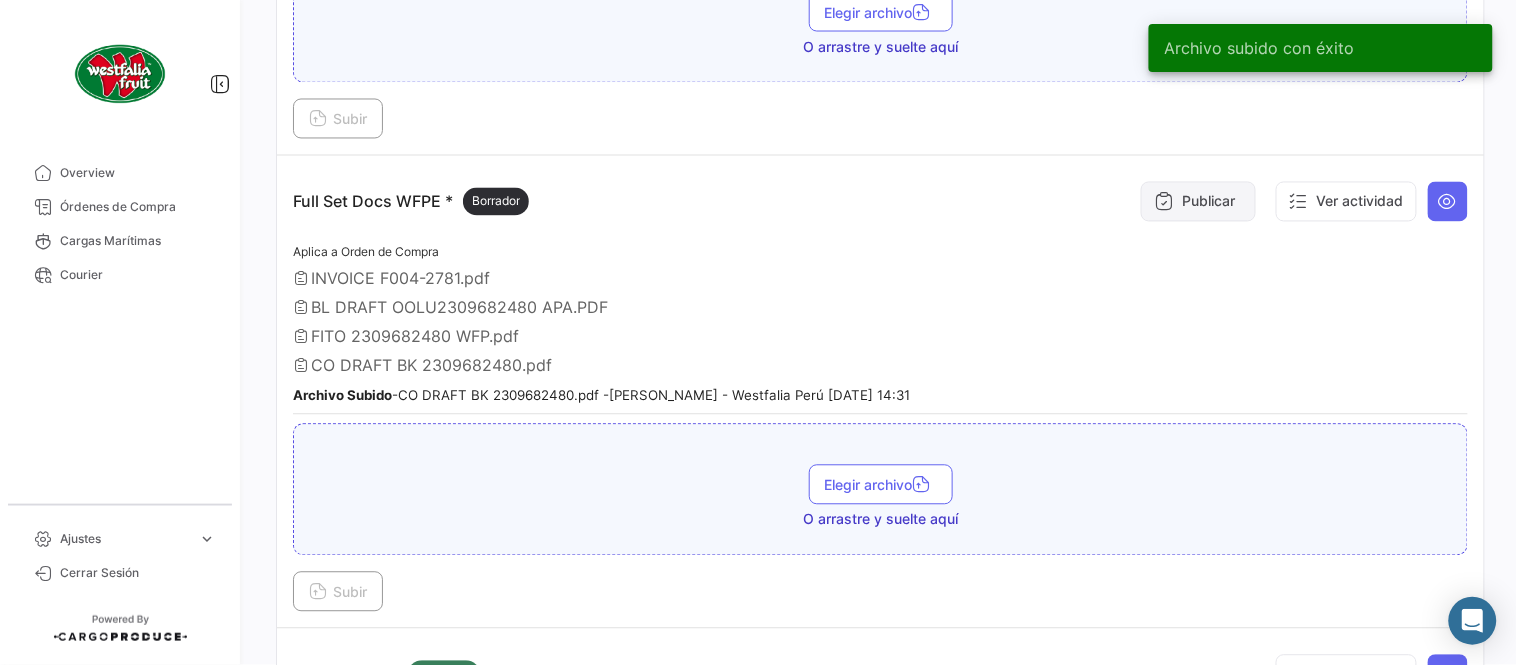 click on "Publicar" at bounding box center [1198, 202] 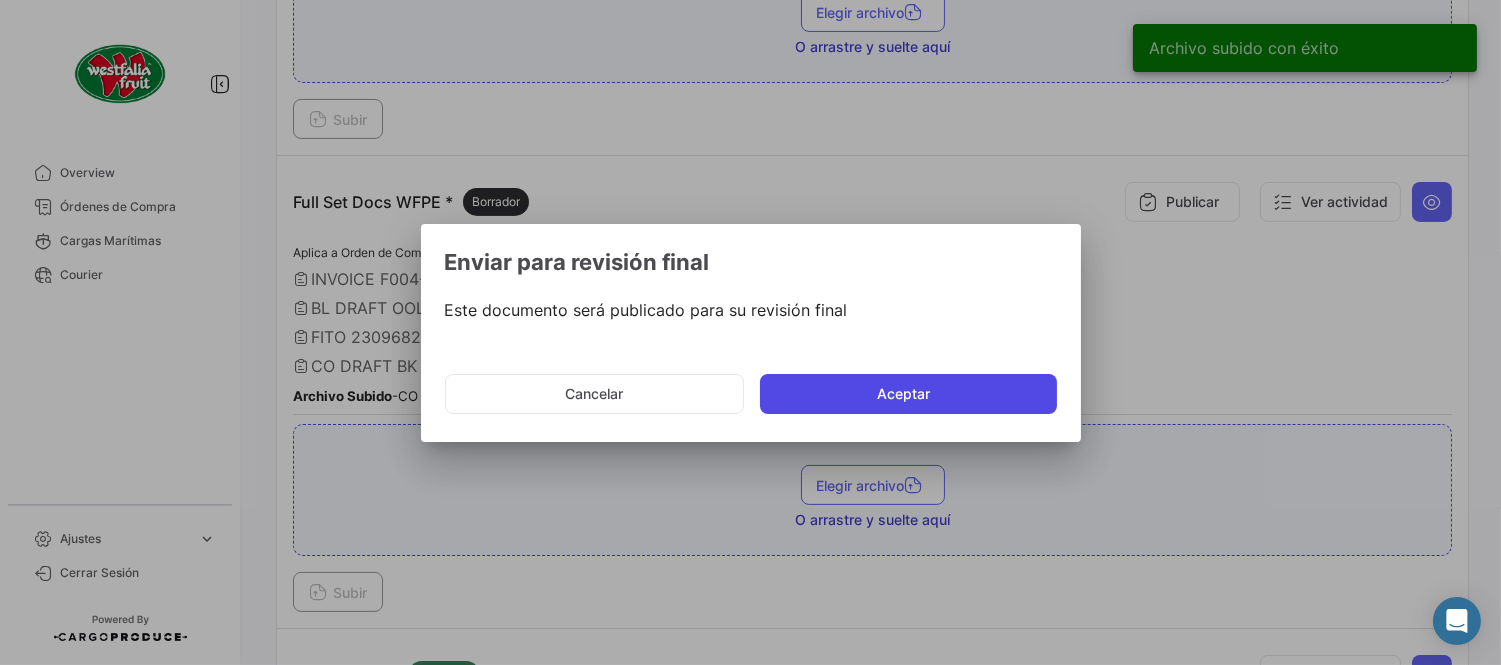 click on "Aceptar" 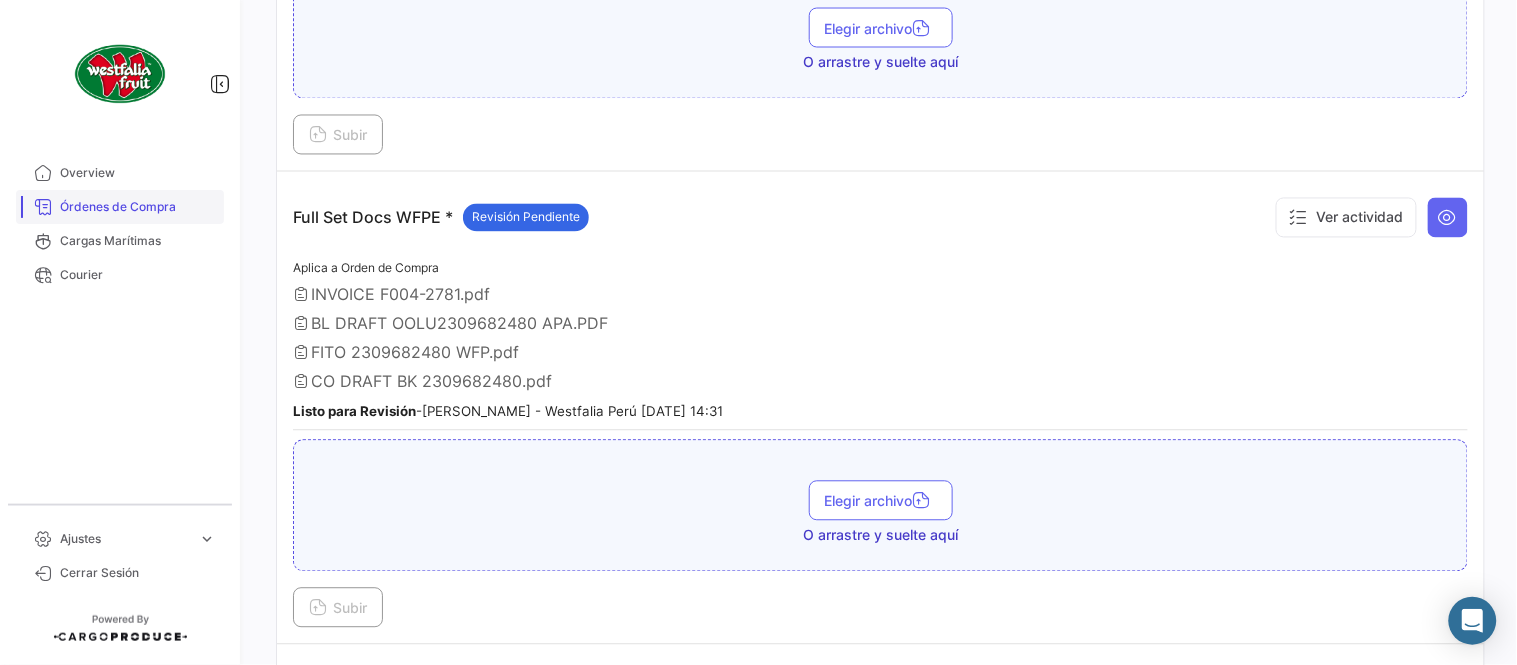 click on "Órdenes de Compra" at bounding box center (120, 207) 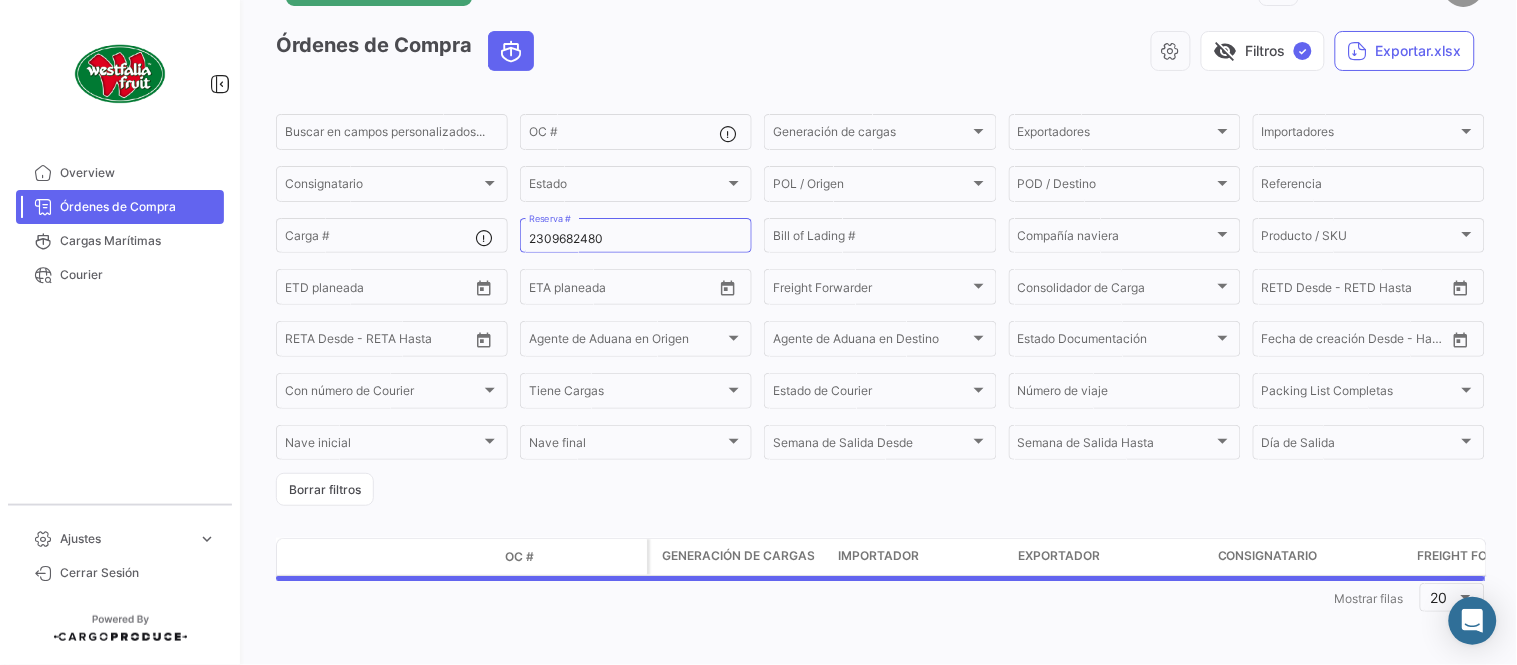 scroll, scrollTop: 0, scrollLeft: 0, axis: both 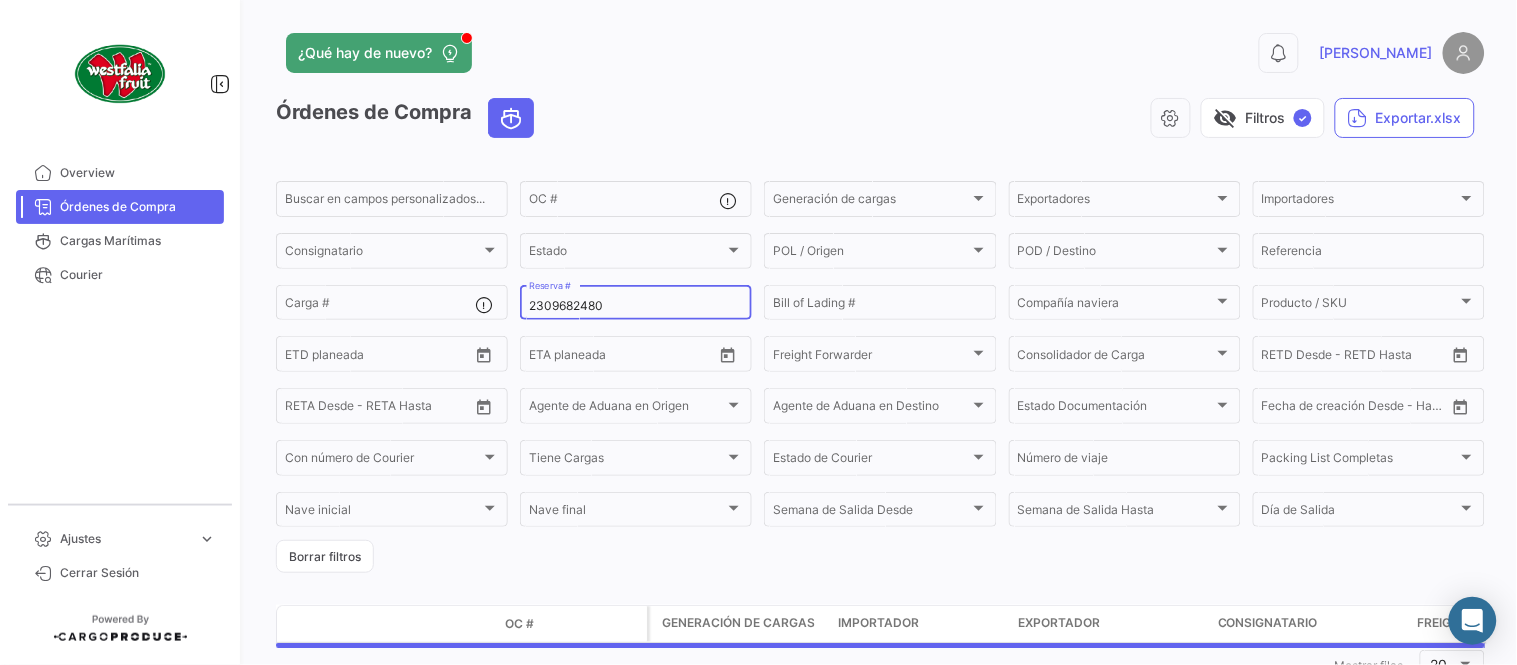 click on "2309682480" at bounding box center (636, 306) 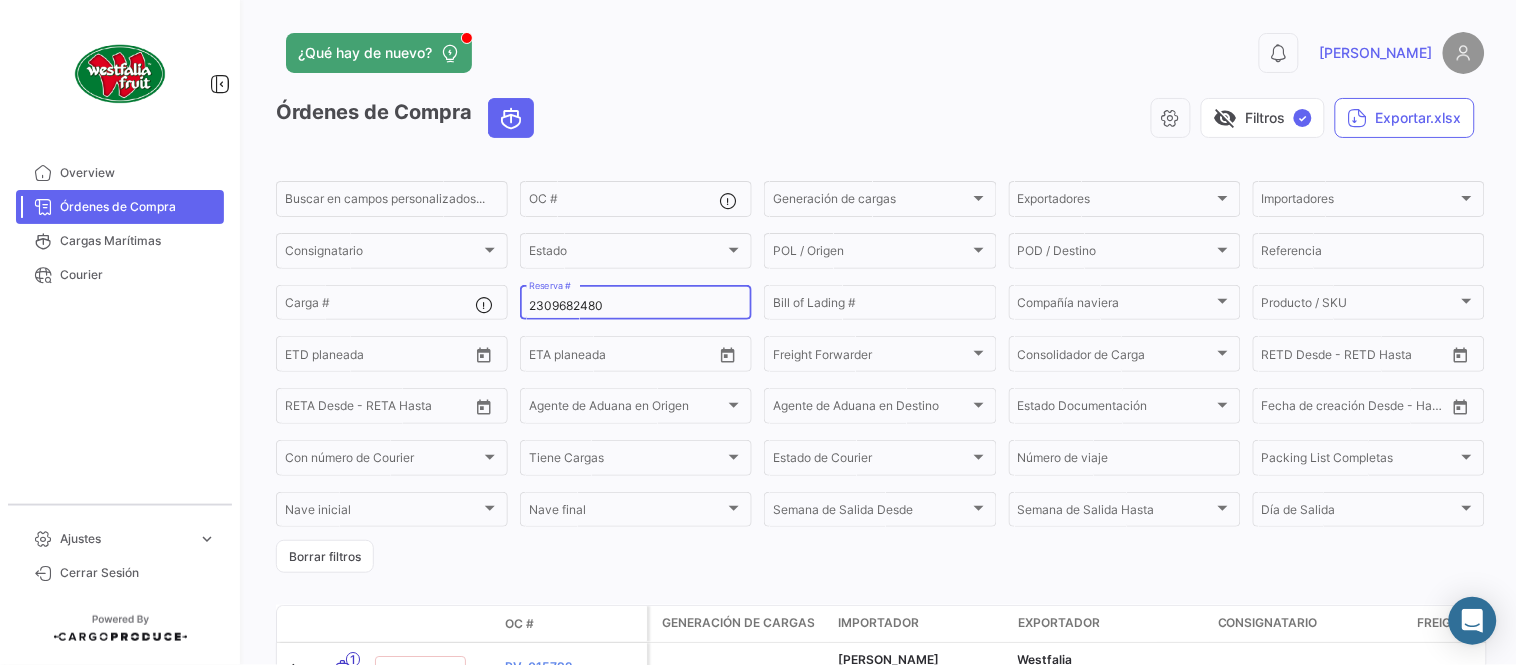 paste on "2" 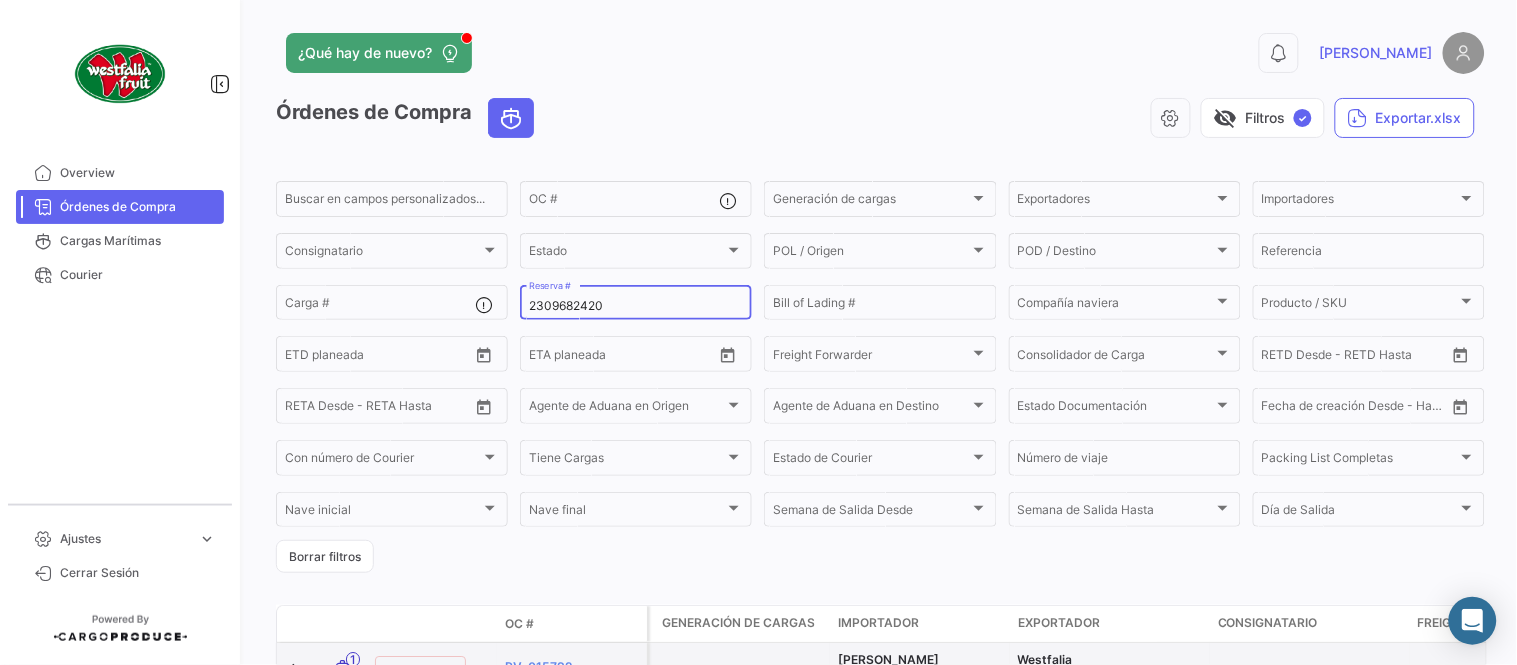 type on "2309682420" 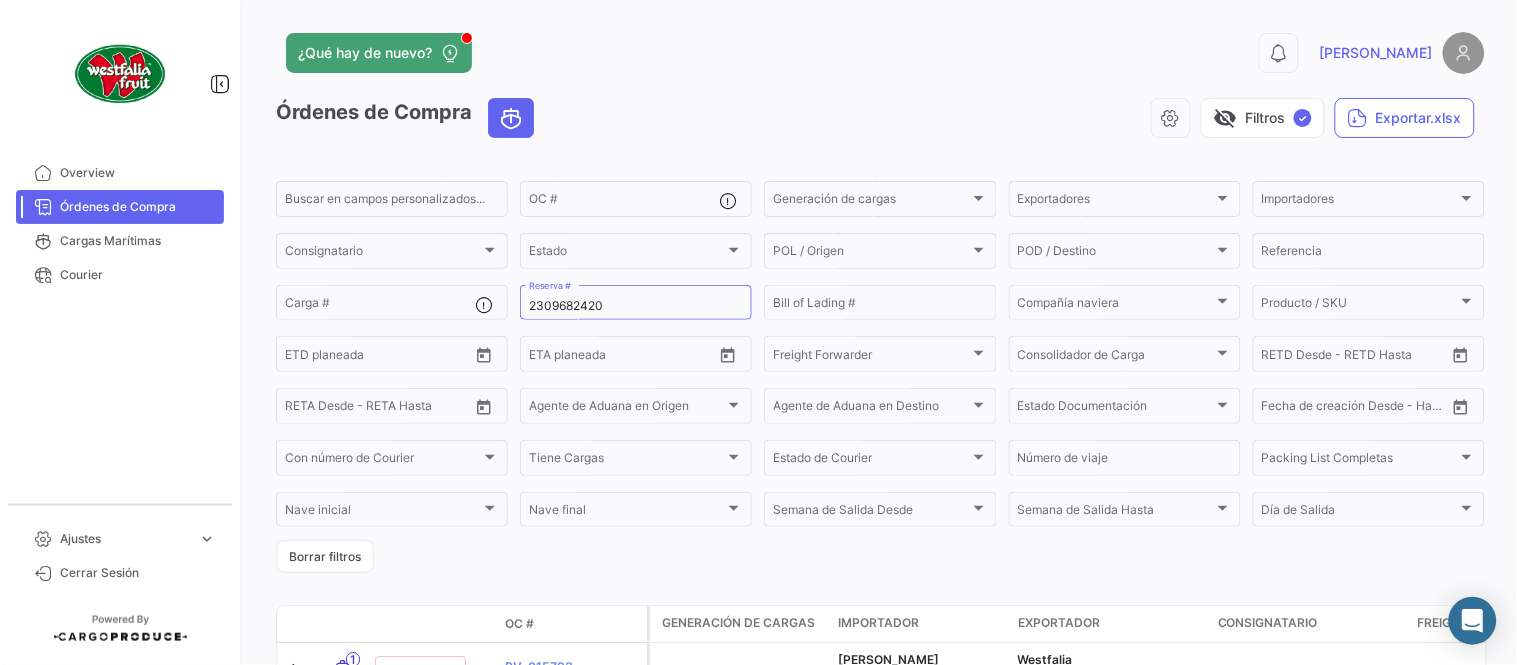 click on "¿Qué hay de nuevo?" 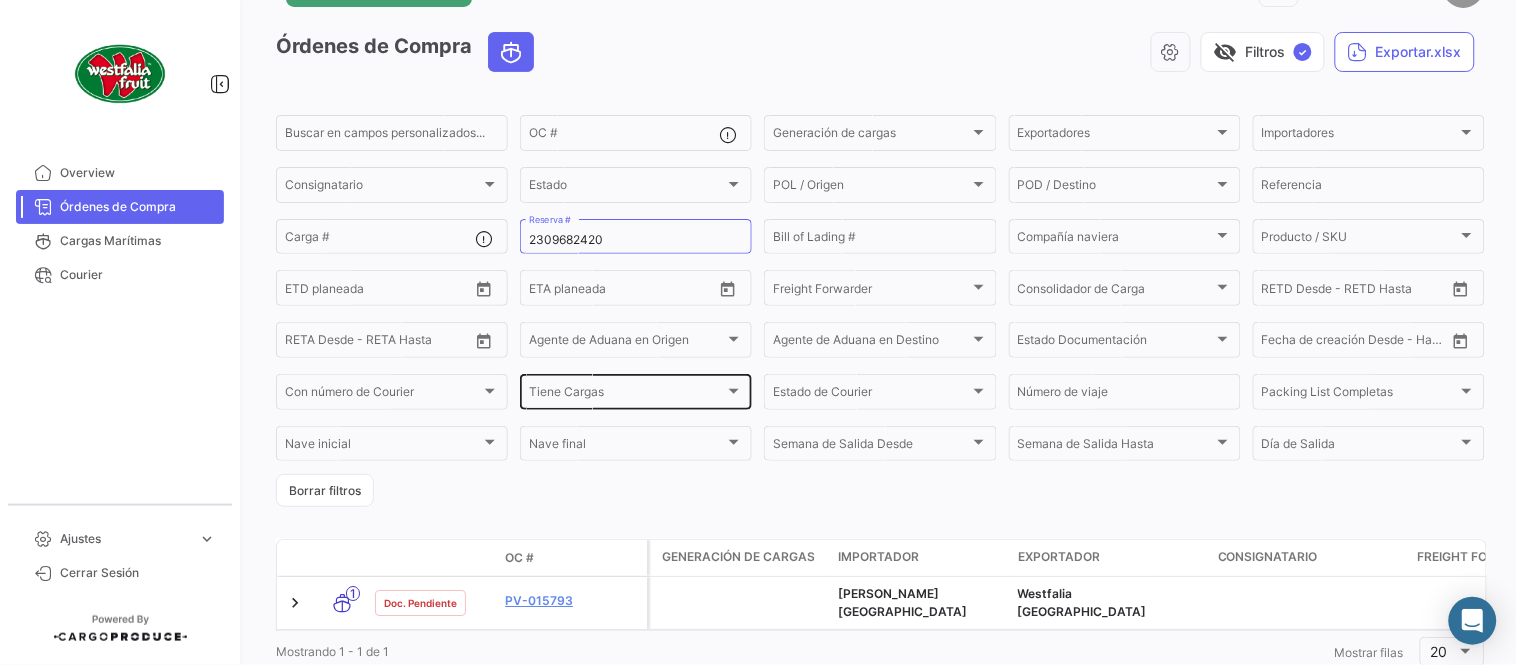 scroll, scrollTop: 128, scrollLeft: 0, axis: vertical 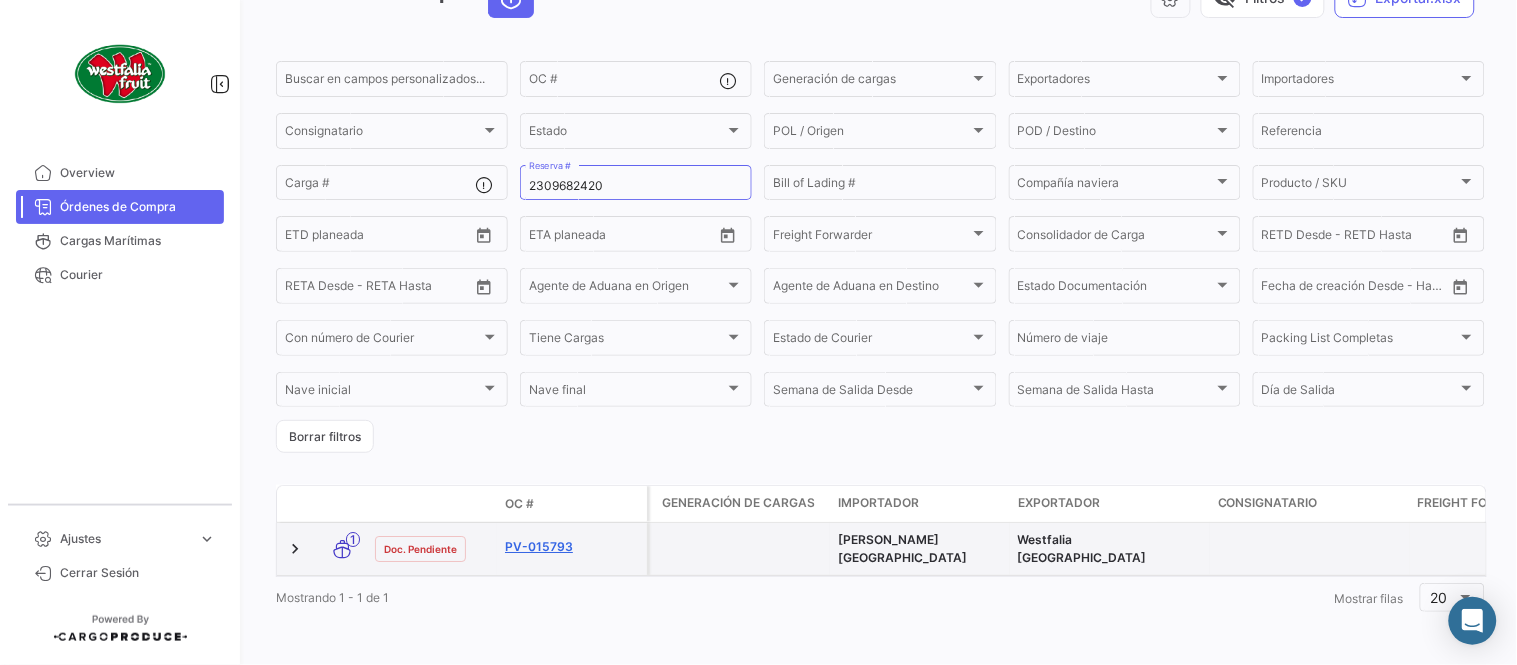 click on "PV-015793" 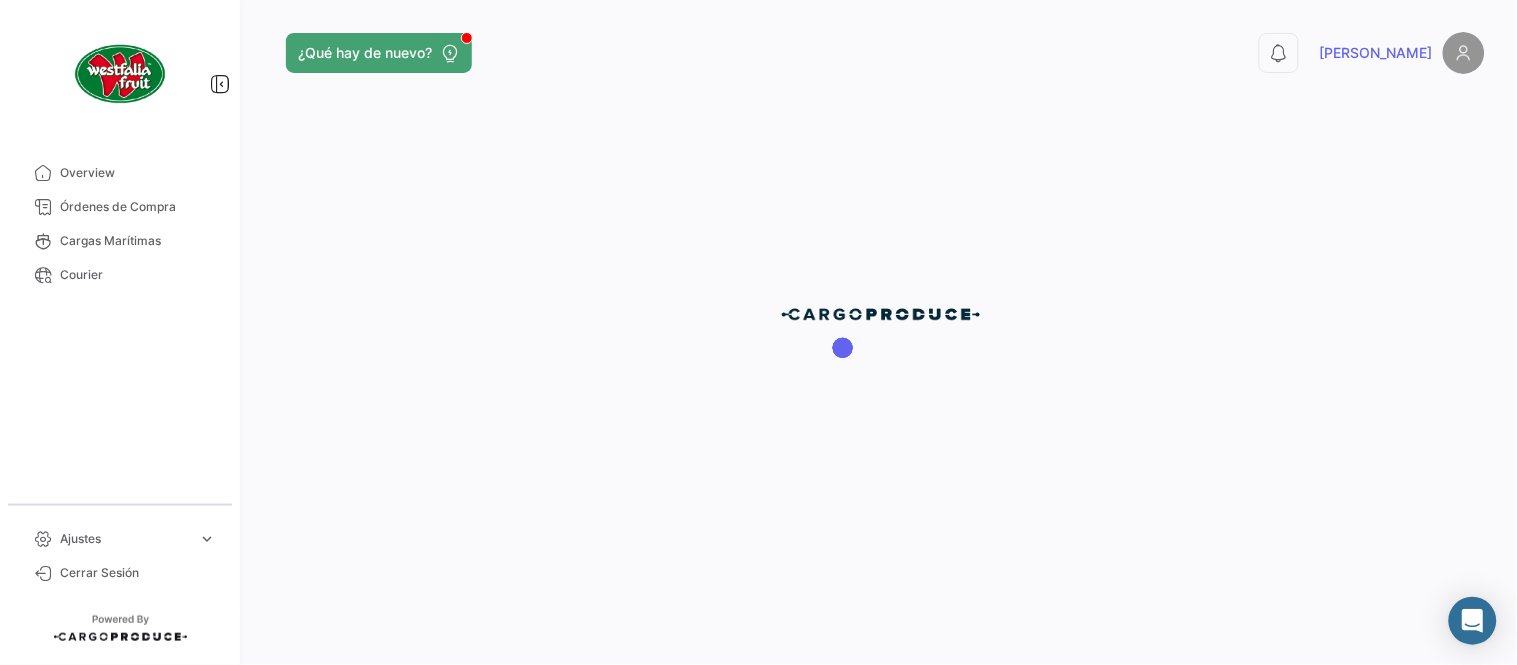 scroll, scrollTop: 0, scrollLeft: 0, axis: both 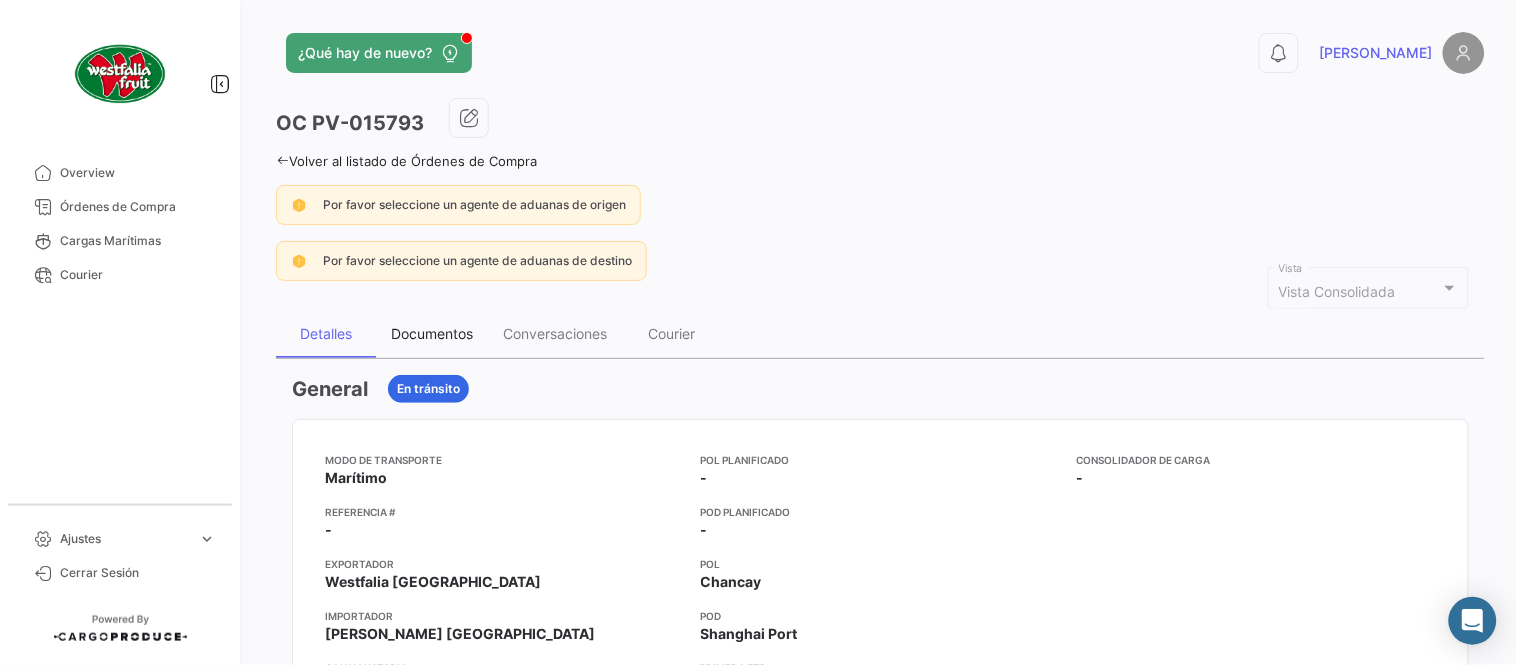 click on "Documentos" at bounding box center [432, 333] 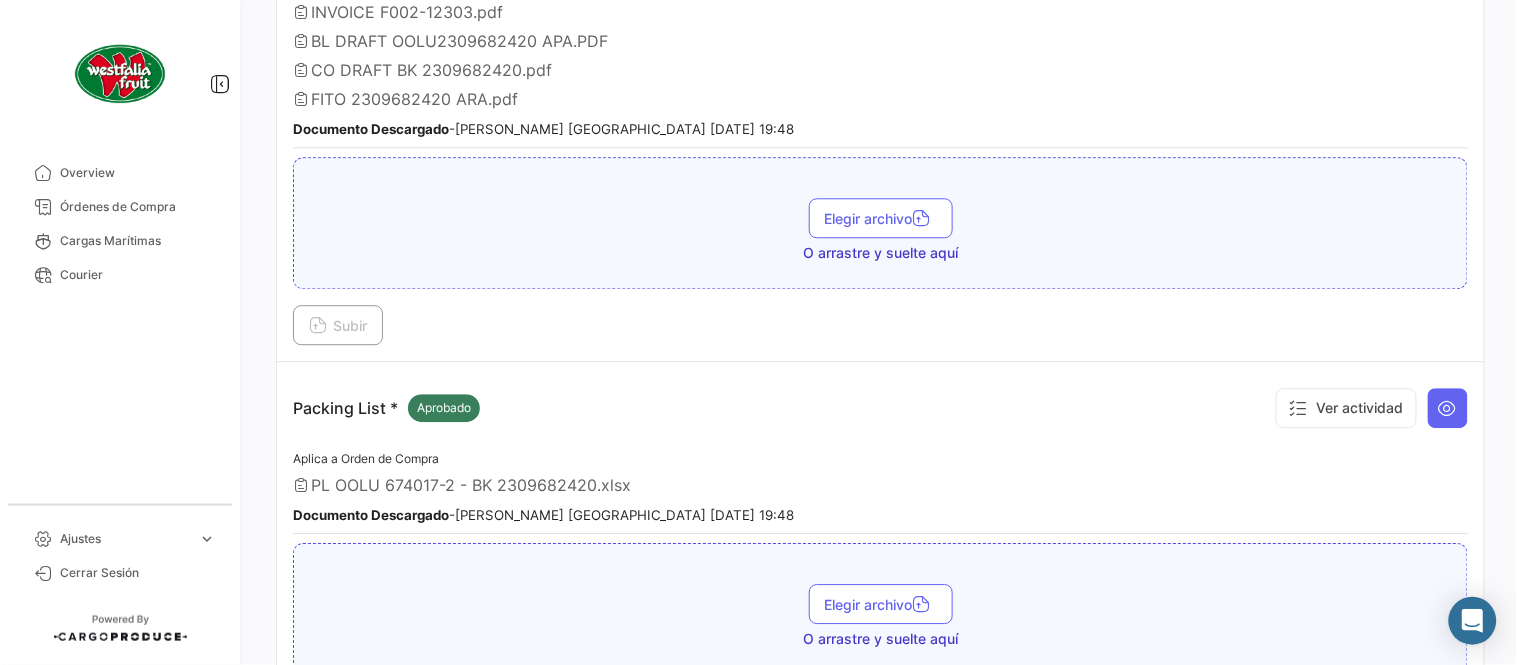 scroll, scrollTop: 1383, scrollLeft: 0, axis: vertical 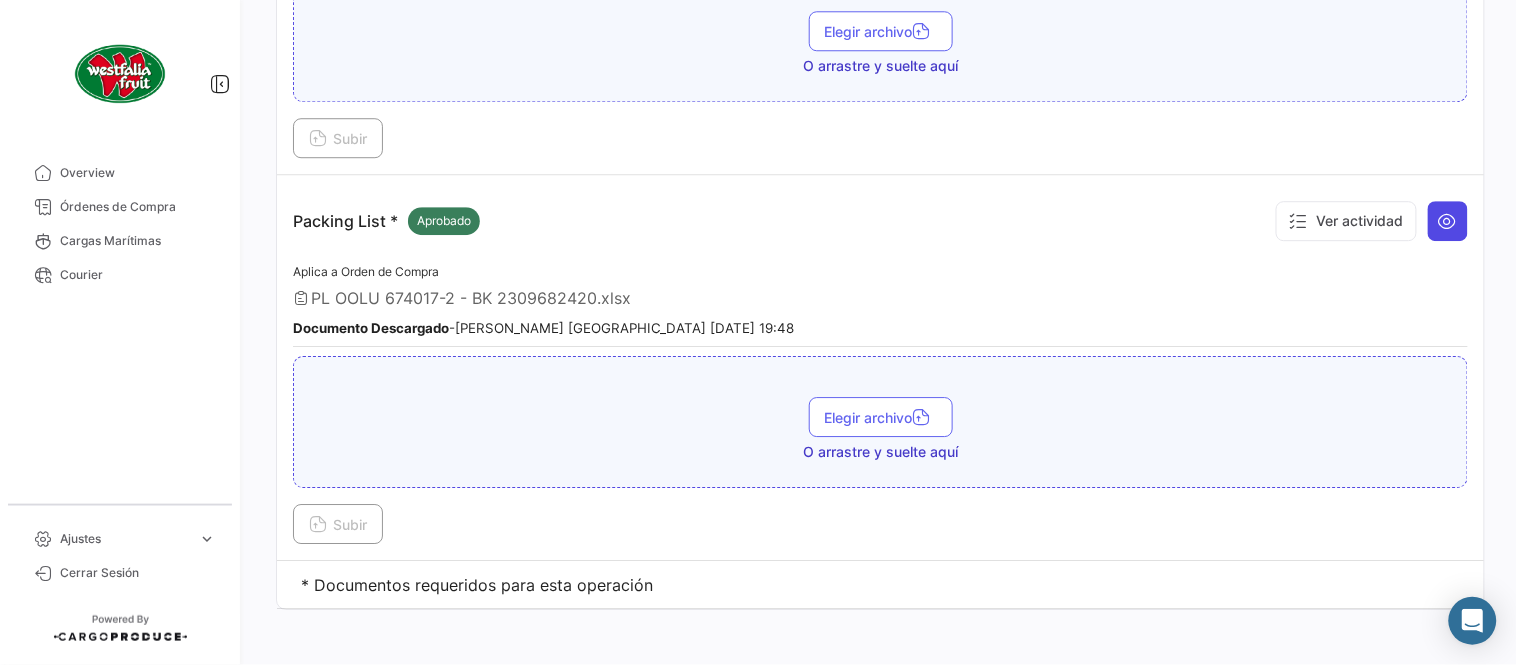 click at bounding box center (1448, 221) 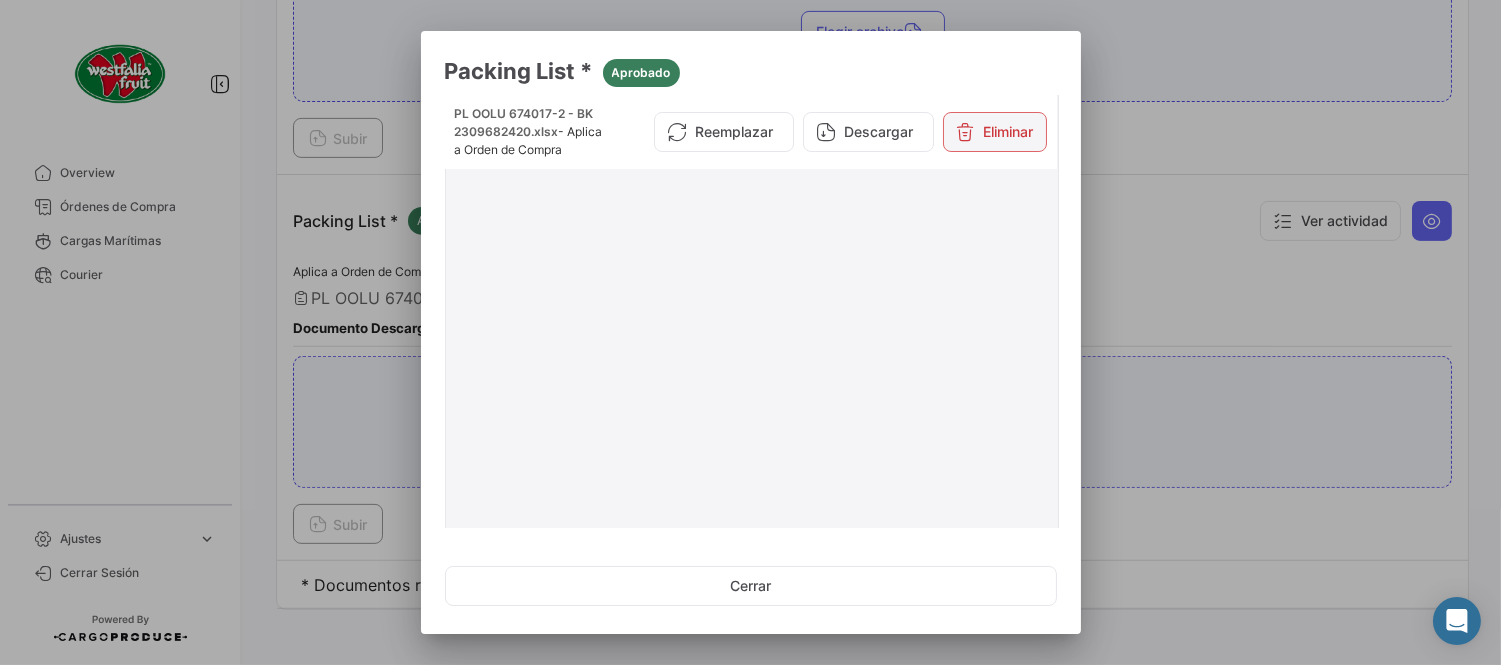 click on "Eliminar" at bounding box center (995, 132) 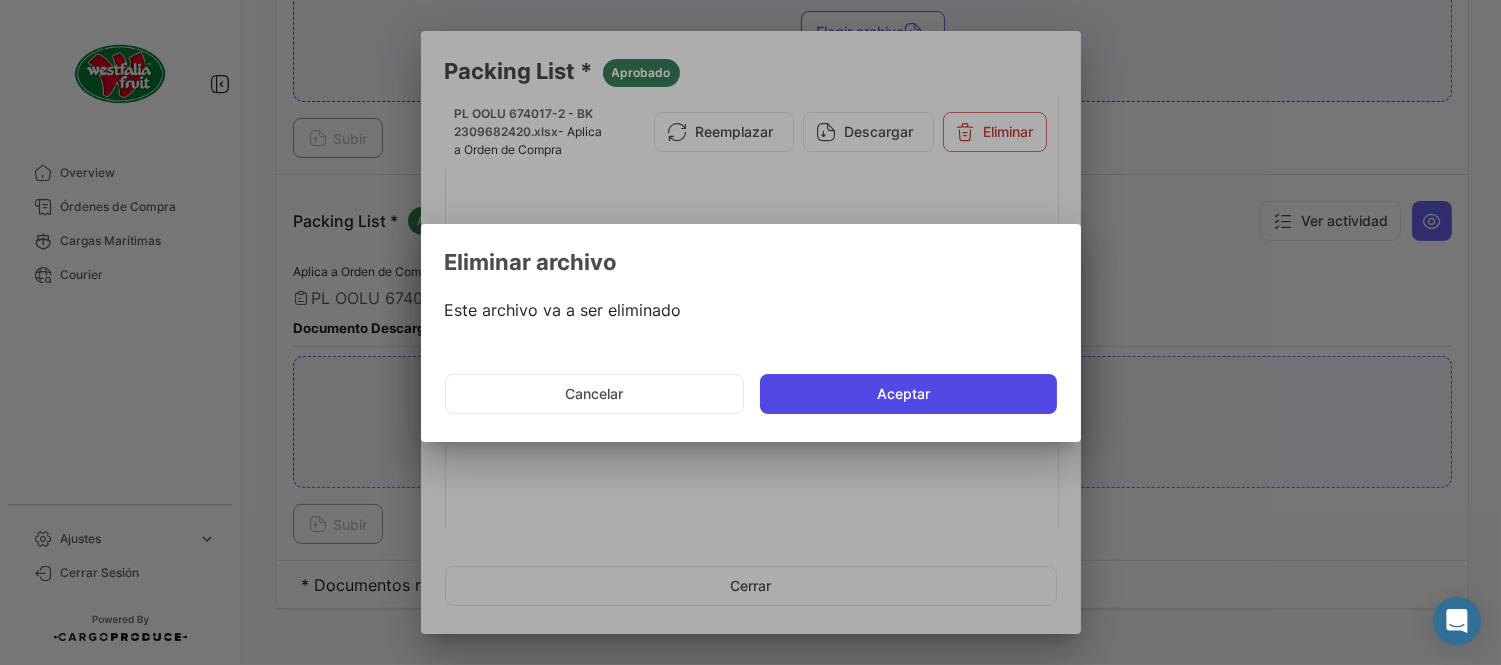 click on "Aceptar" 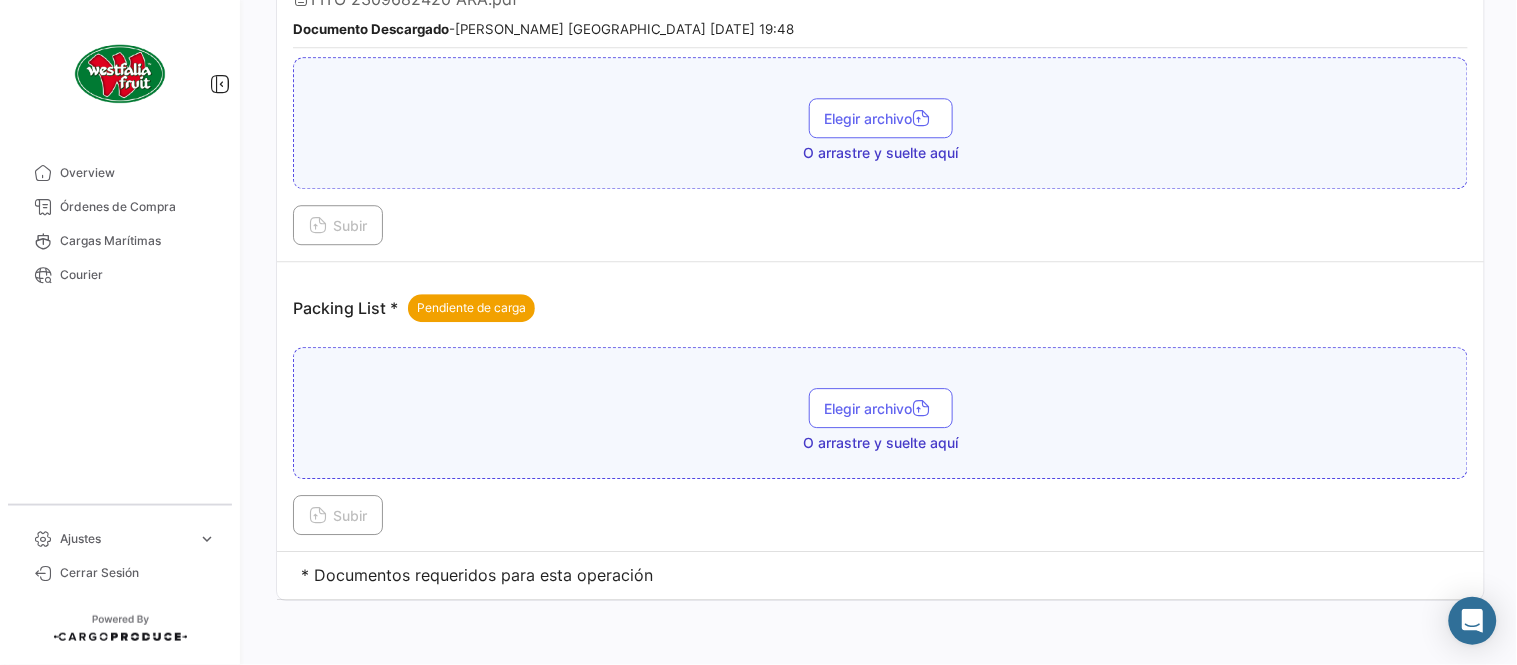 scroll, scrollTop: 1290, scrollLeft: 0, axis: vertical 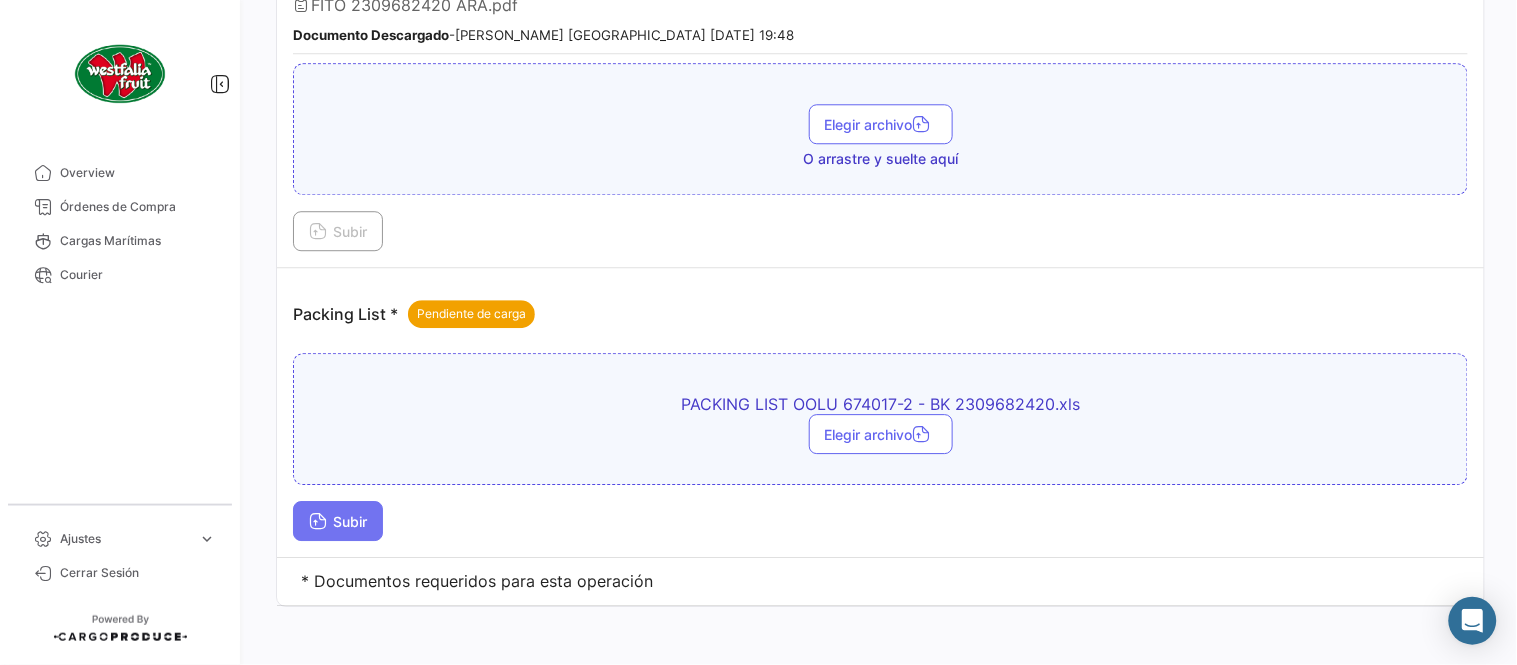 click on "Subir" at bounding box center (338, 521) 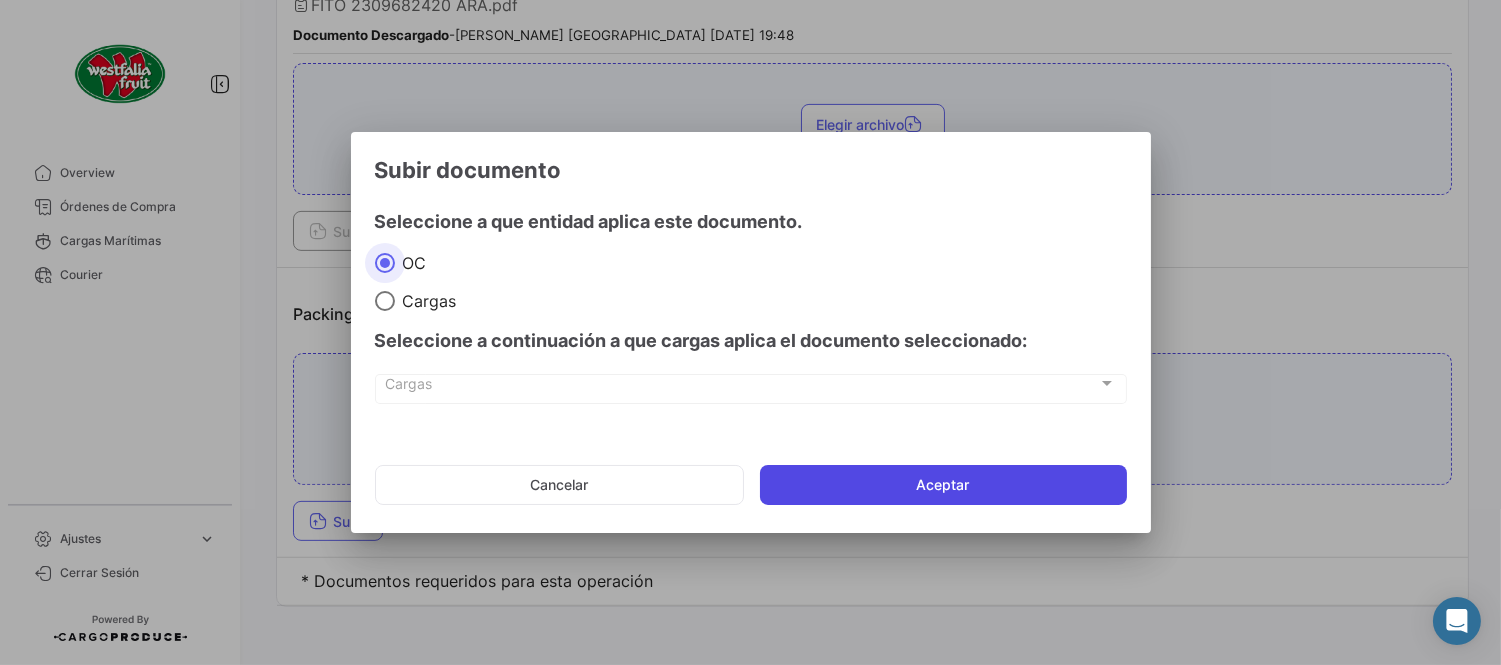 click on "Aceptar" 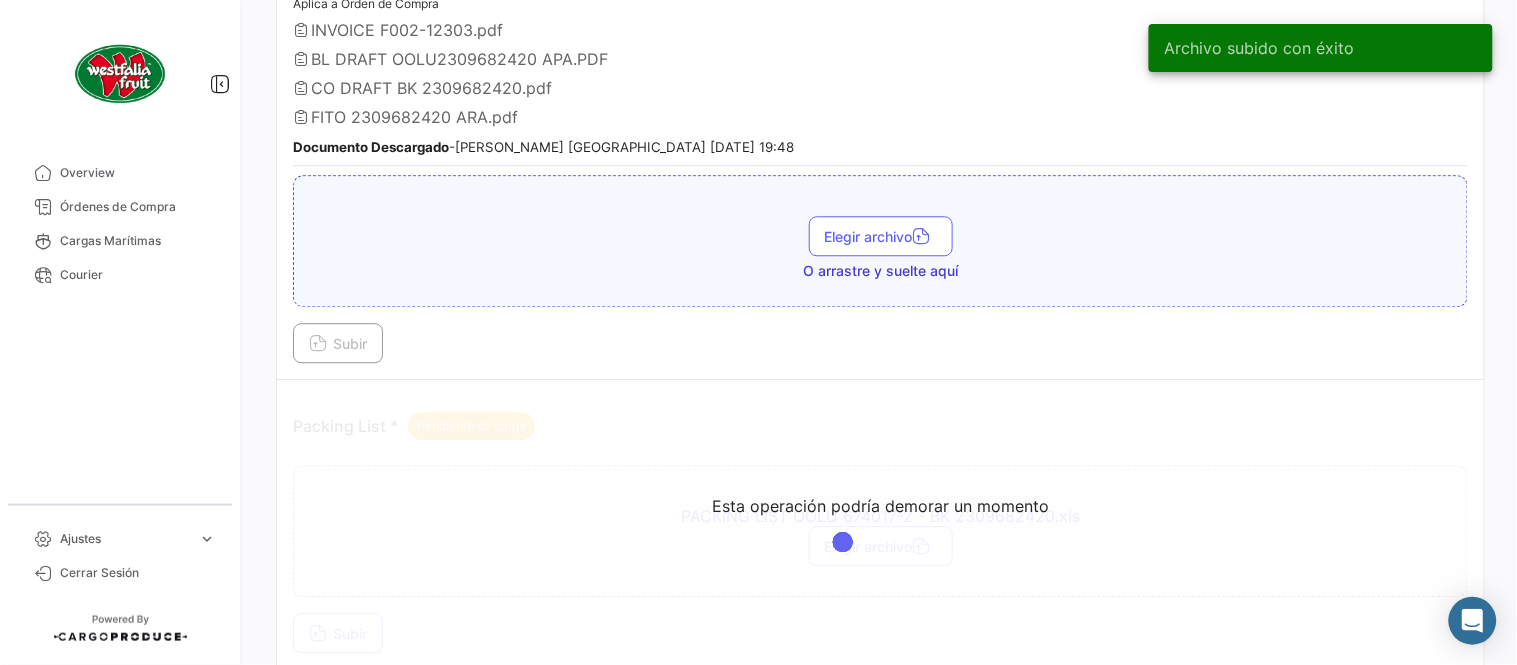 scroll, scrollTop: 1067, scrollLeft: 0, axis: vertical 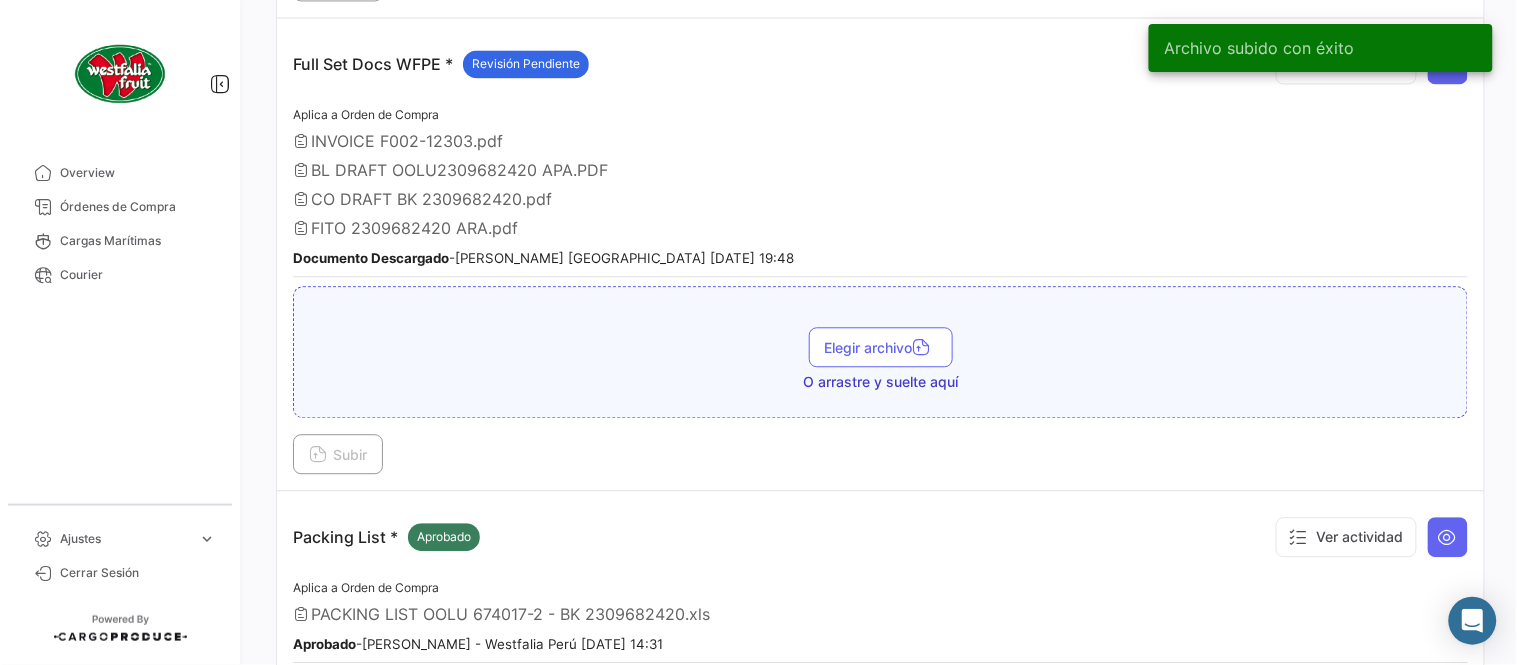 click on "INVOICE F002-12303.pdf" at bounding box center (880, 141) 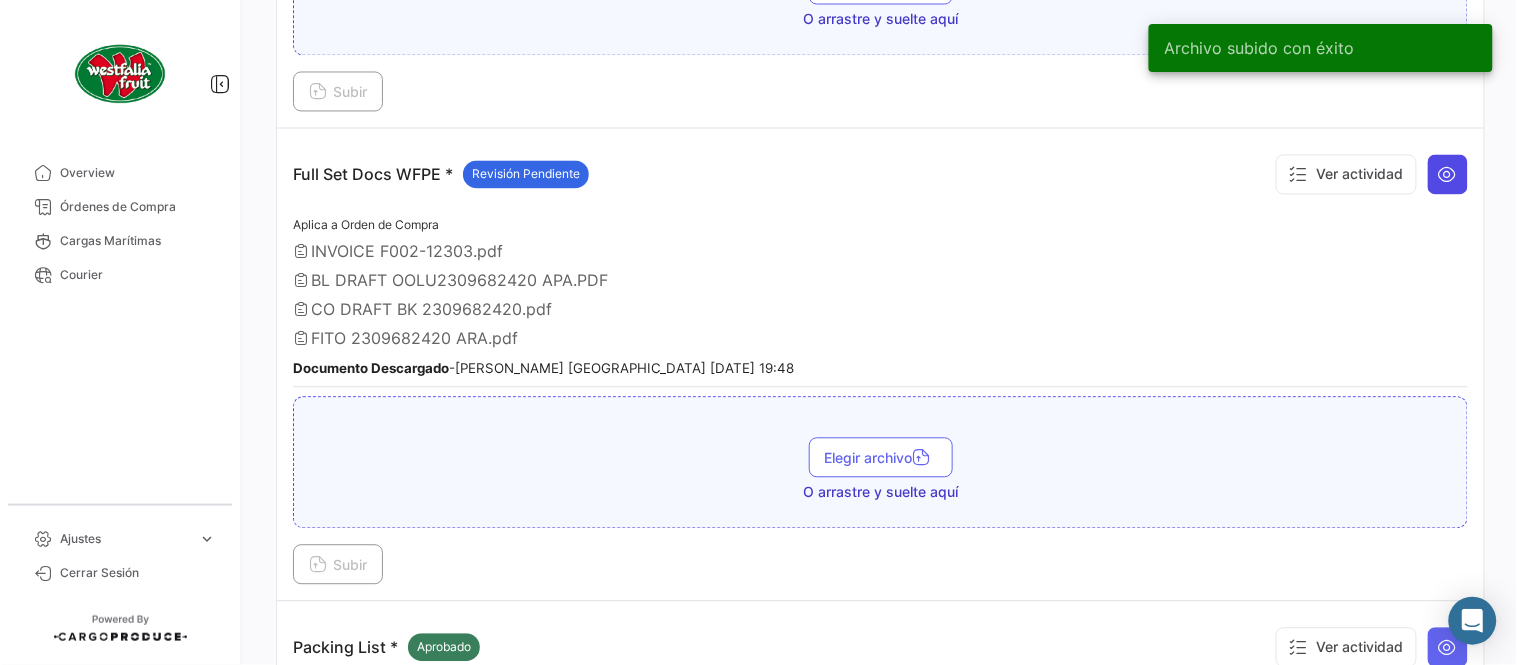 click at bounding box center (1448, 175) 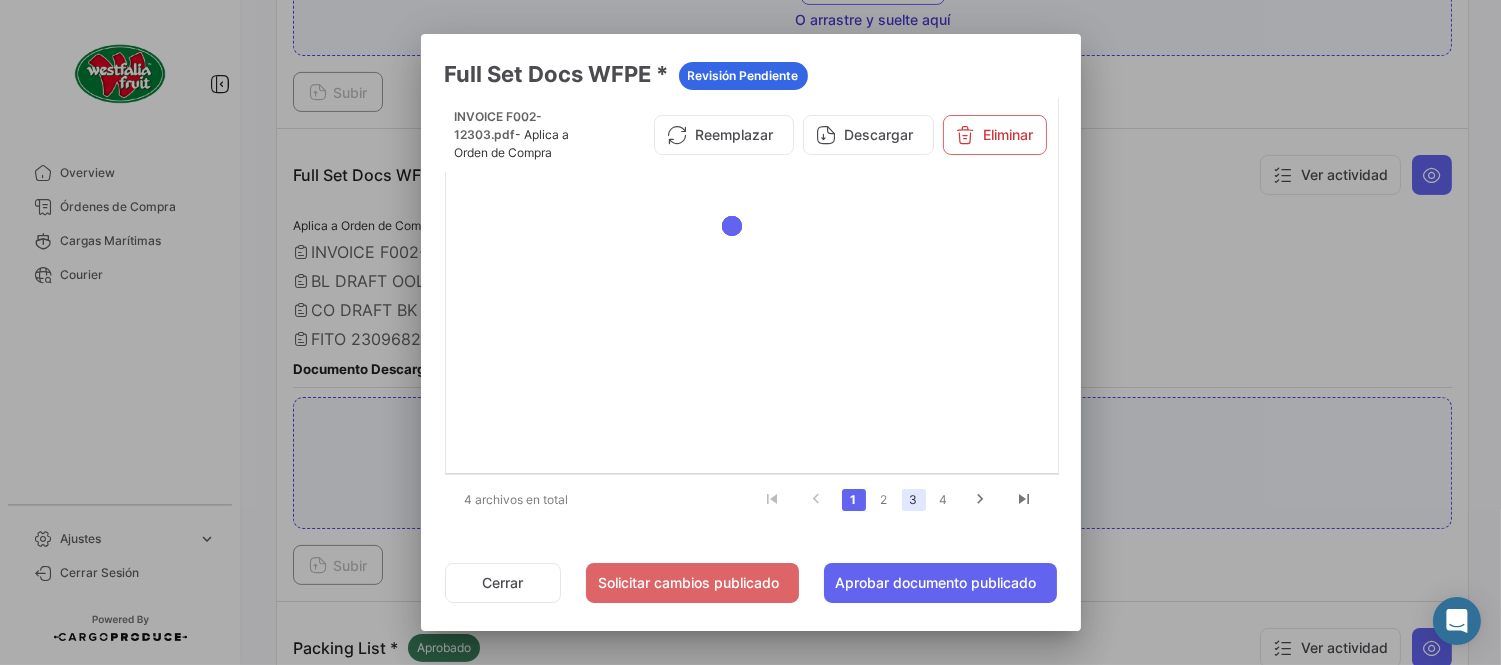 click on "3" 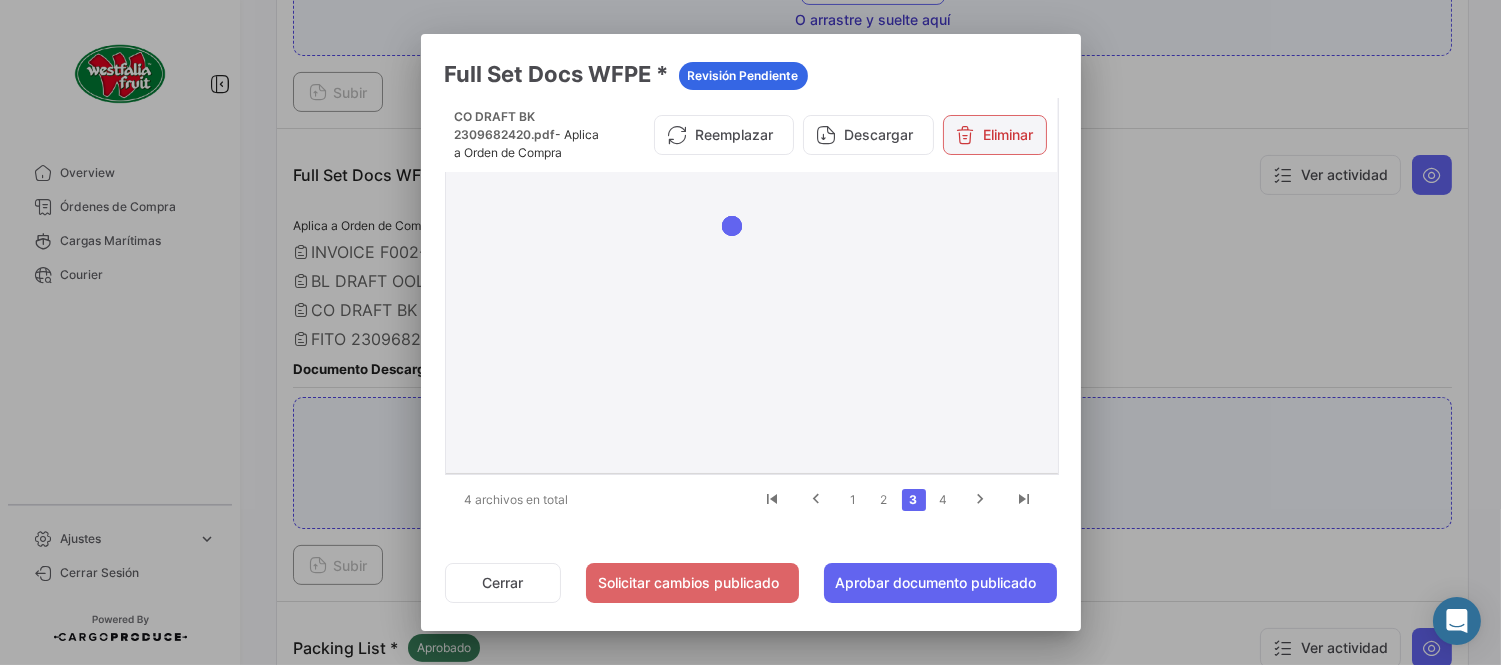 click on "Eliminar" at bounding box center [995, 135] 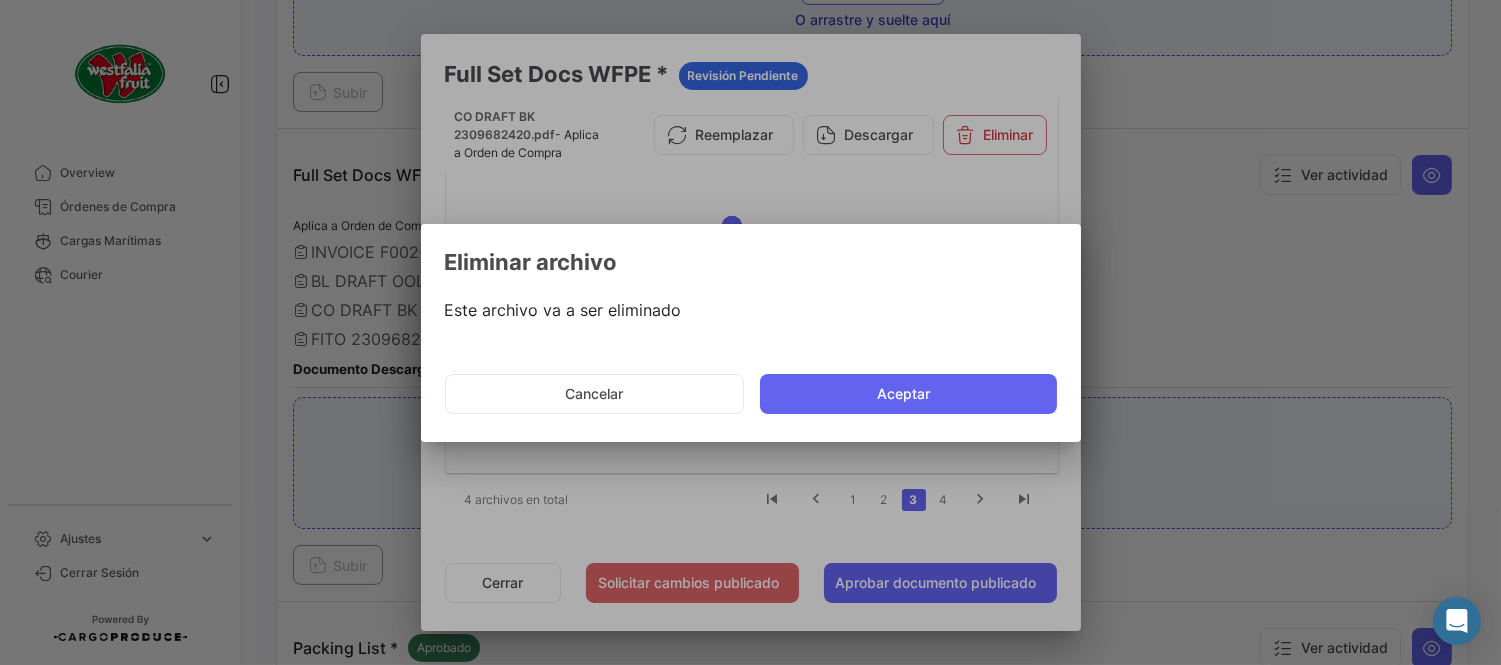 click on "Aceptar" 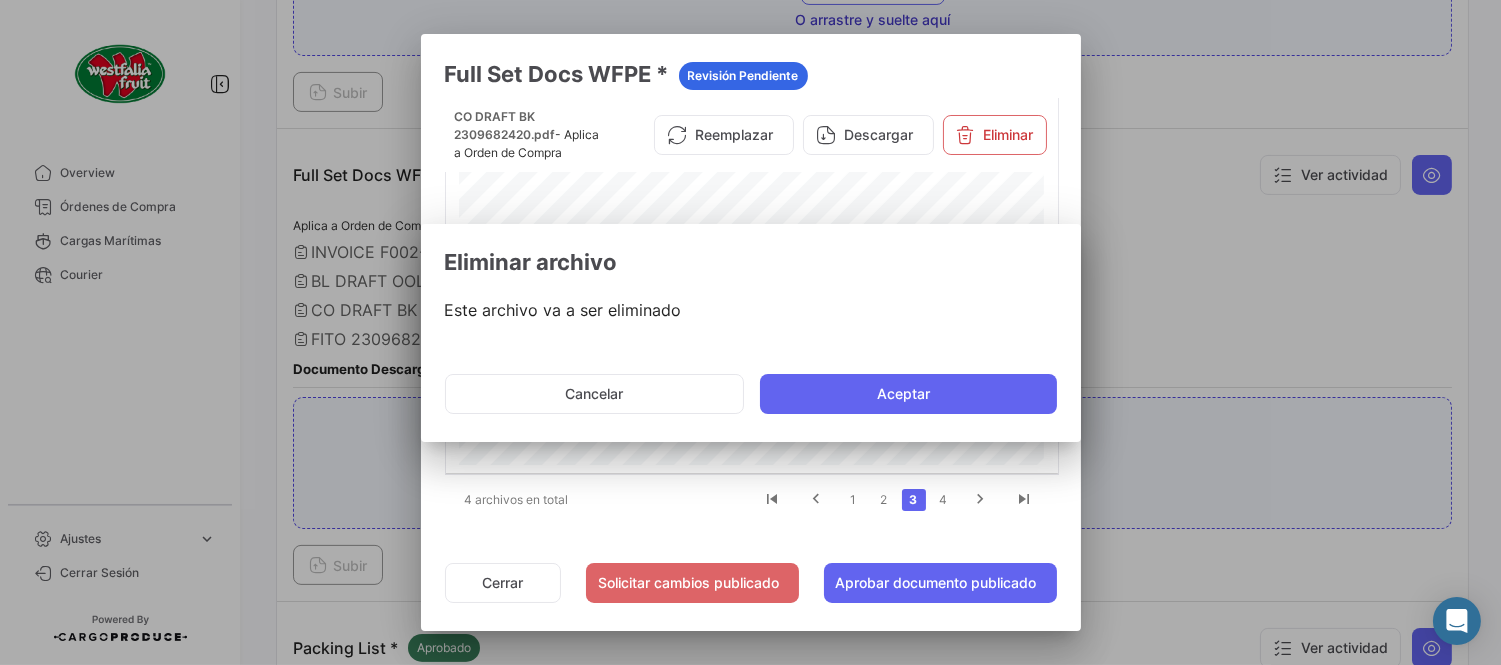 type 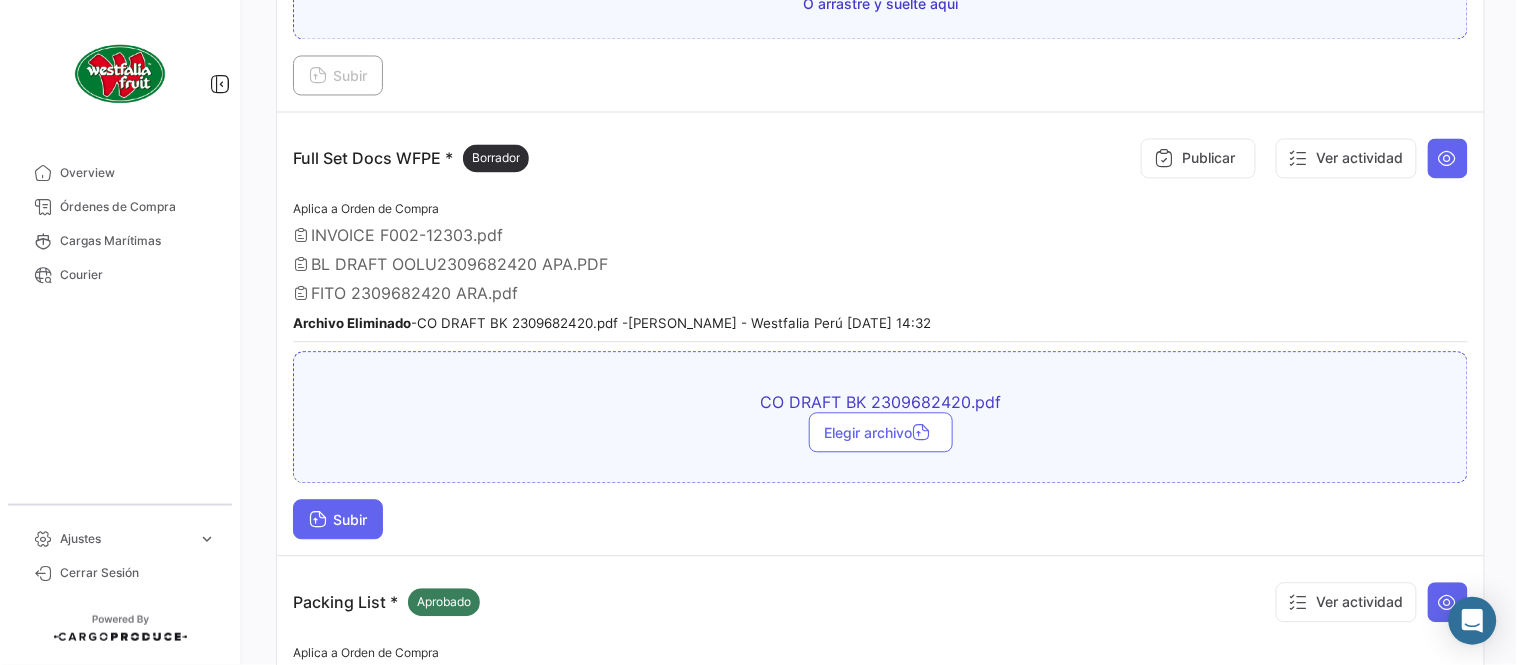 click on "Subir" at bounding box center (338, 520) 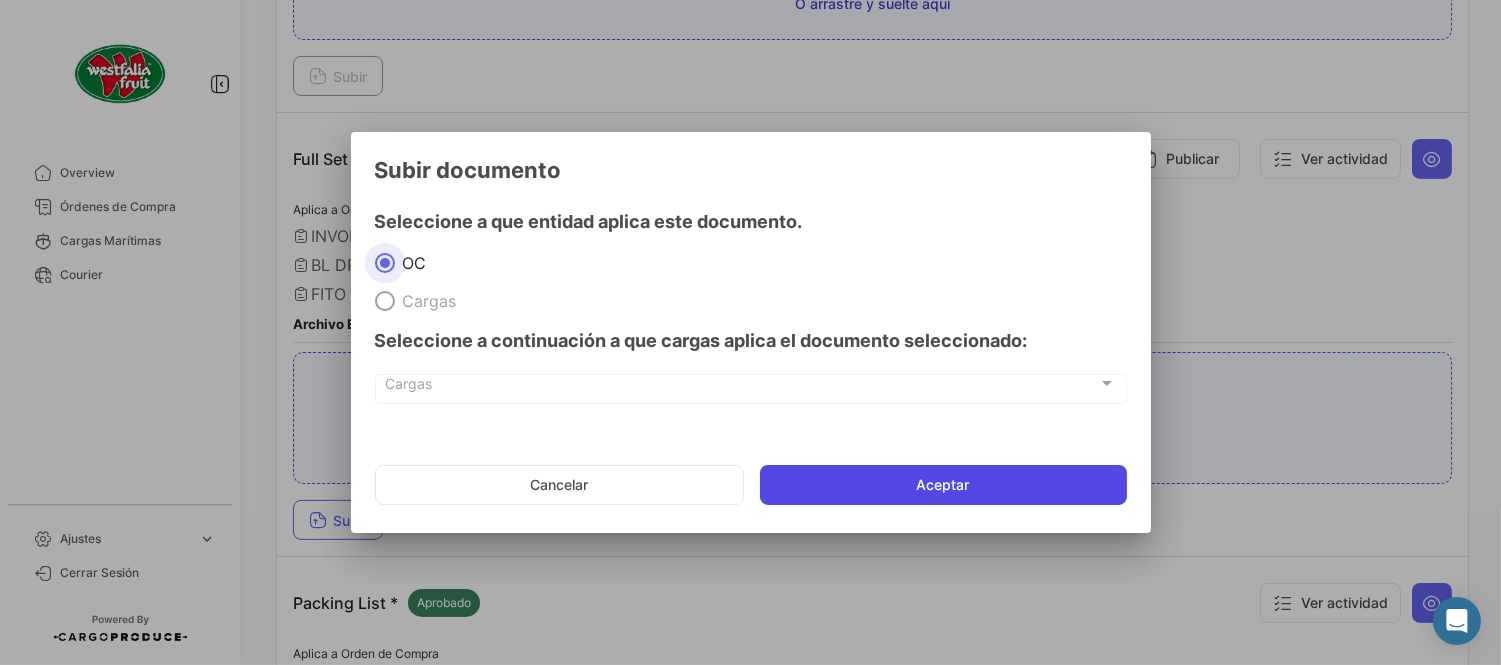 drag, startPoint x: 905, startPoint y: 498, endPoint x: 910, endPoint y: 508, distance: 11.18034 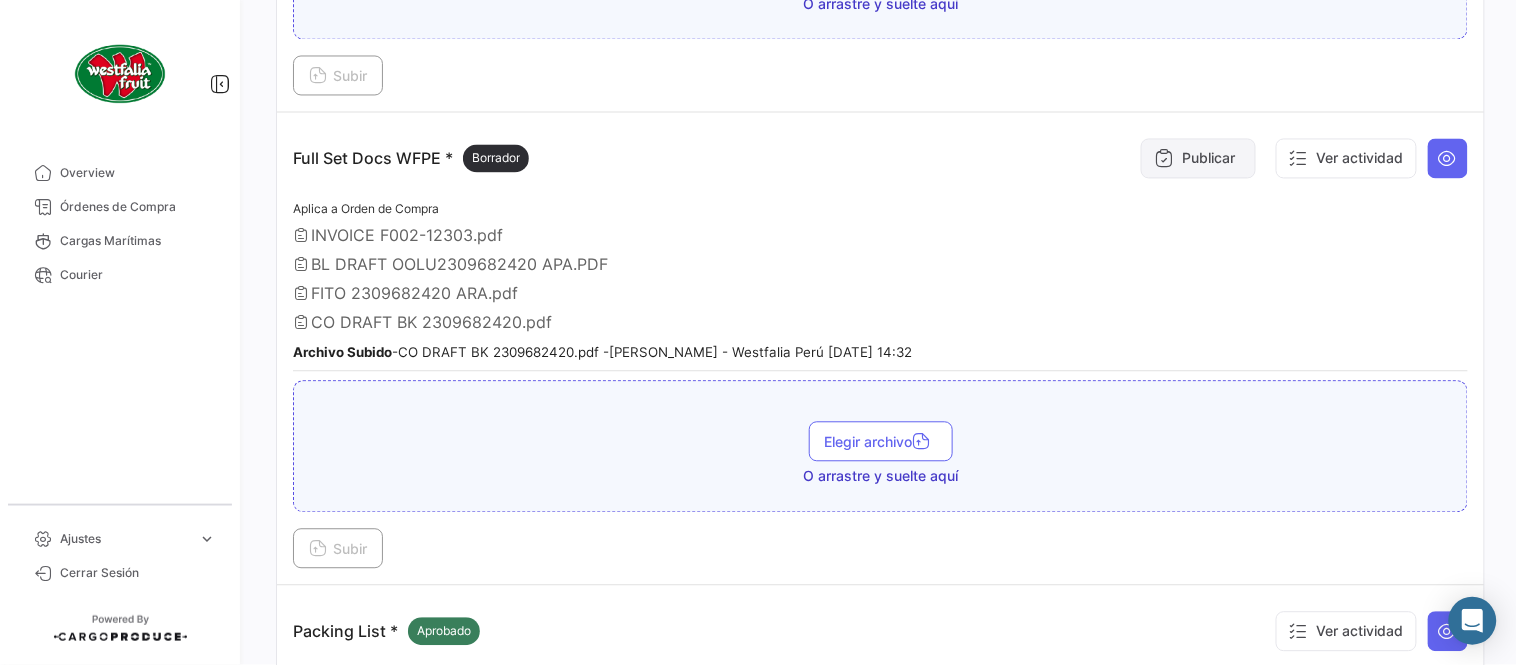 click on "Publicar" at bounding box center [1198, 159] 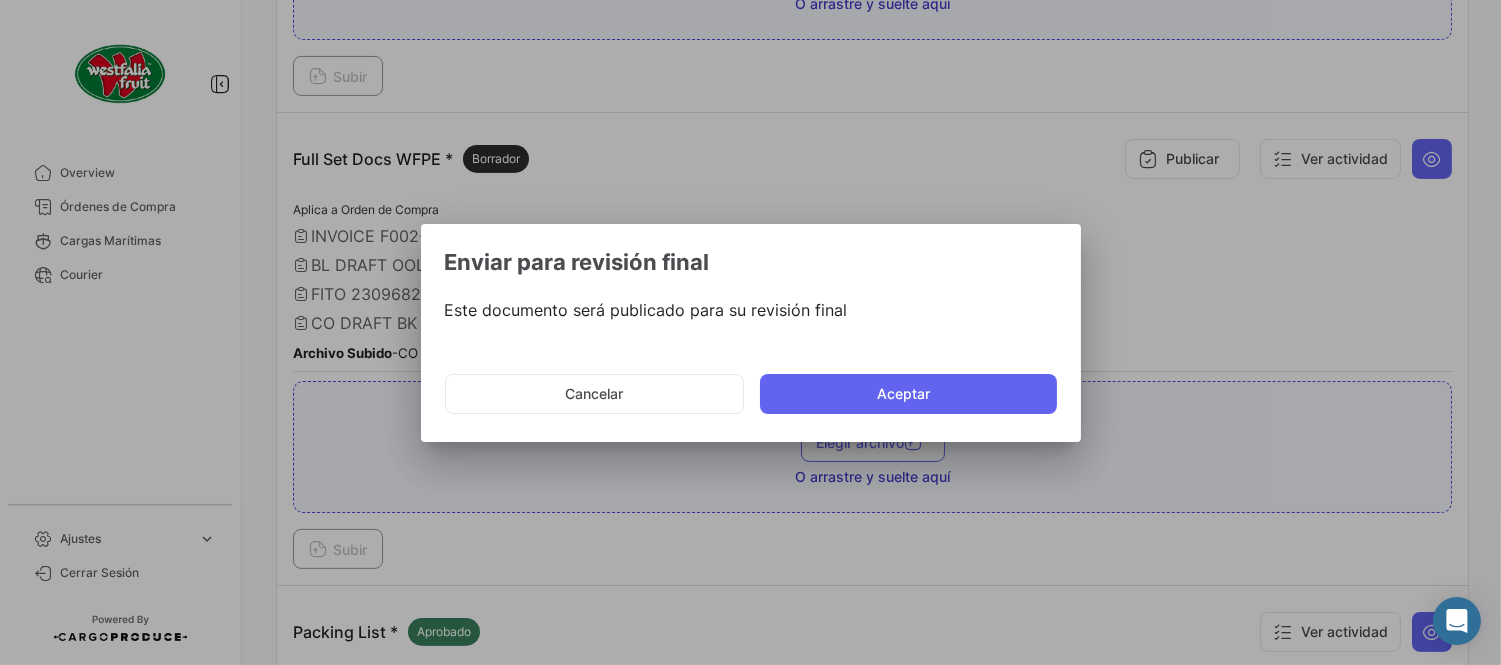 drag, startPoint x: 934, startPoint y: 402, endPoint x: 926, endPoint y: 426, distance: 25.298222 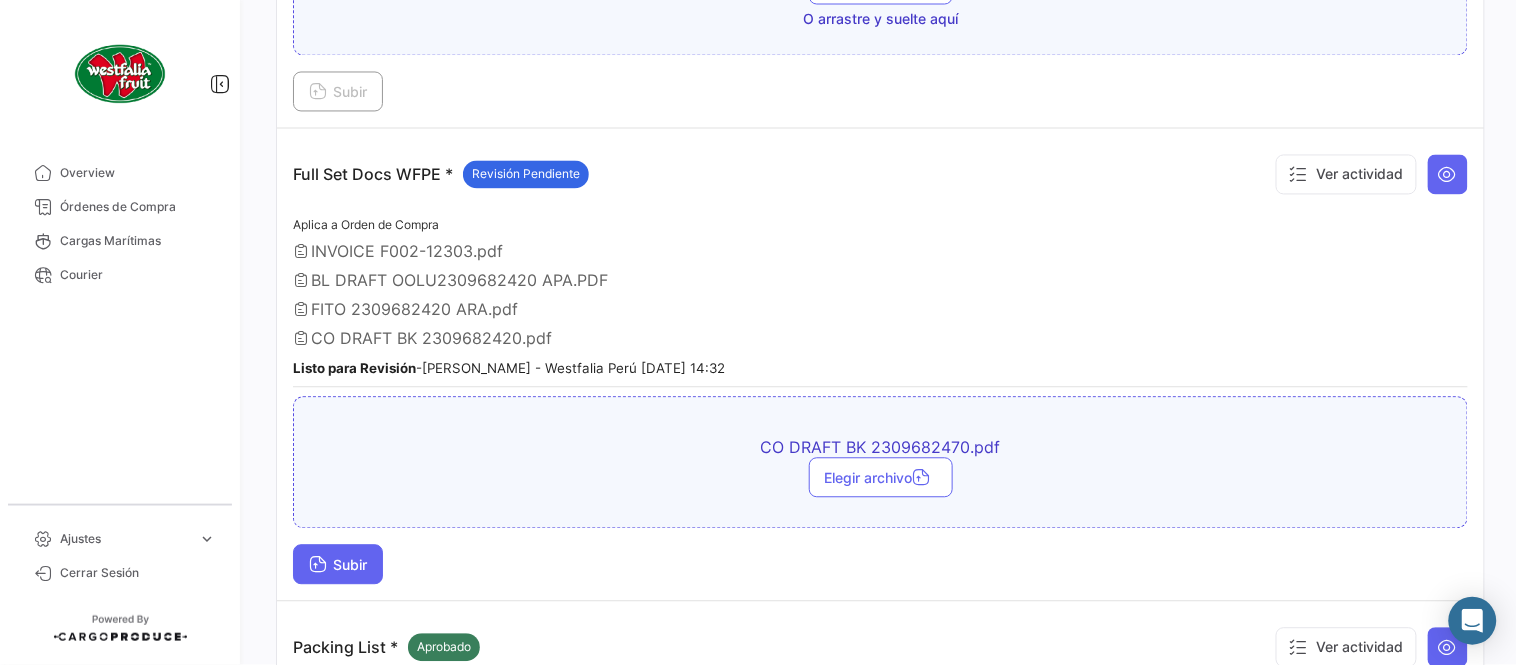 click on "Subir" at bounding box center [338, 565] 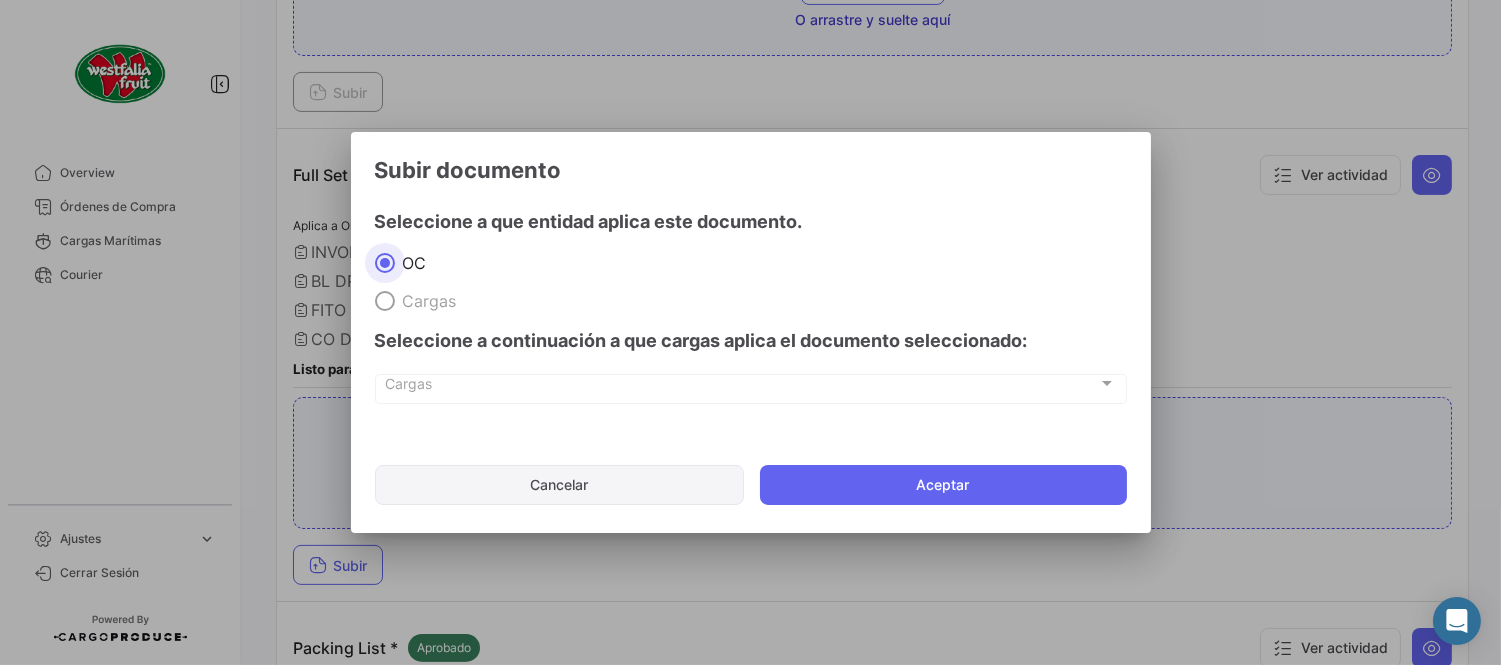 click on "Cancelar" 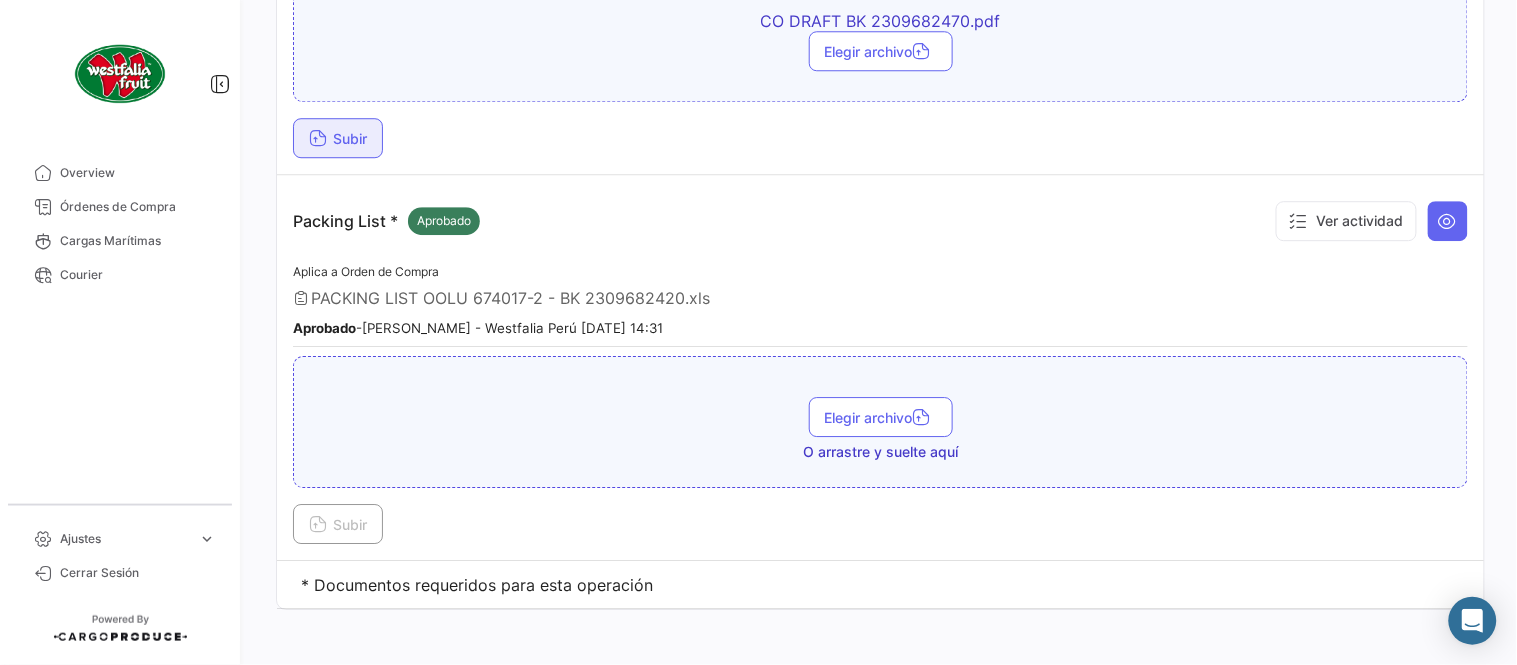 scroll, scrollTop: 1161, scrollLeft: 0, axis: vertical 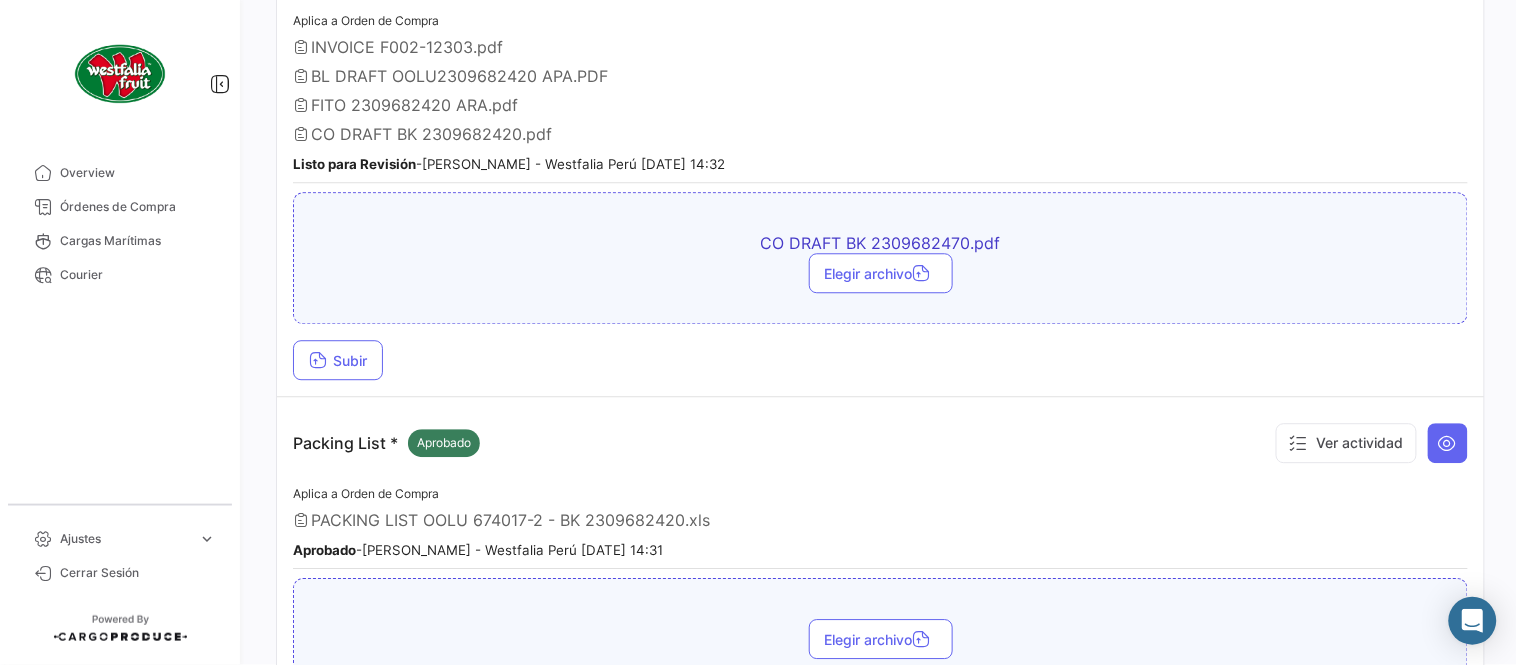 drag, startPoint x: 938, startPoint y: 58, endPoint x: 932, endPoint y: 68, distance: 11.661903 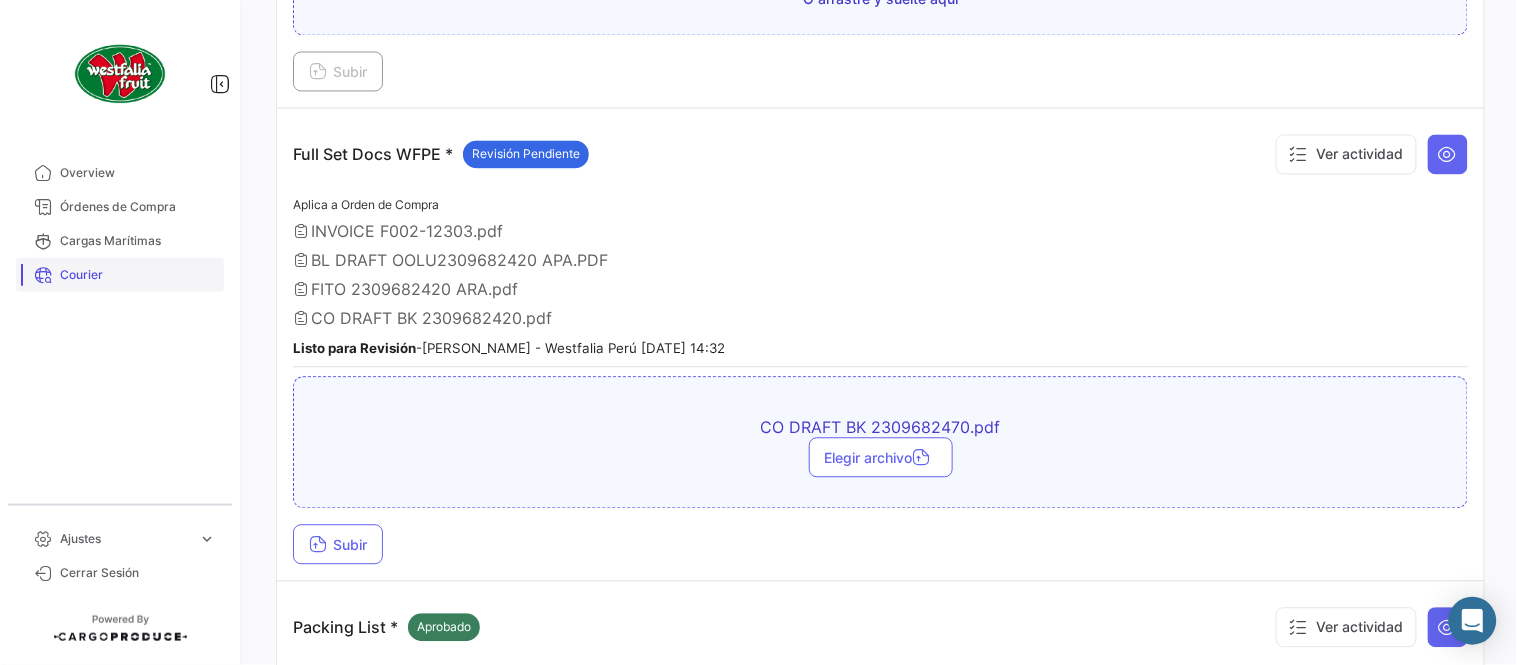 scroll, scrollTop: 938, scrollLeft: 0, axis: vertical 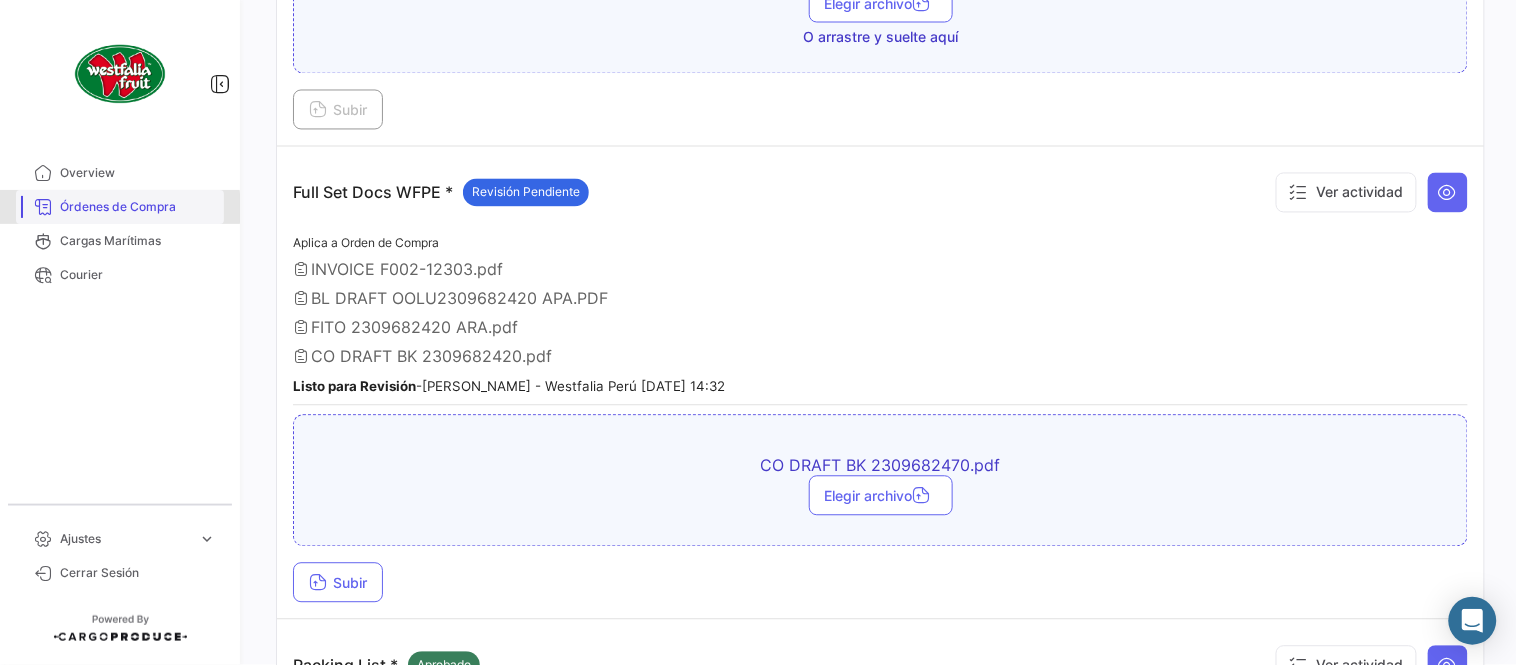 click on "Órdenes de Compra" at bounding box center [138, 207] 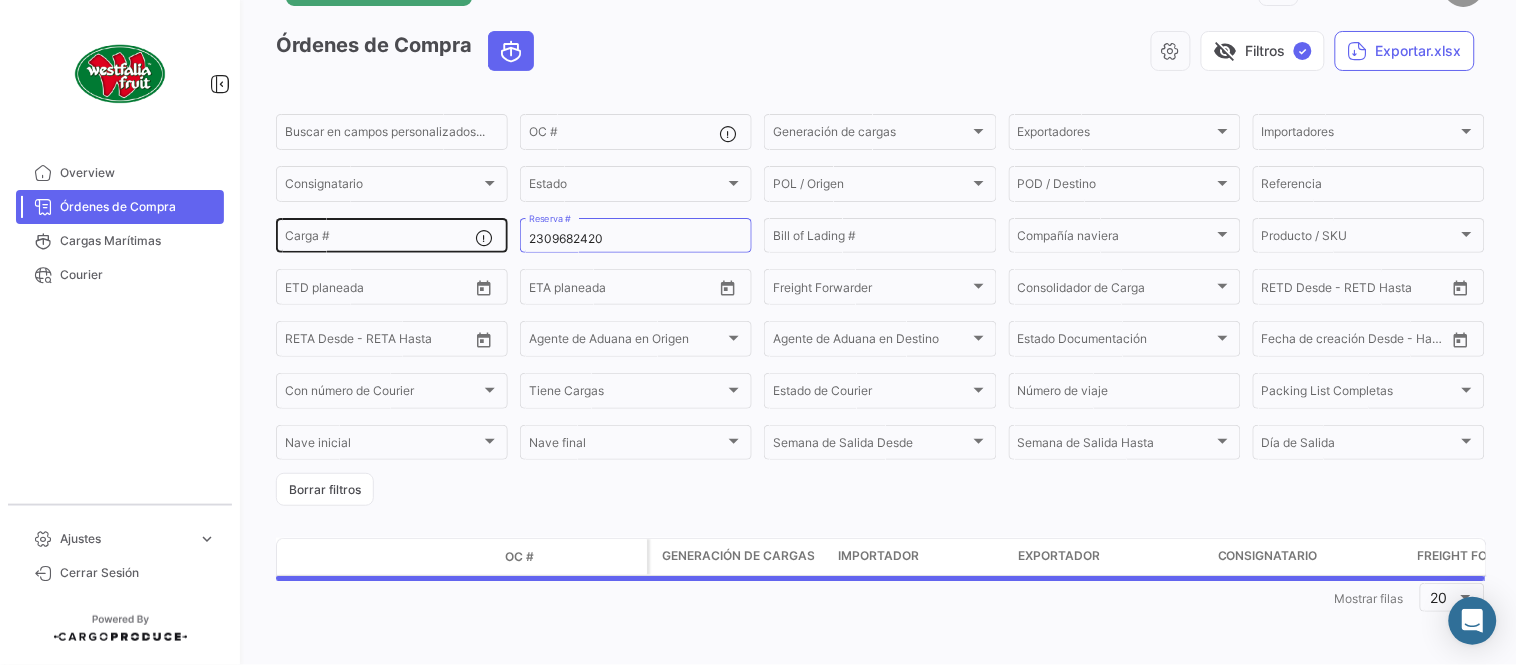 scroll, scrollTop: 0, scrollLeft: 0, axis: both 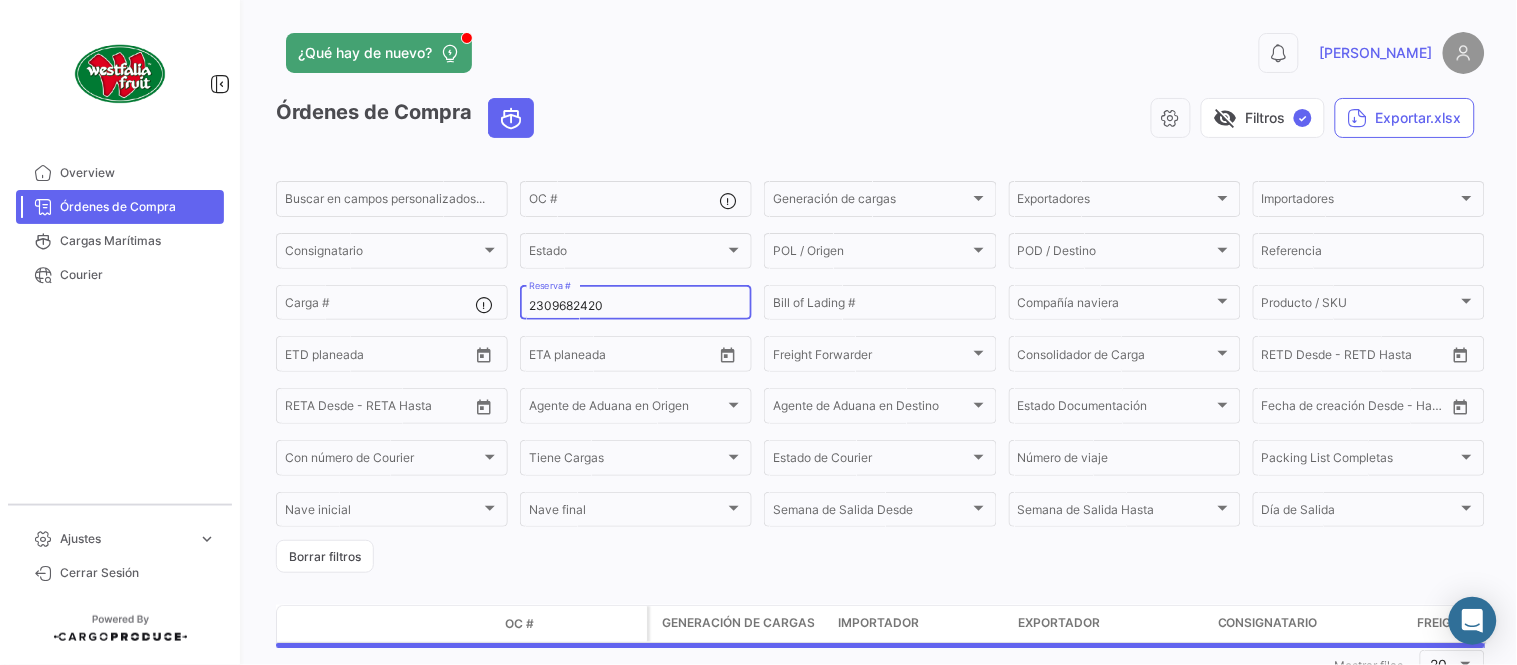 click on "2309682420" at bounding box center [636, 306] 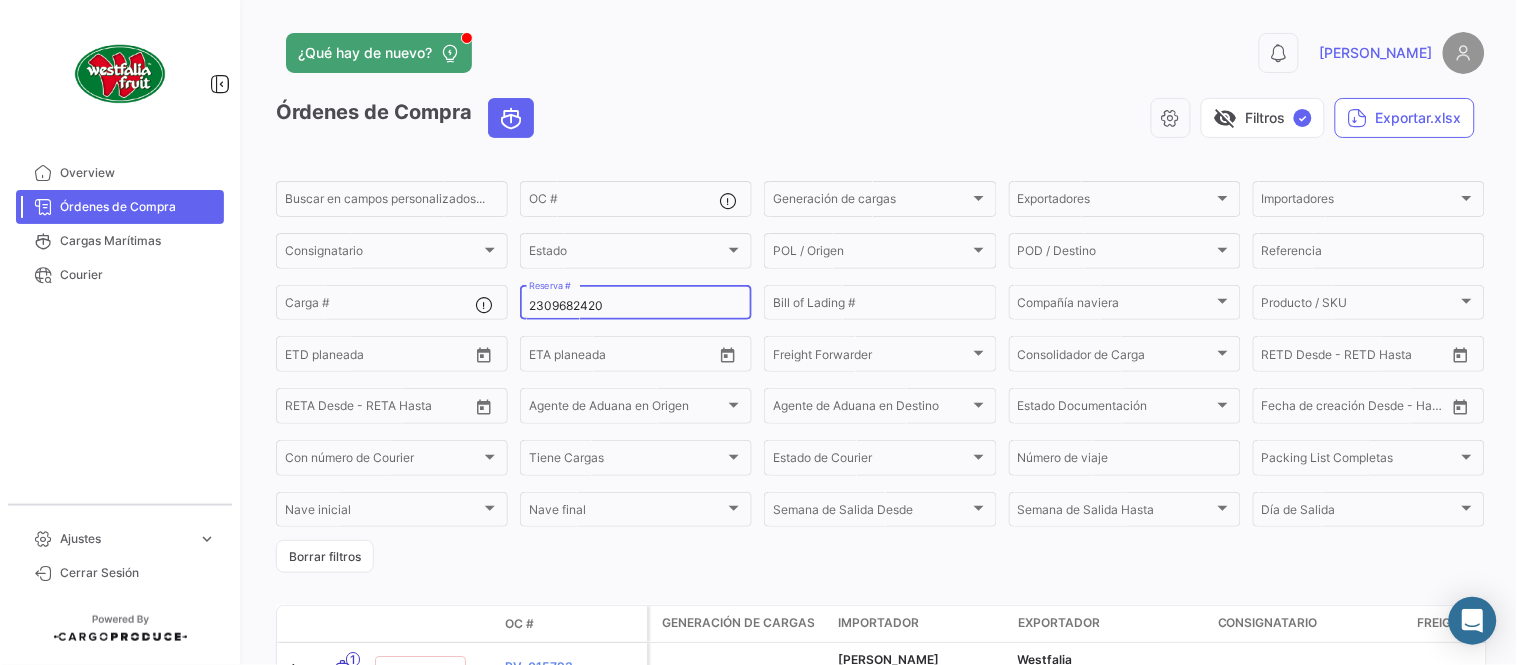 paste on "7" 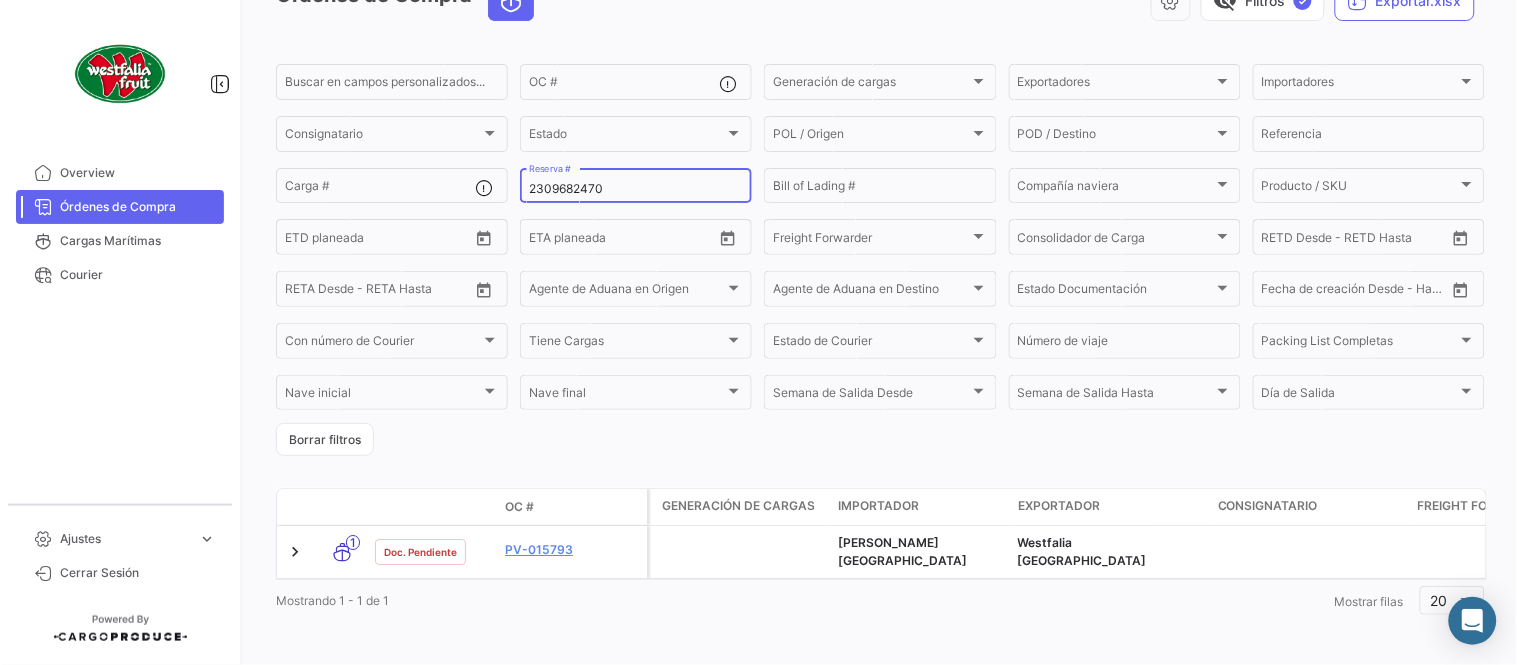 scroll, scrollTop: 128, scrollLeft: 0, axis: vertical 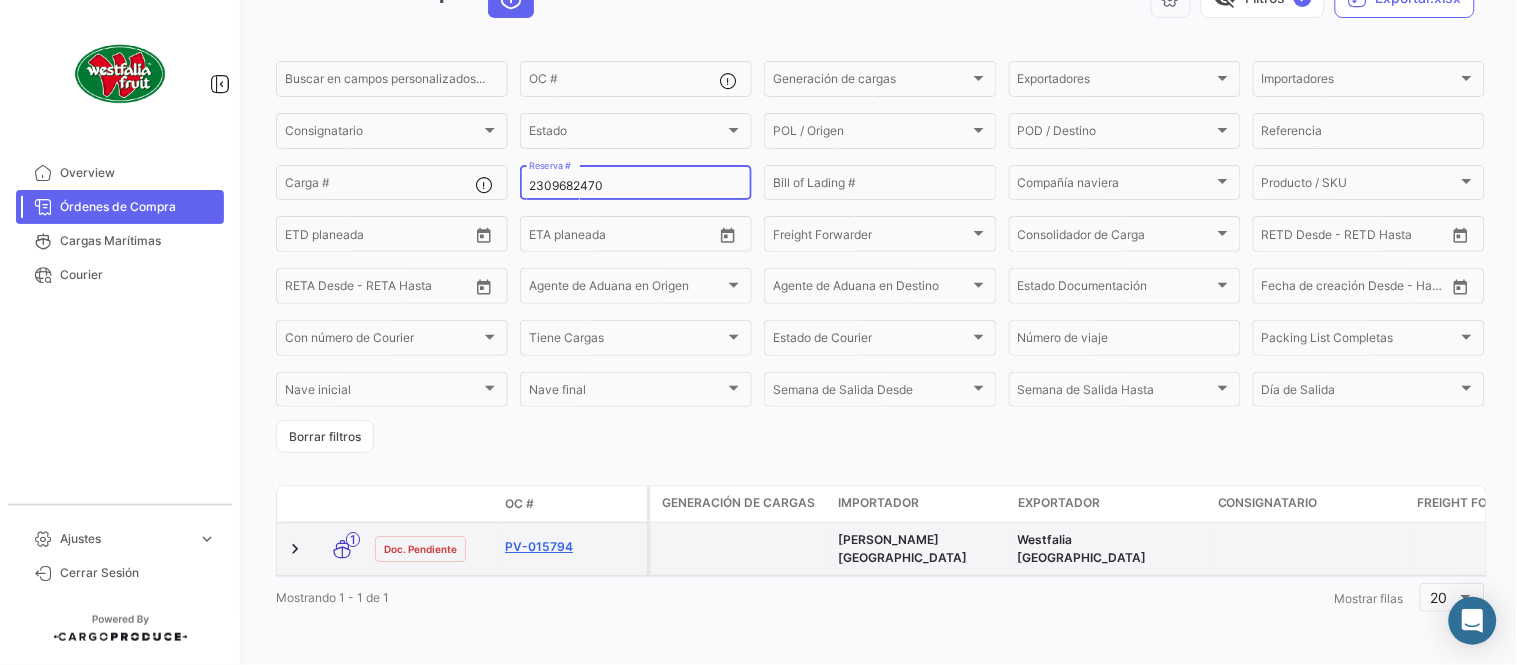 type on "2309682470" 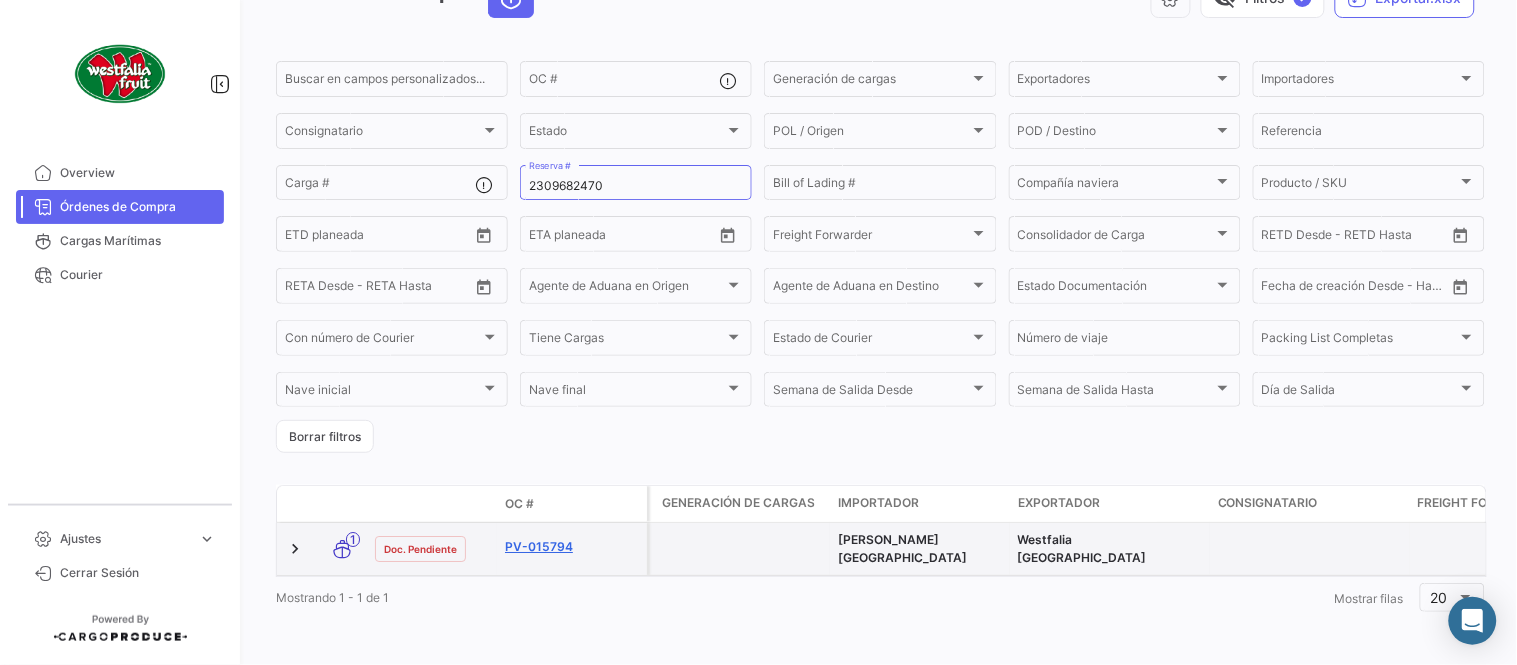 click on "PV-015794" 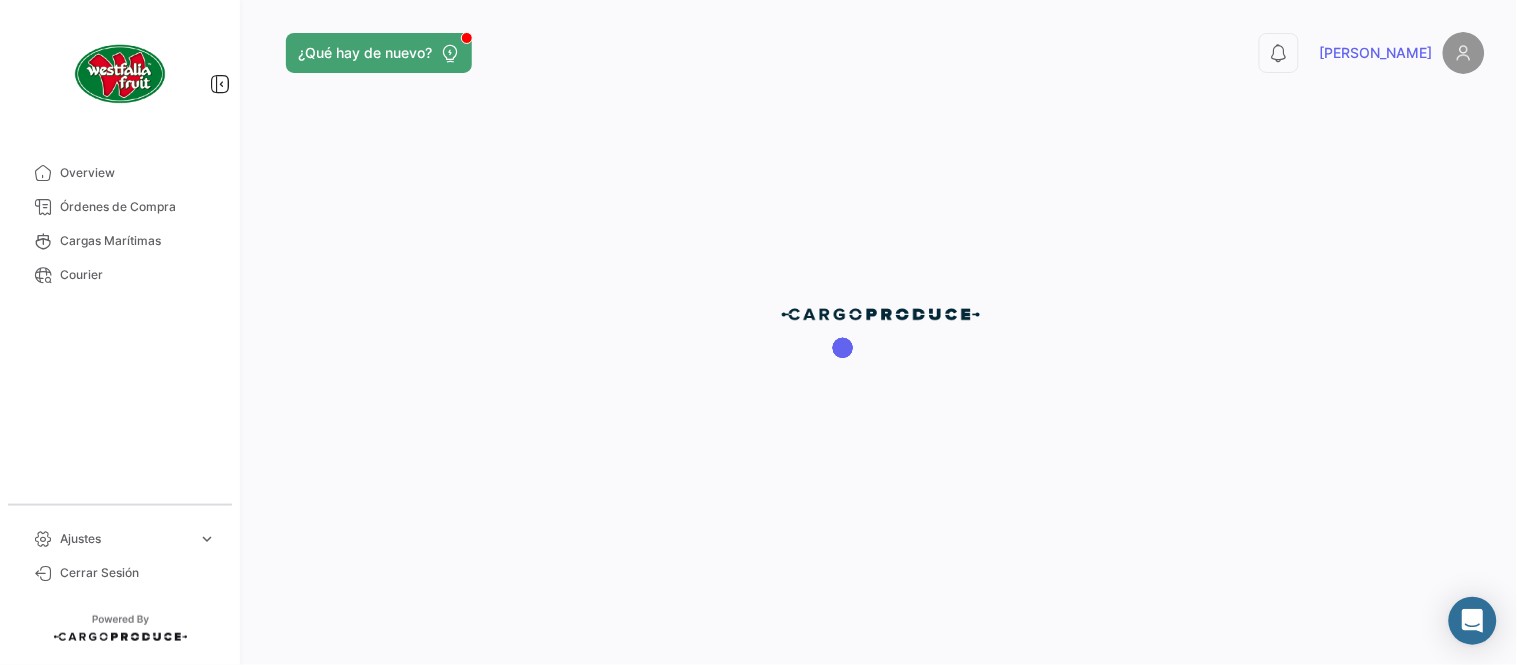 scroll, scrollTop: 0, scrollLeft: 0, axis: both 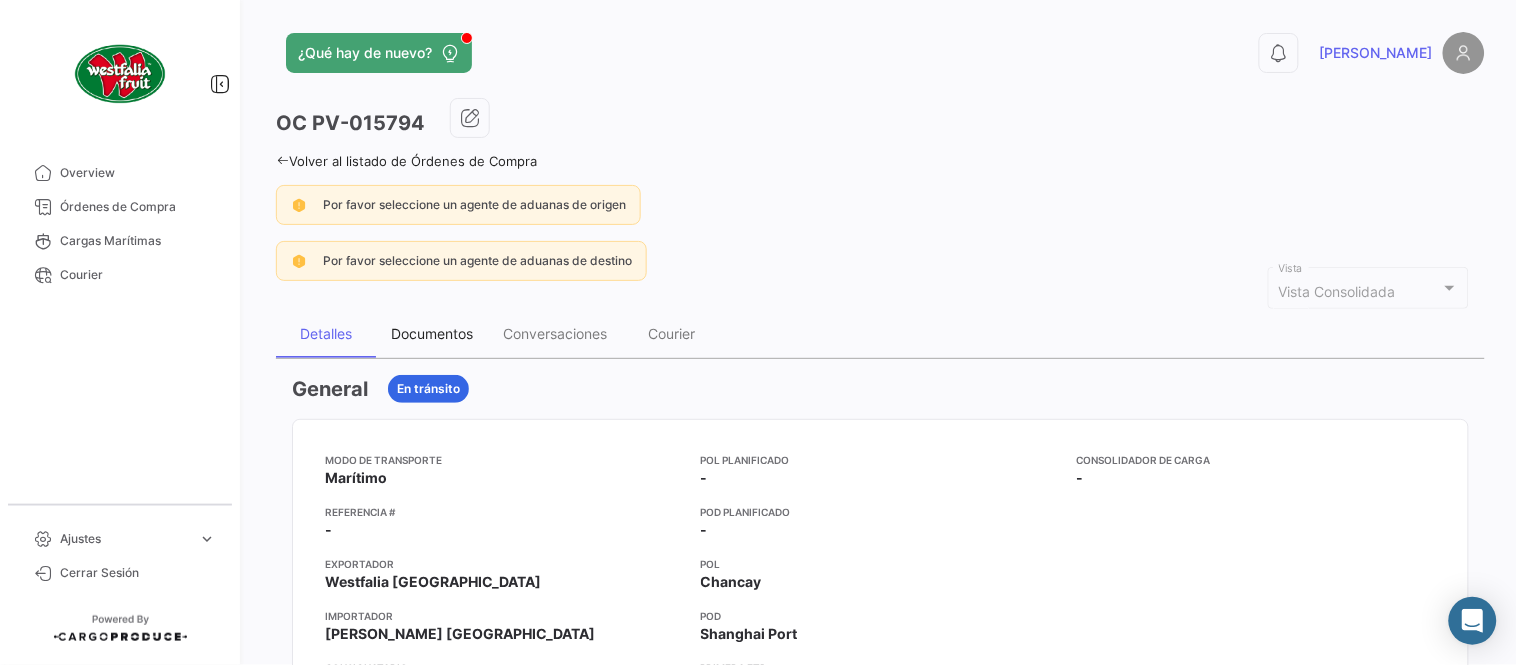 click on "Documentos" at bounding box center (432, 333) 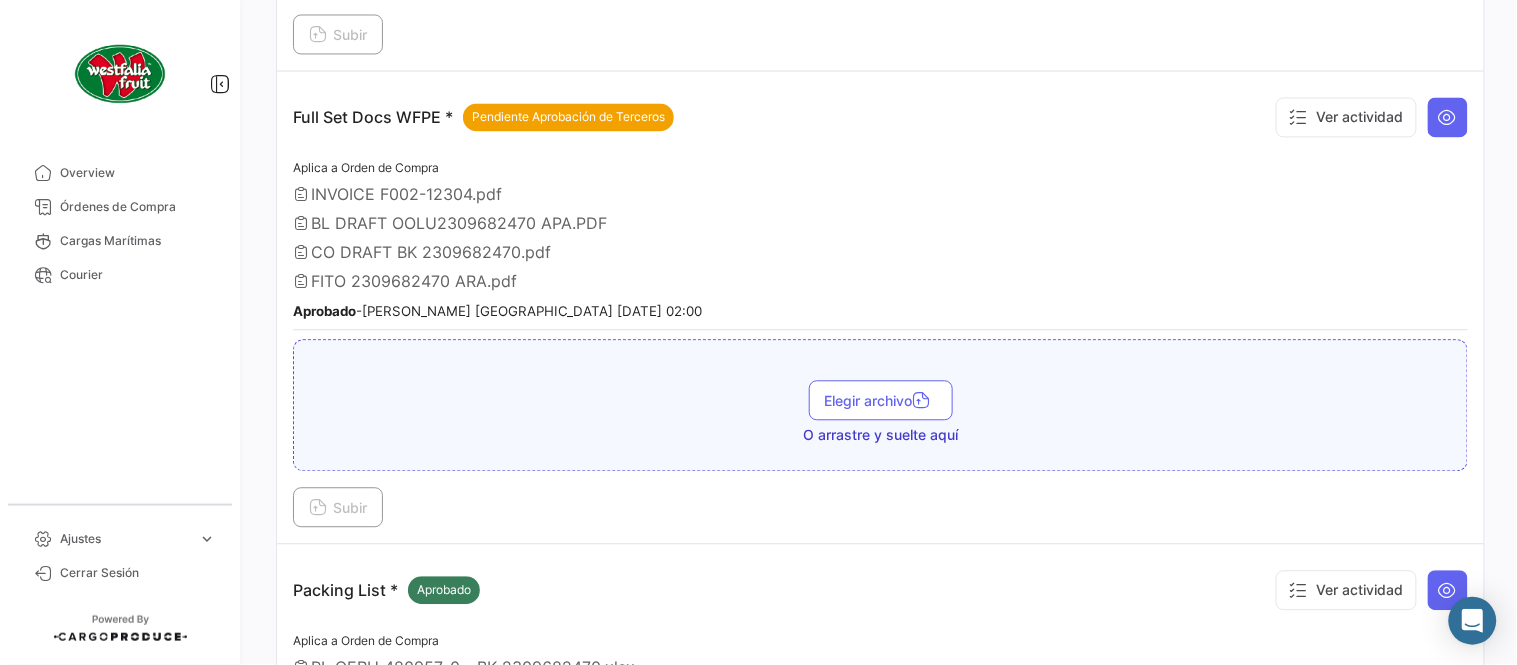 scroll, scrollTop: 1222, scrollLeft: 0, axis: vertical 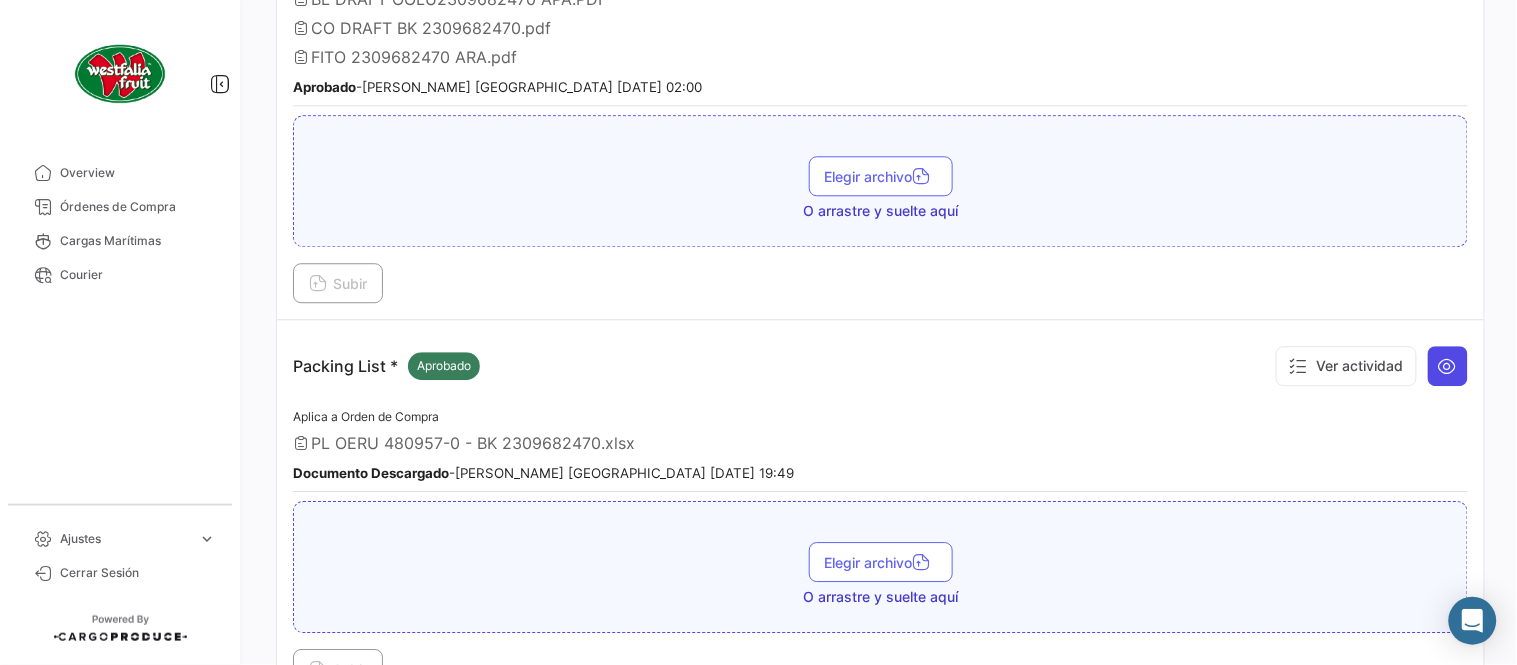 click at bounding box center (1448, 366) 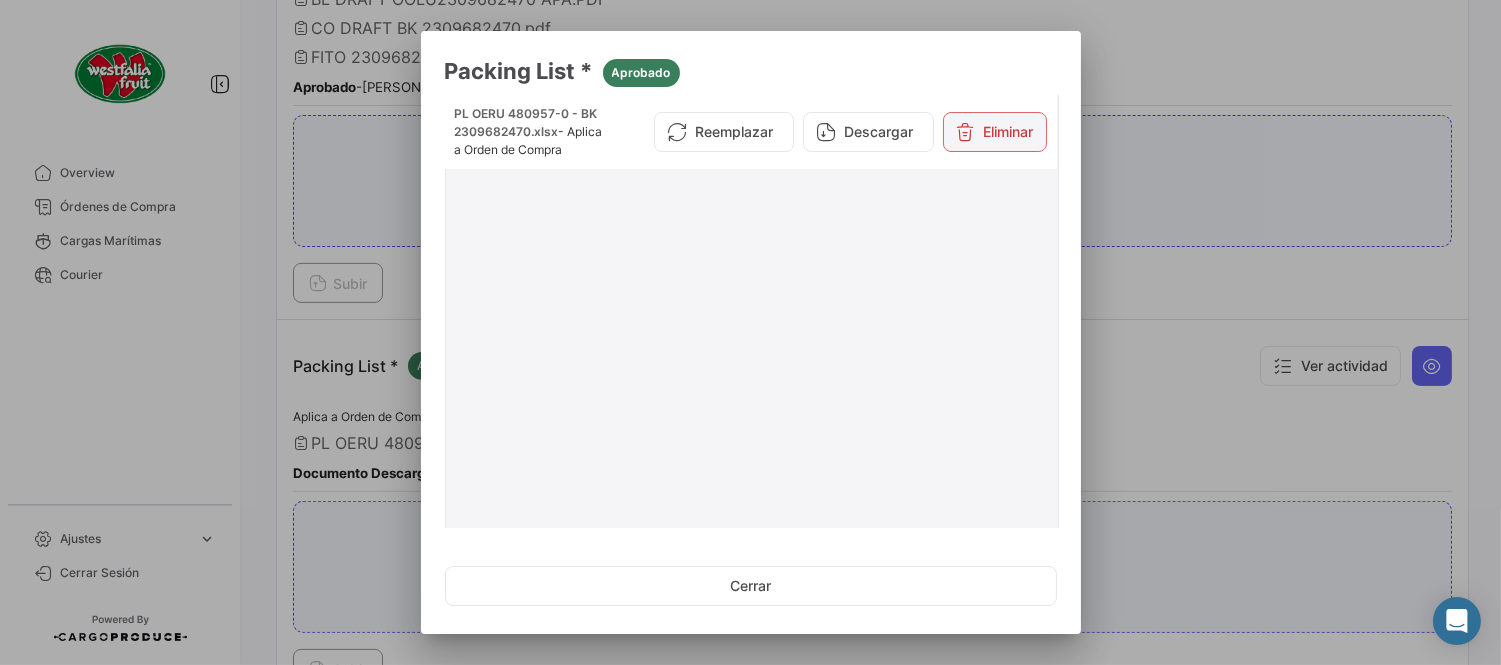 click on "Eliminar" at bounding box center [995, 132] 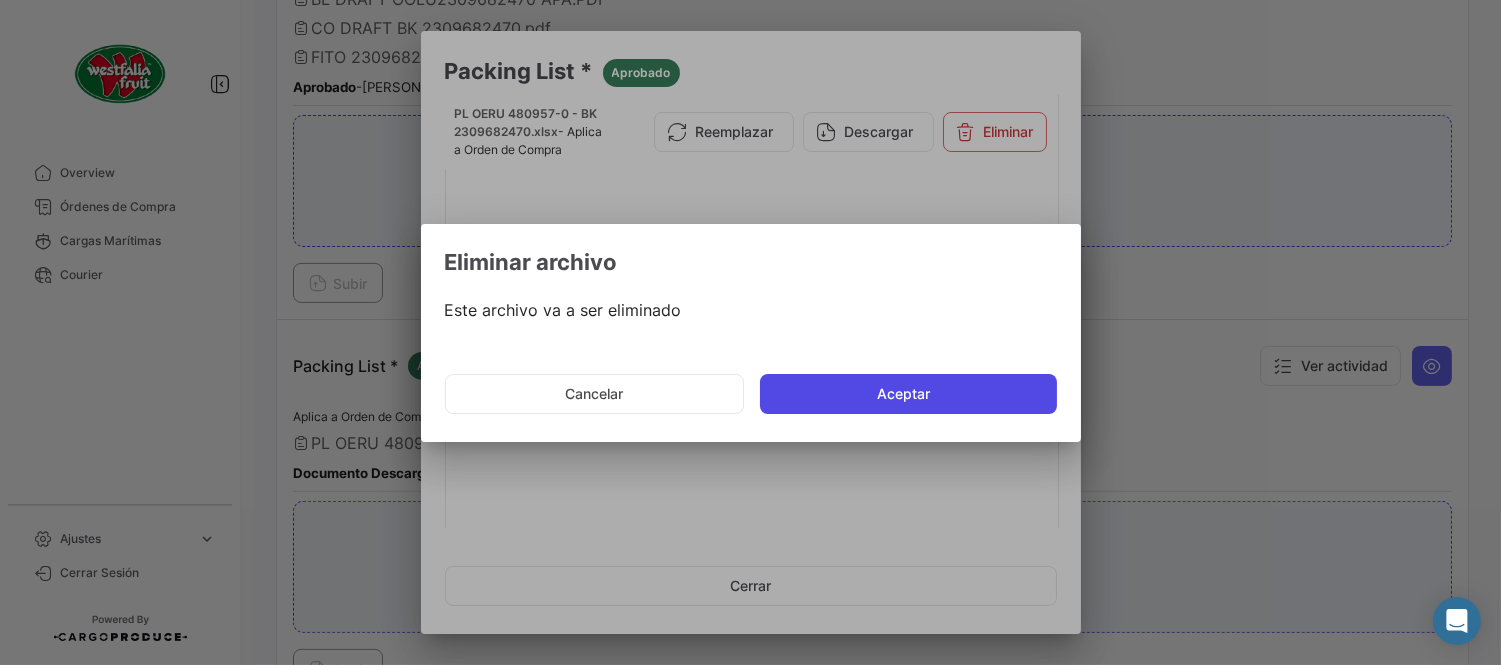 click on "Aceptar" 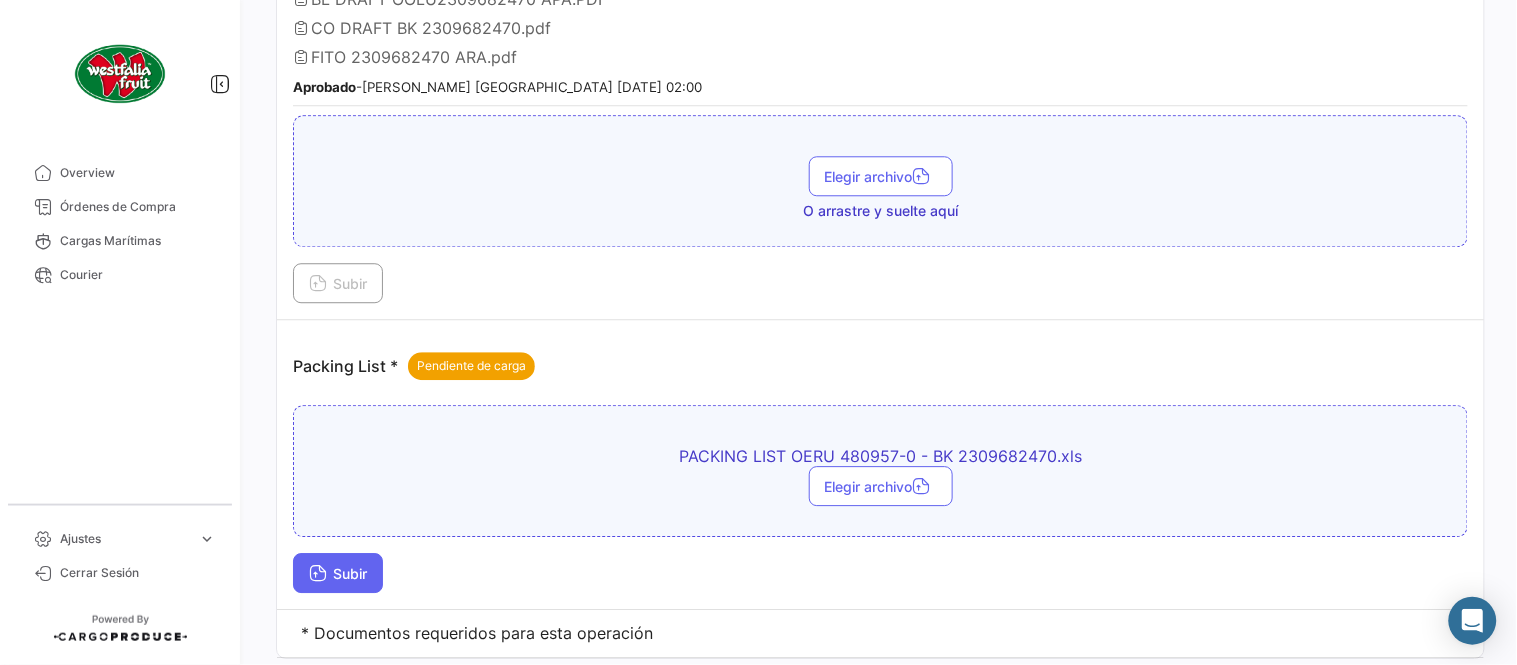 click on "Subir" at bounding box center (338, 573) 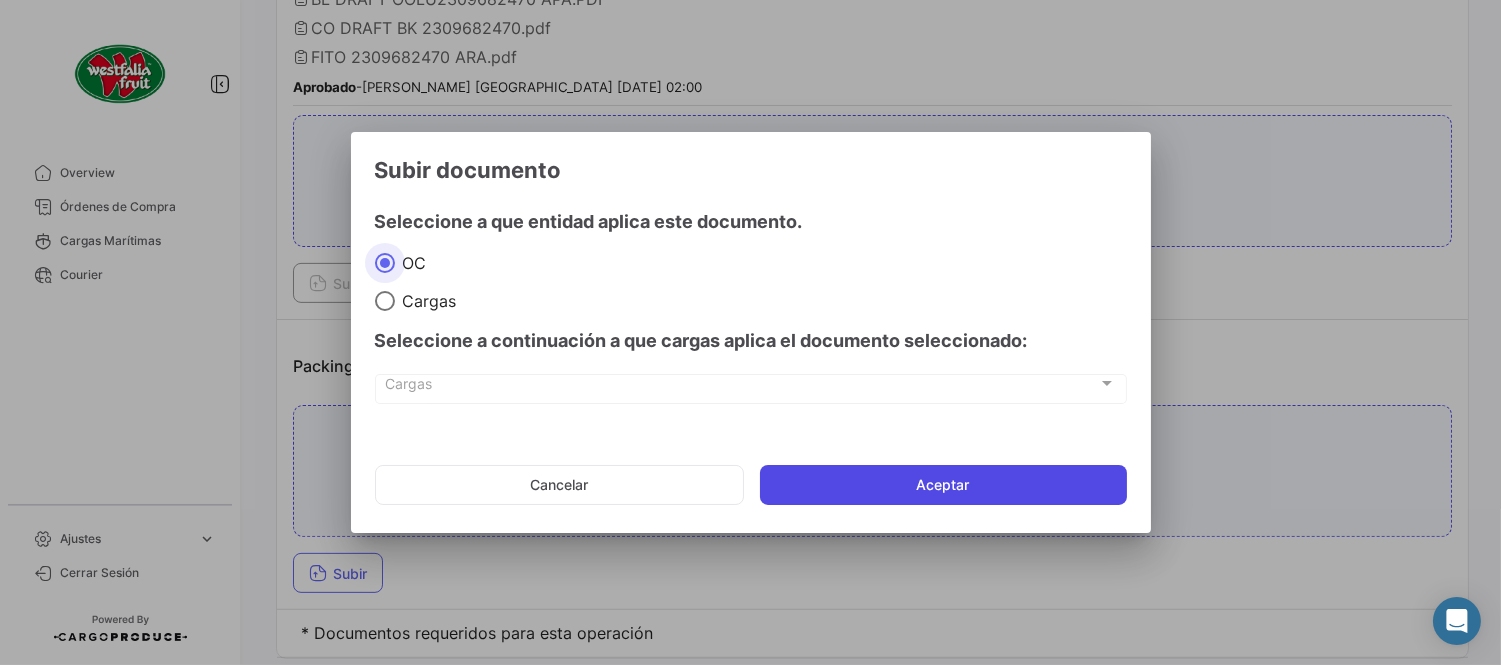 click on "Aceptar" 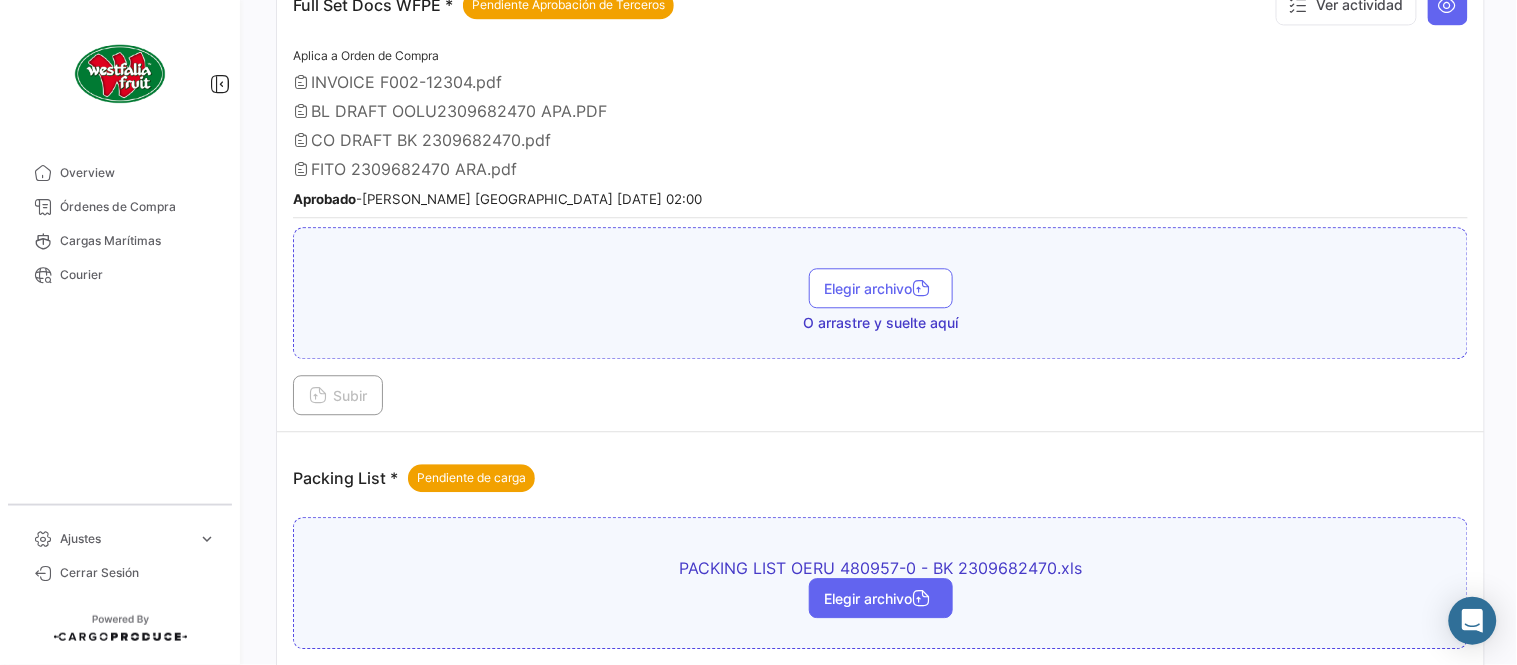 scroll, scrollTop: 1000, scrollLeft: 0, axis: vertical 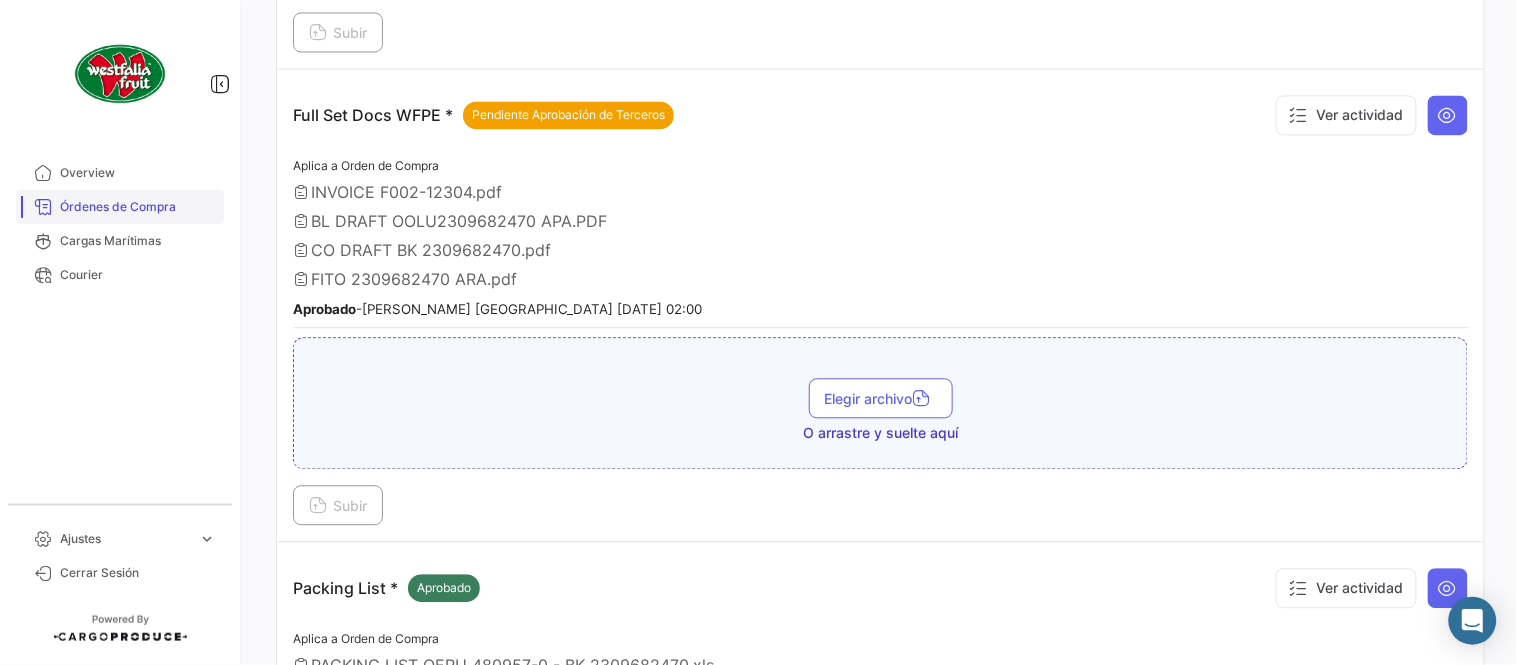 click on "Órdenes de Compra" at bounding box center (138, 207) 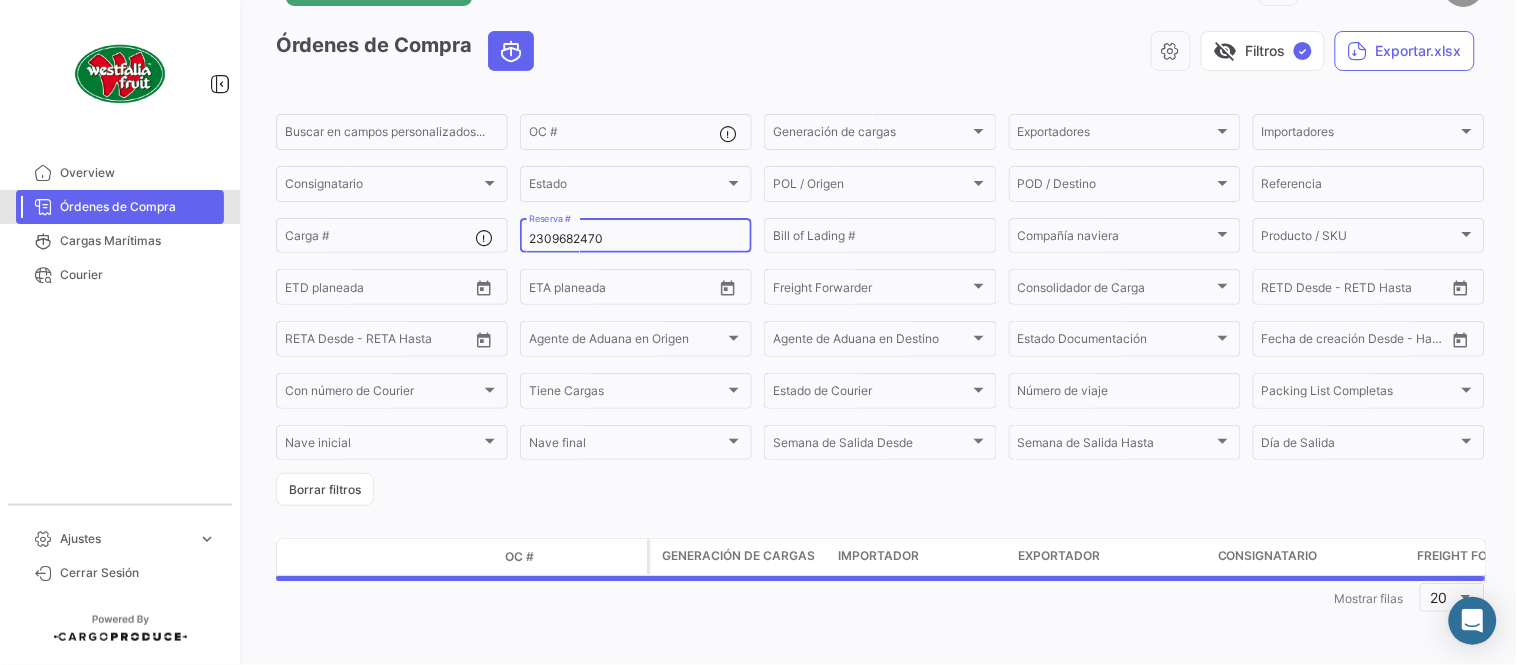 scroll, scrollTop: 0, scrollLeft: 0, axis: both 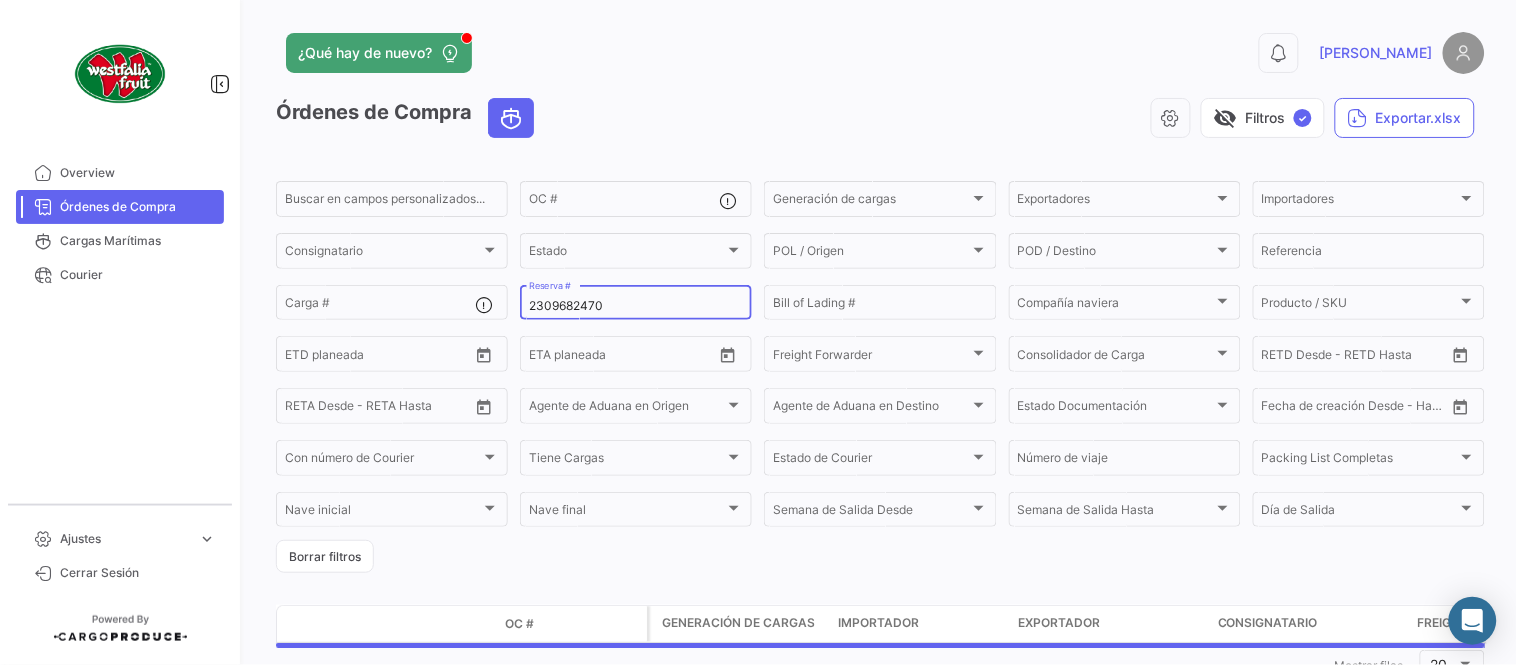 click on "2309682470" at bounding box center [636, 306] 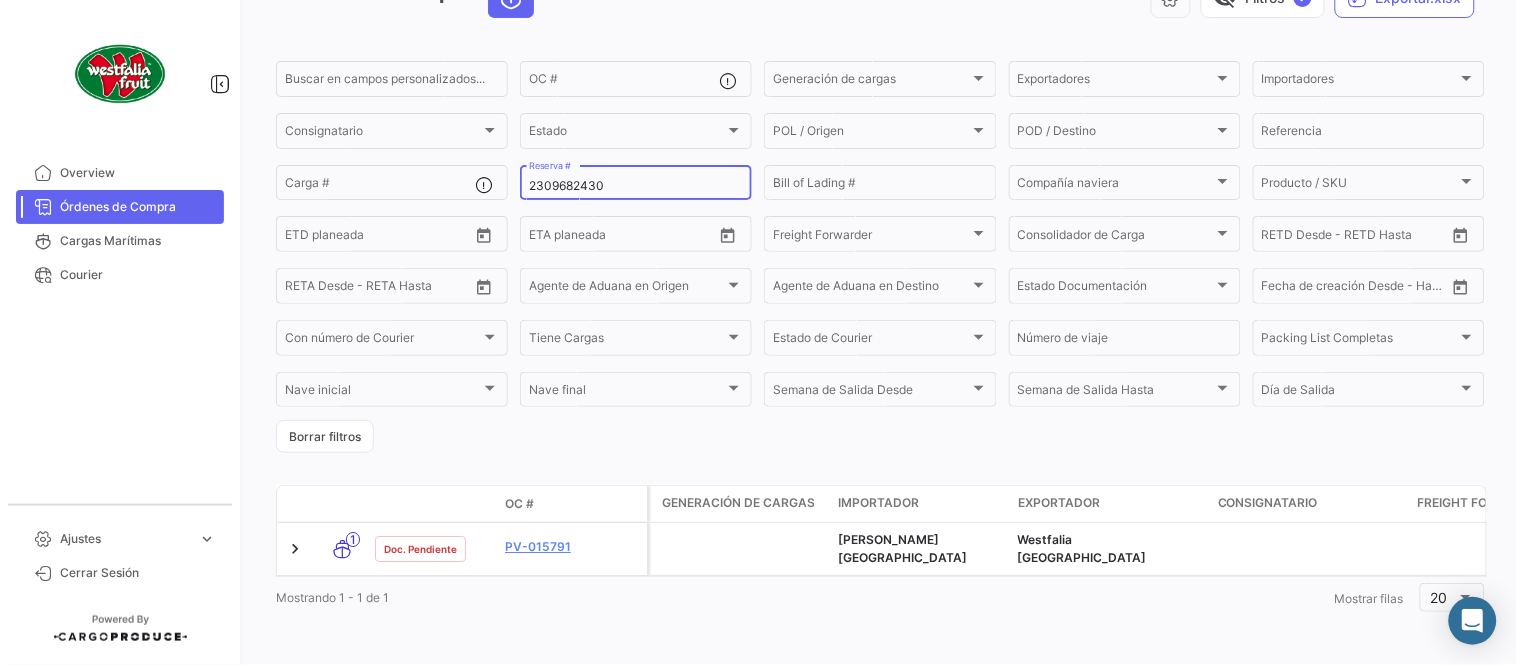 scroll, scrollTop: 128, scrollLeft: 0, axis: vertical 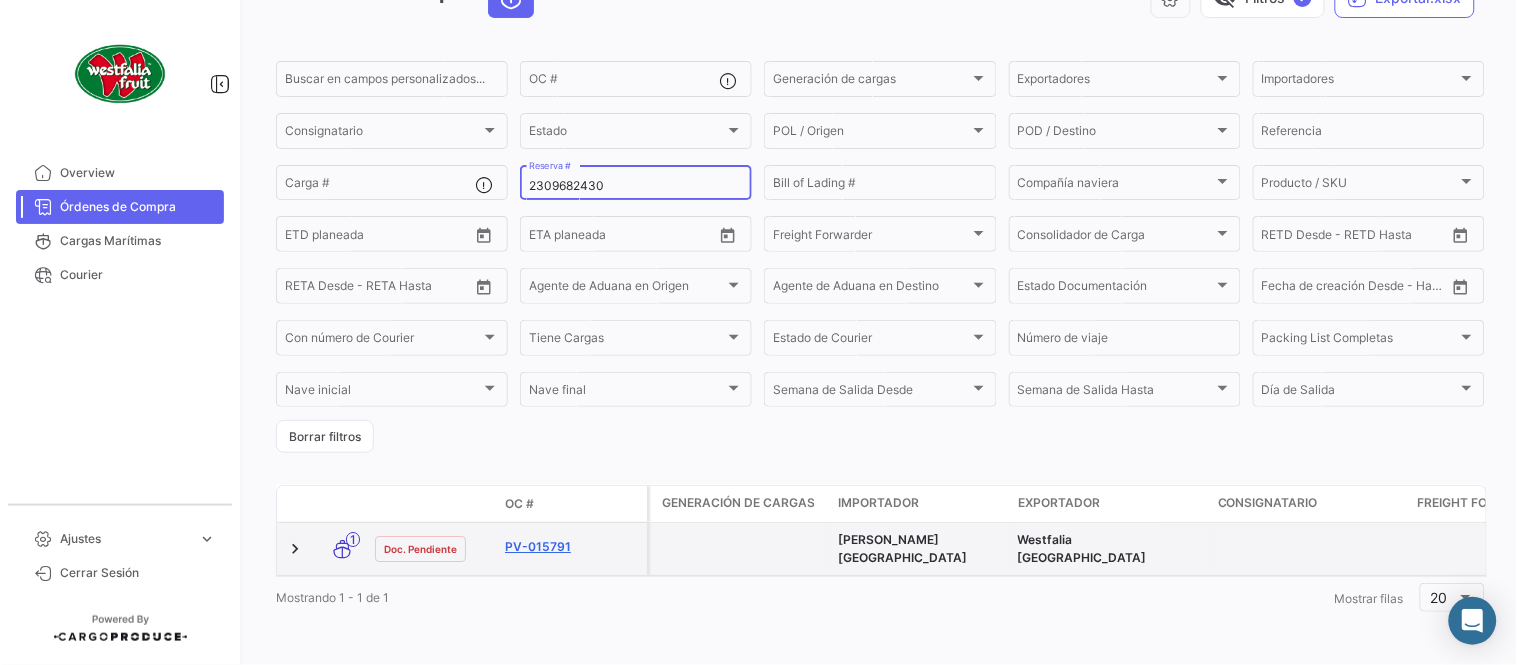 type on "2309682430" 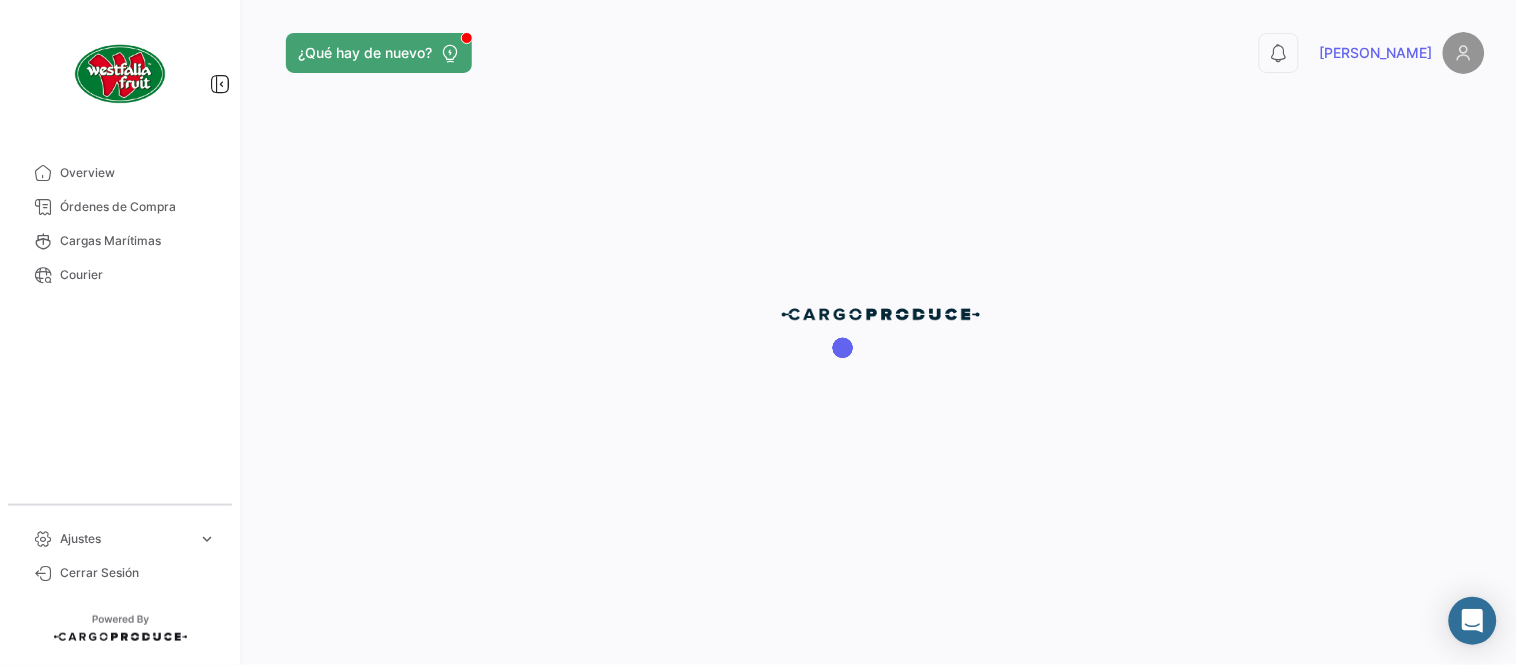 scroll, scrollTop: 0, scrollLeft: 0, axis: both 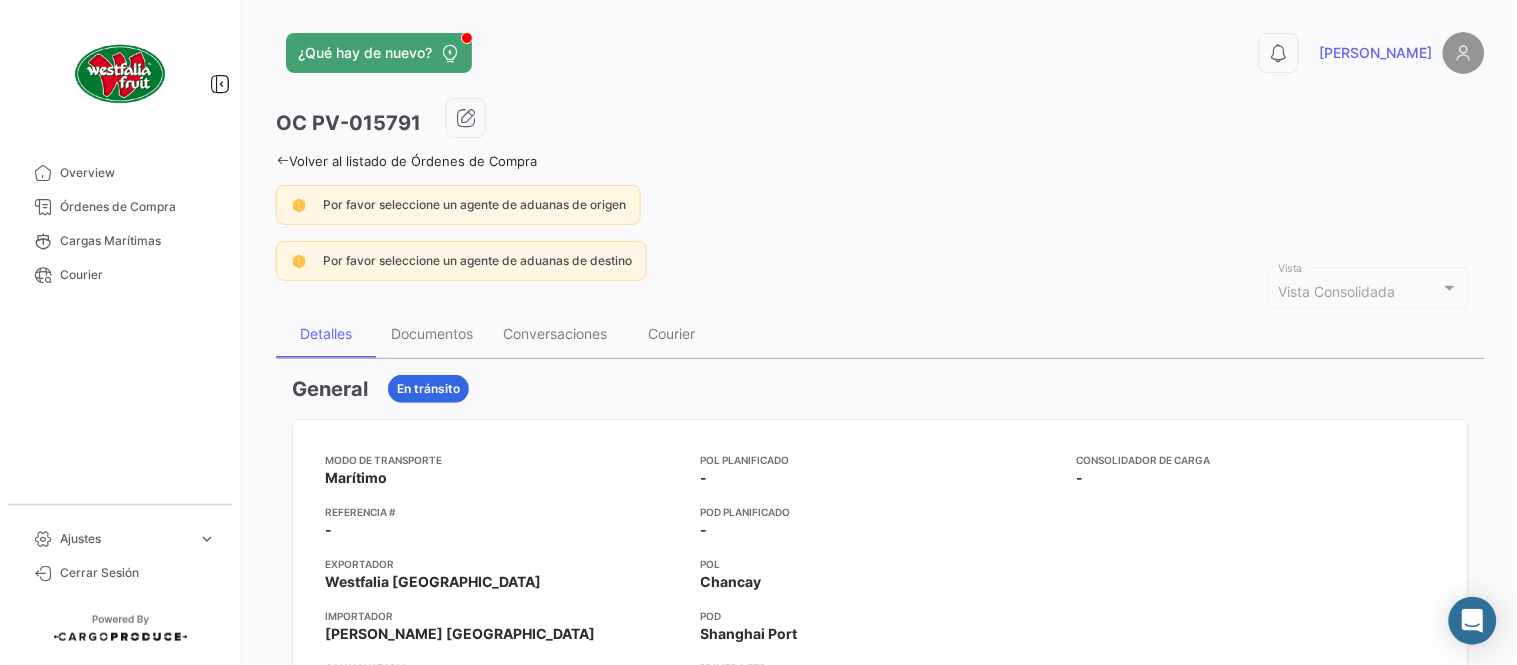 click on "General  En [PERSON_NAME]  Modo de Transporte
Marítimo  Referencia #
-  Exportador
Westfalia [GEOGRAPHIC_DATA]  Importador
[PERSON_NAME] [GEOGRAPHIC_DATA]  Consignatario
-  Agente de Aduana en Origen
-  Agente de Aduana en Destino
-  POL Planificado
-   POD Planificado
-   [PERSON_NAME]  POD
[GEOGRAPHIC_DATA] [GEOGRAPHIC_DATA] ETD
[DATE] 23:03
Primera ETA
[DATE] 01:00
Semana de Salida
28 - 2025  Día de Salida
Sábado  Consolidador de Carga
-  Temperatura
-  AC
-  Productos/SKU Solicitados Nombre del SKU Código de SKU Moneda  Precio por Cajas   Cantidad [PERSON_NAME]  Subtotal  Palta - Frescos Palta Exportable  USD 0  1  USD 0.00 Numero [PERSON_NAME]  1  Precio Total  USD   0.00  Generación [PERSON_NAME] por Reserva/BL No hay envíos para mostrar Cargas Carga # ETD ETD Recalculado ETA ETA Recalculado Compañía [PERSON_NAME] of Lading # Reserva # Freight Forwarder POL POD [PERSON_NAME] planificada  El envío está a tiempo.  OERU4805640  [DATE] 00:00
[DATE] 23:03
[DATE] 00:00
[DATE] 01:00
OOCL  OOLU2309682430" at bounding box center [880, 1216] 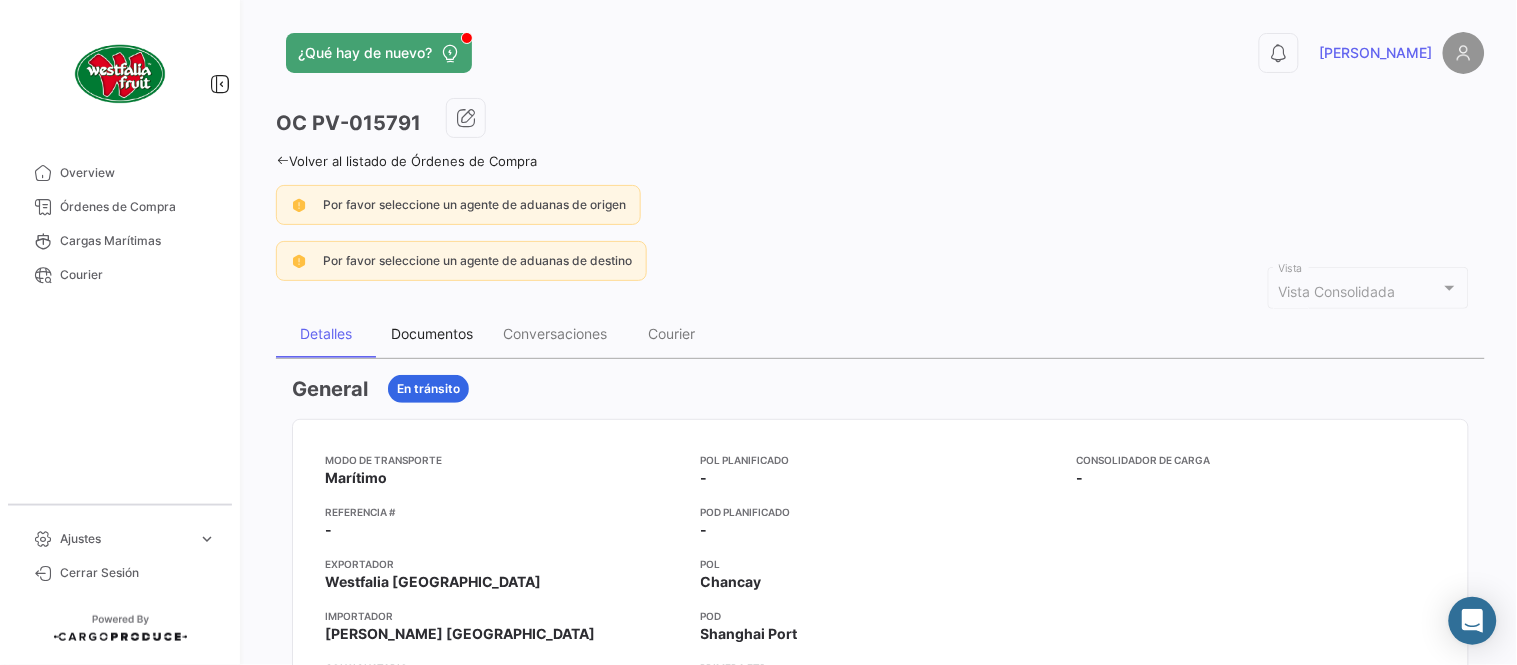 click on "Documentos" at bounding box center (432, 333) 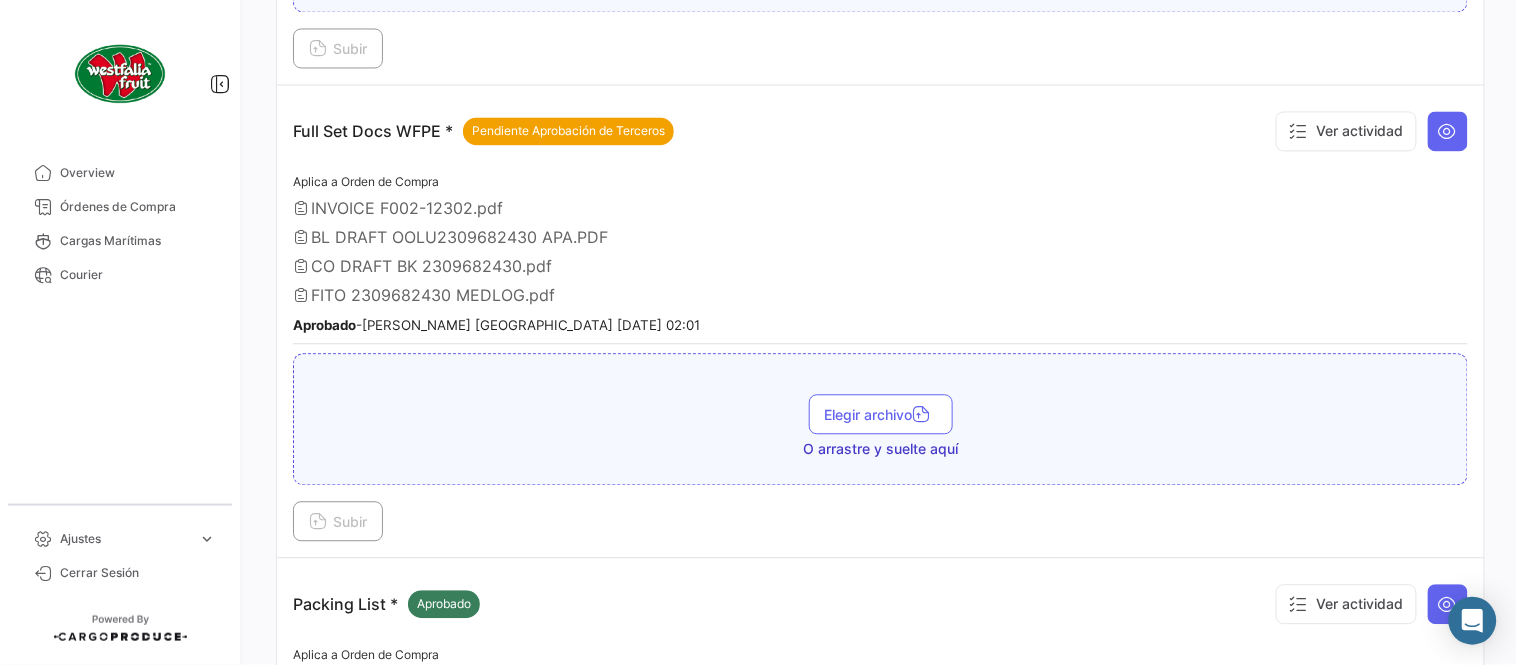 scroll, scrollTop: 1111, scrollLeft: 0, axis: vertical 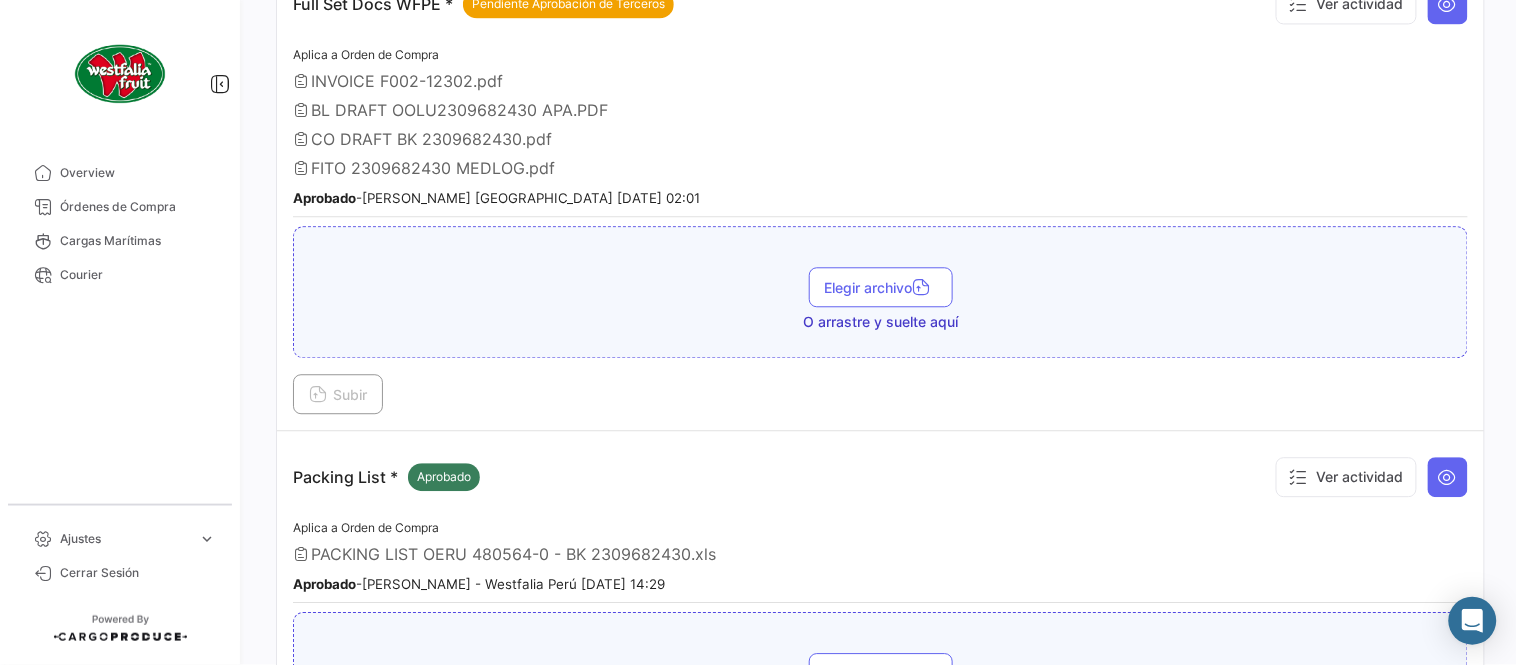 click on "INVOICE F002-12302.pdf" at bounding box center [880, 81] 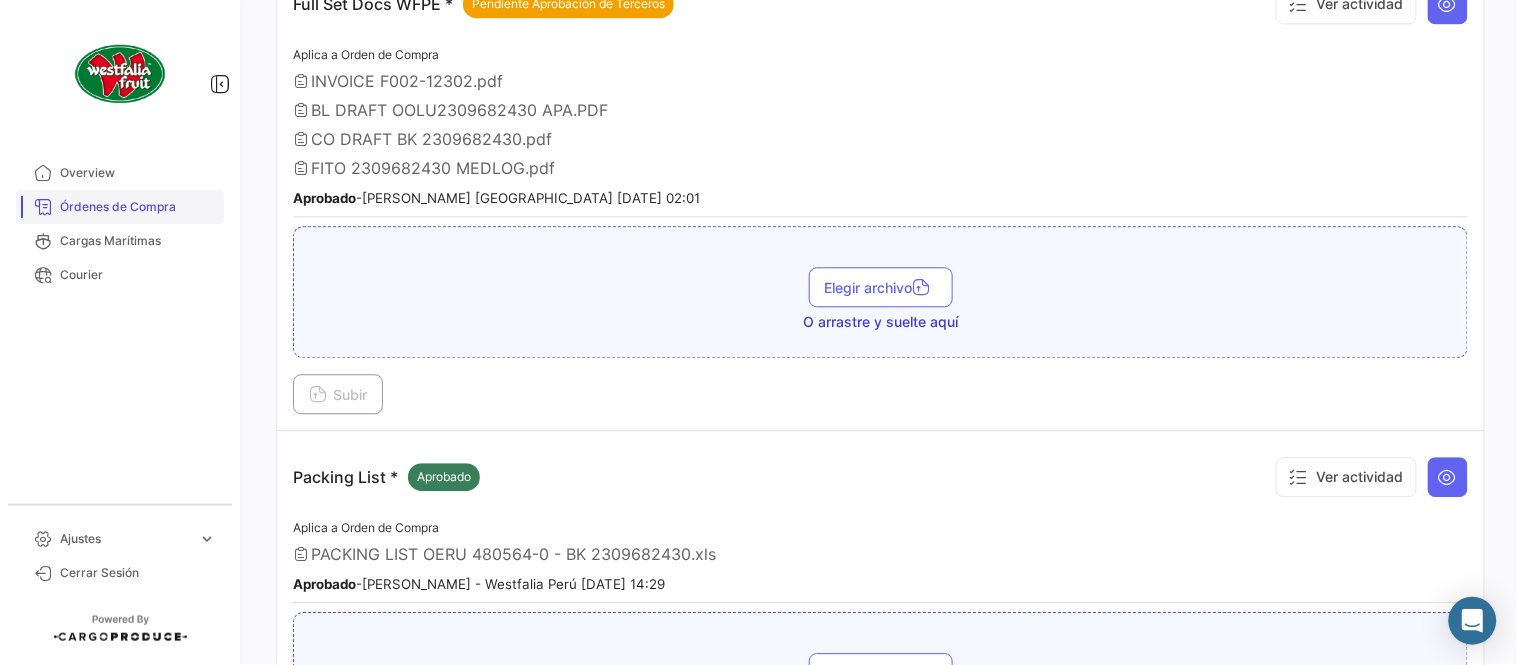 click on "Órdenes de Compra" at bounding box center (138, 207) 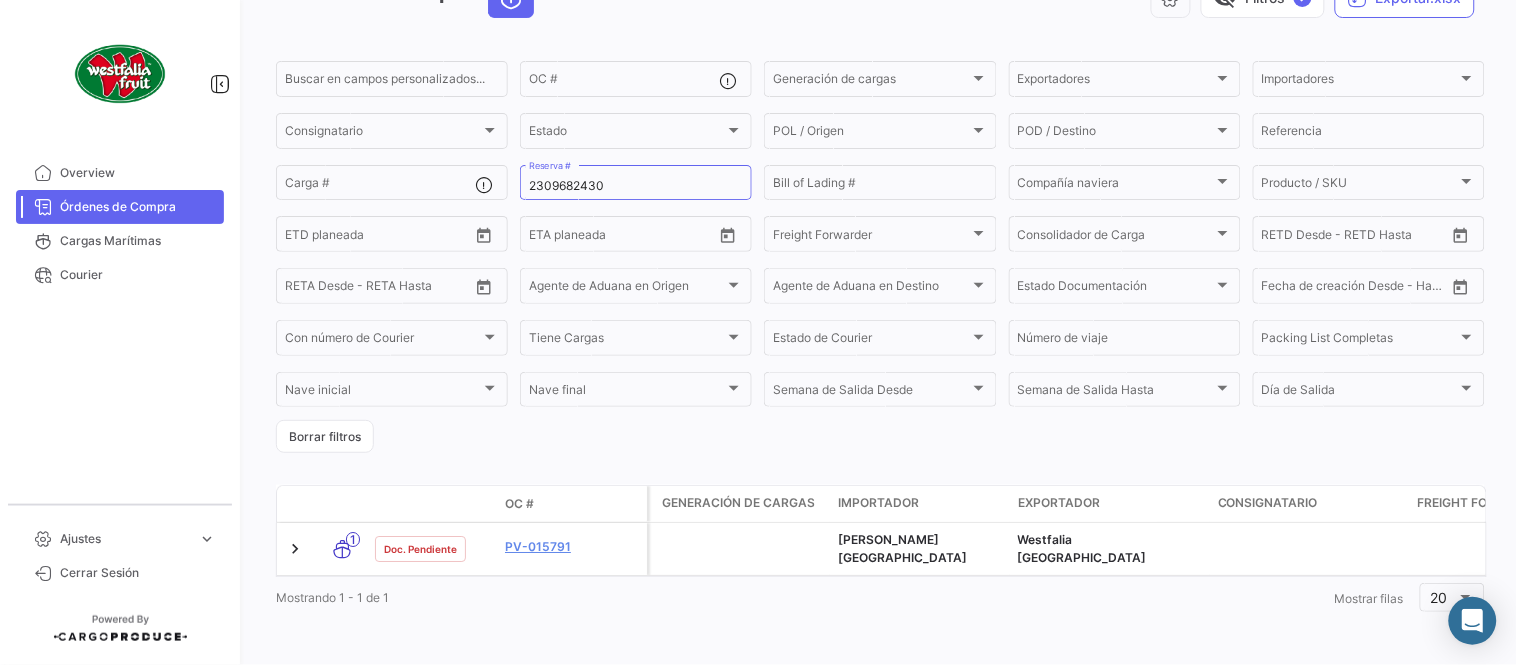 scroll, scrollTop: 0, scrollLeft: 0, axis: both 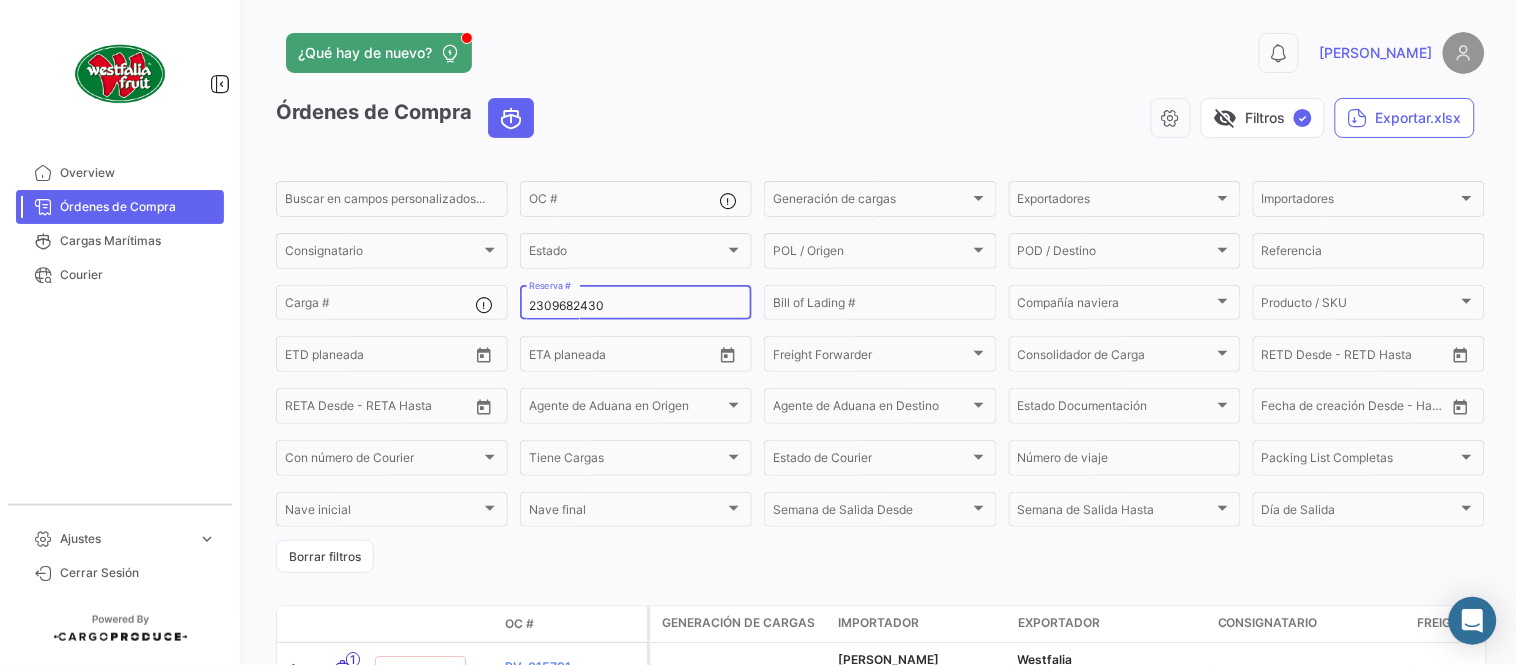 click on "2309682430" at bounding box center [636, 306] 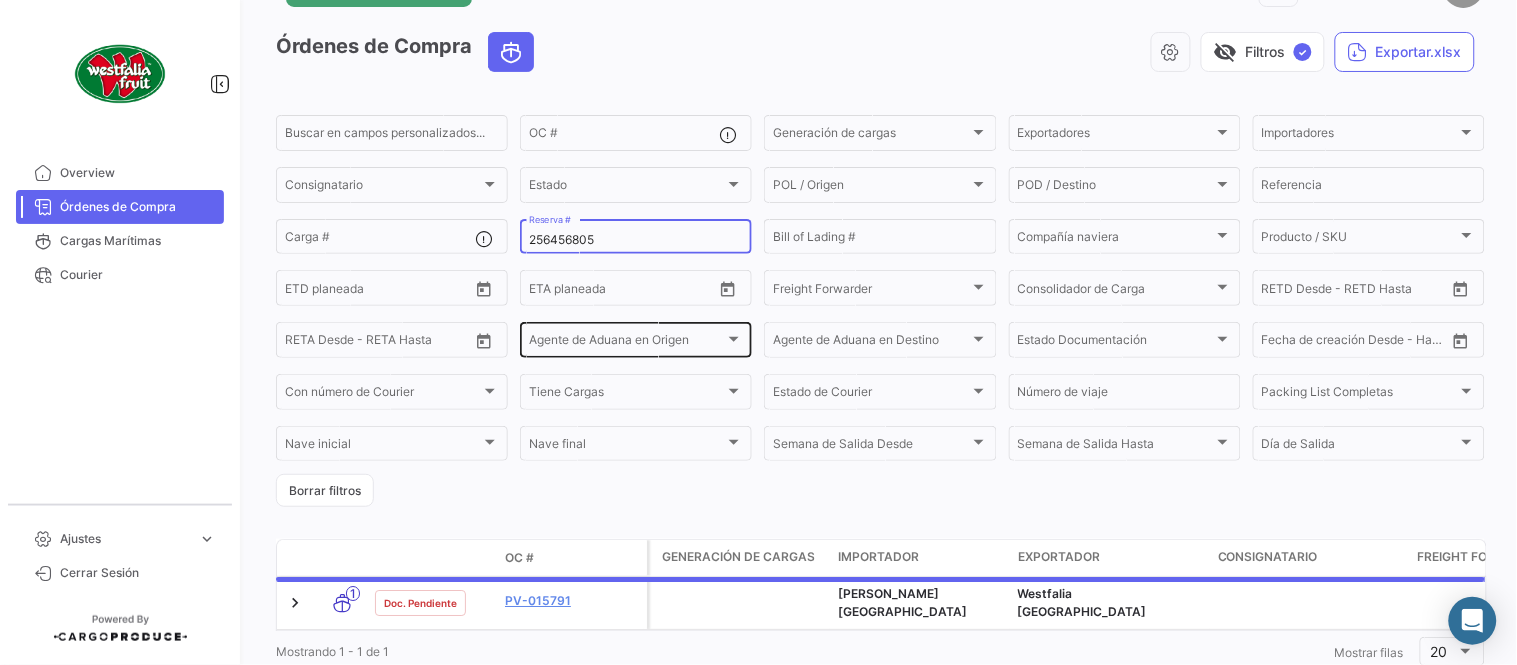 scroll, scrollTop: 128, scrollLeft: 0, axis: vertical 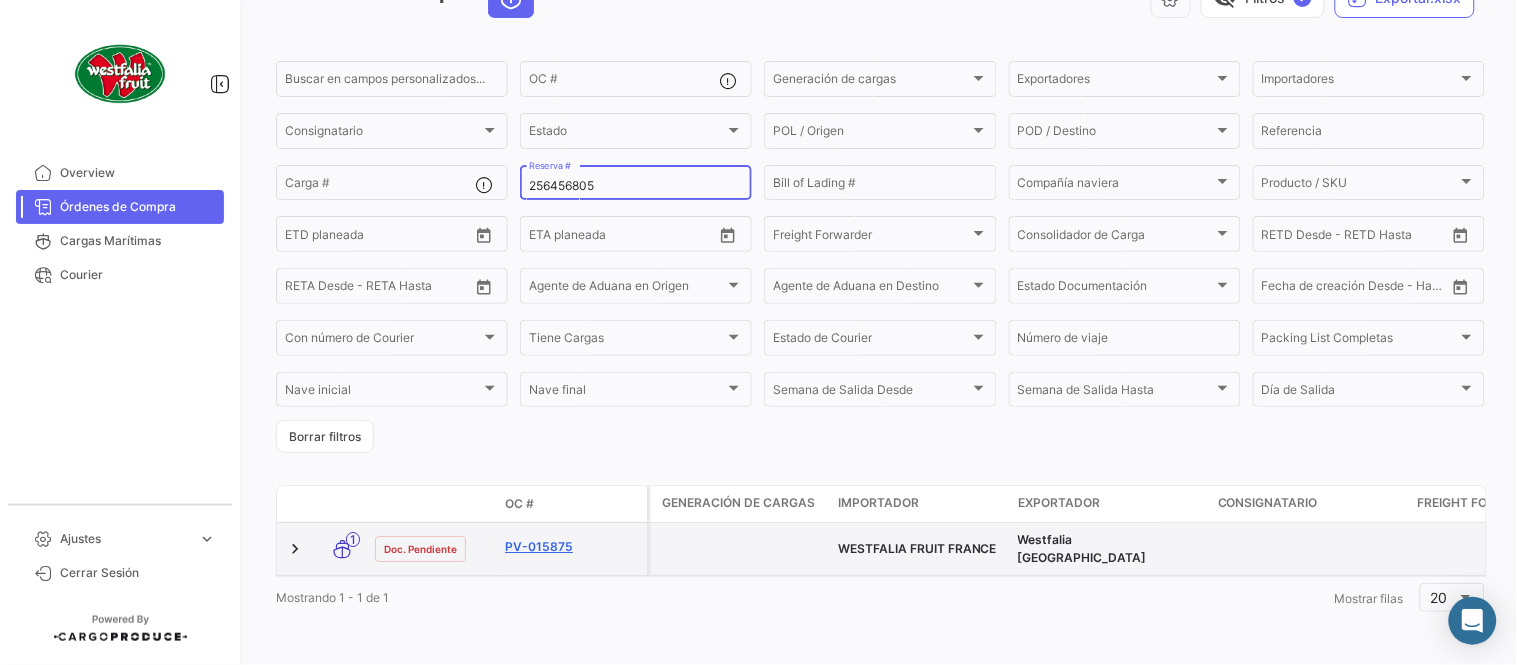 type on "256456805" 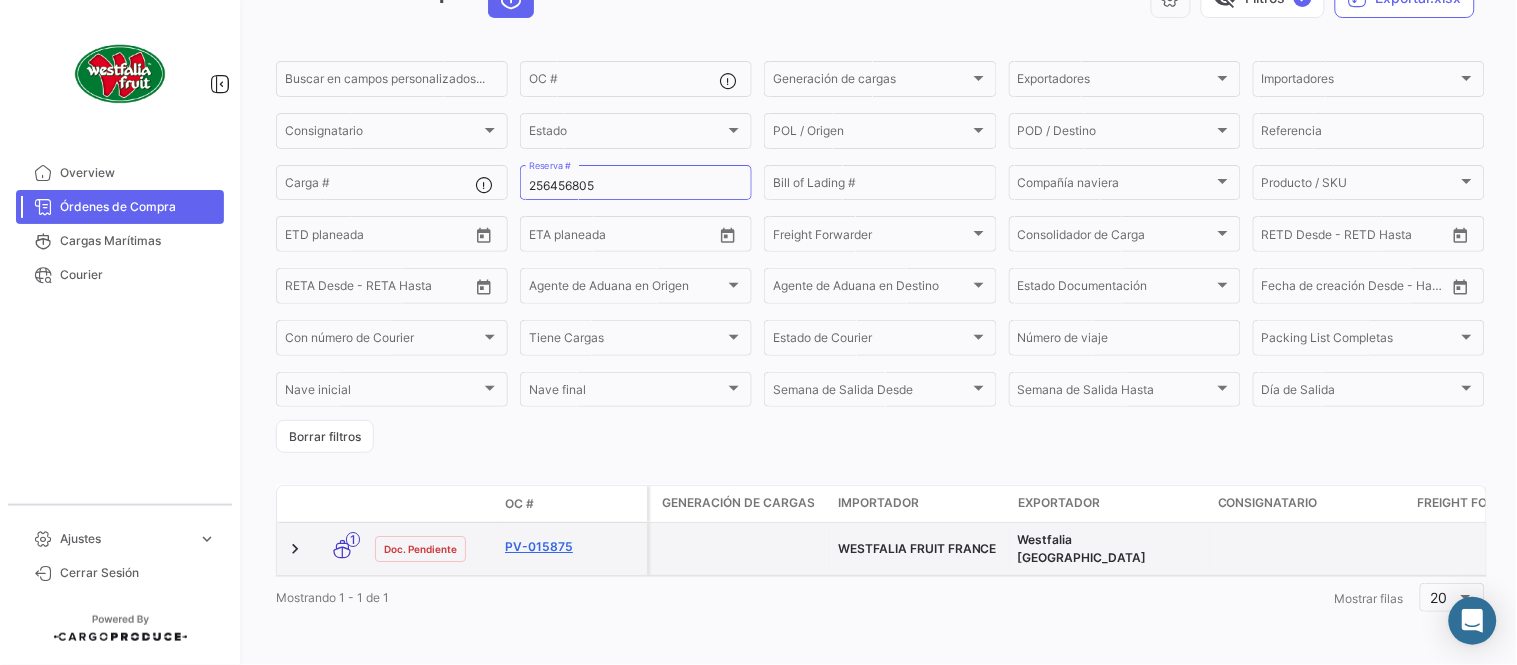 click on "PV-015875" 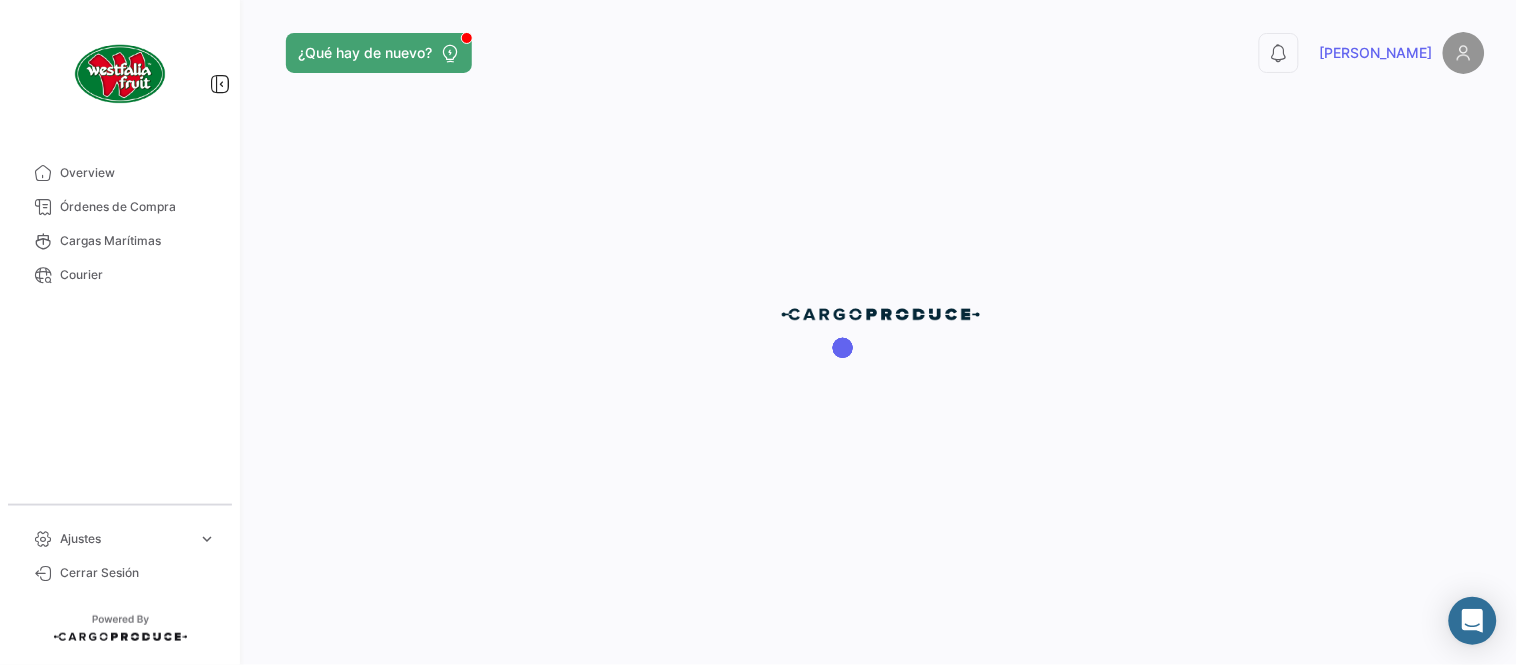 scroll, scrollTop: 0, scrollLeft: 0, axis: both 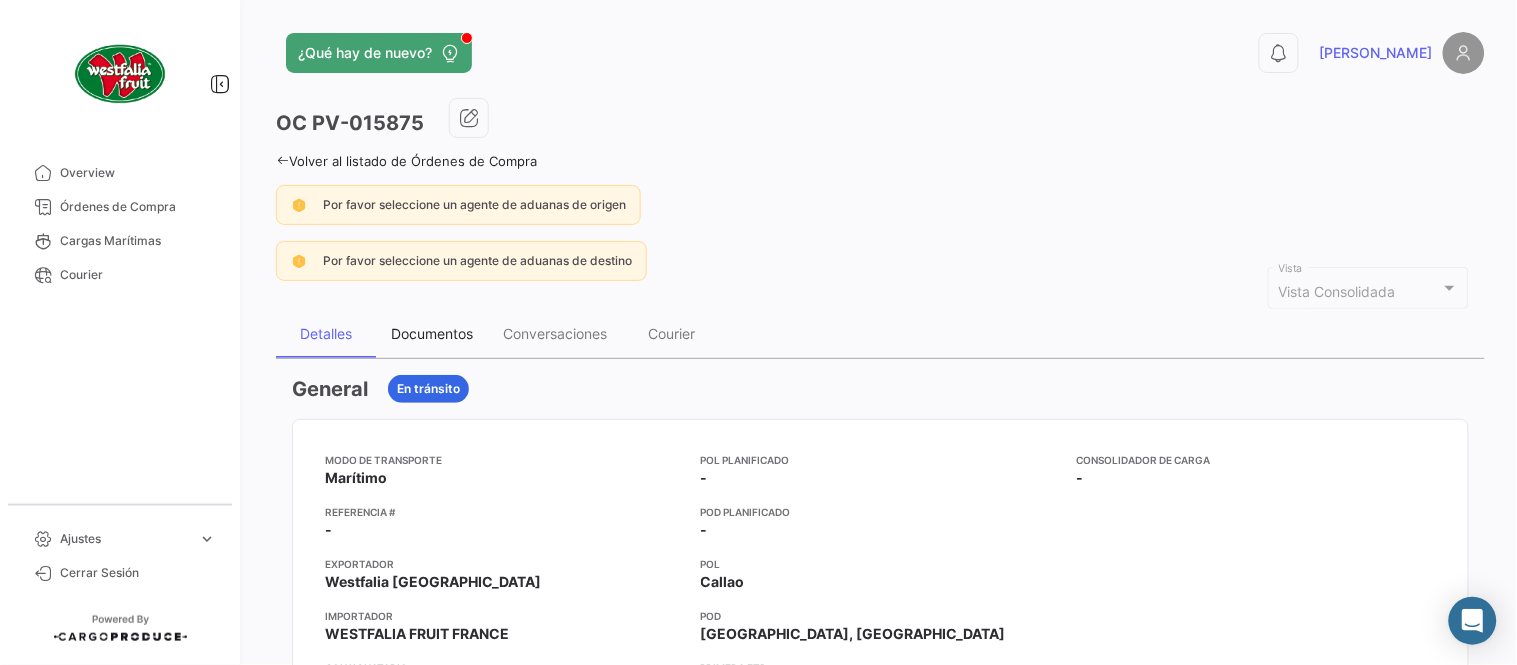 click on "Documentos" at bounding box center (432, 334) 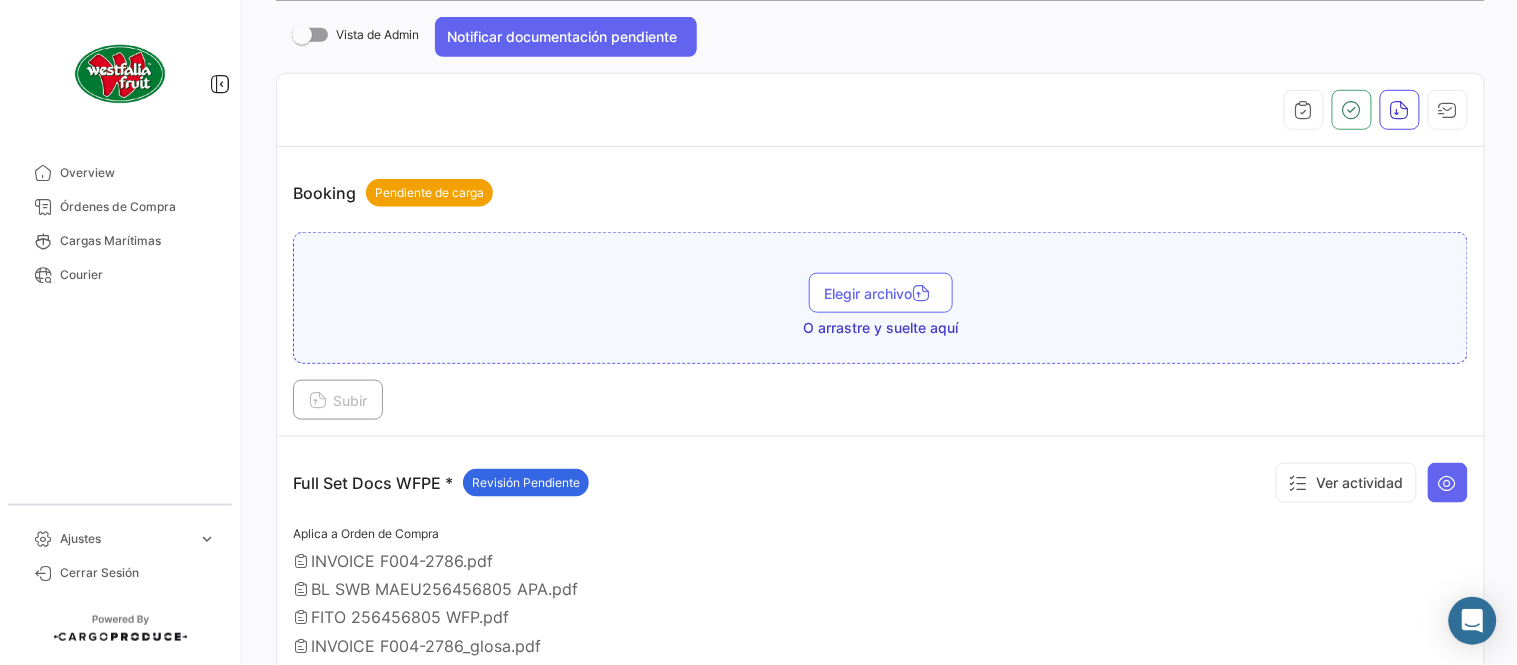 scroll, scrollTop: 444, scrollLeft: 0, axis: vertical 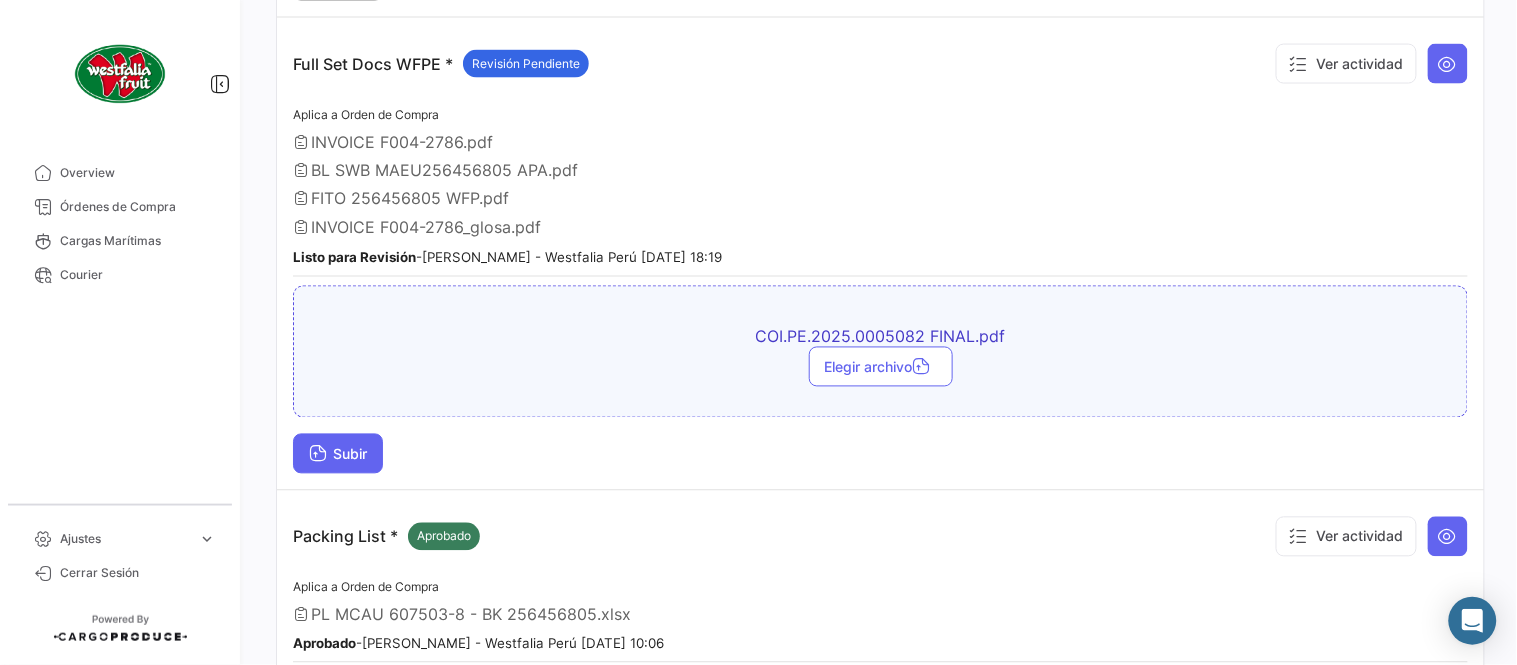 click on "Subir" at bounding box center [338, 454] 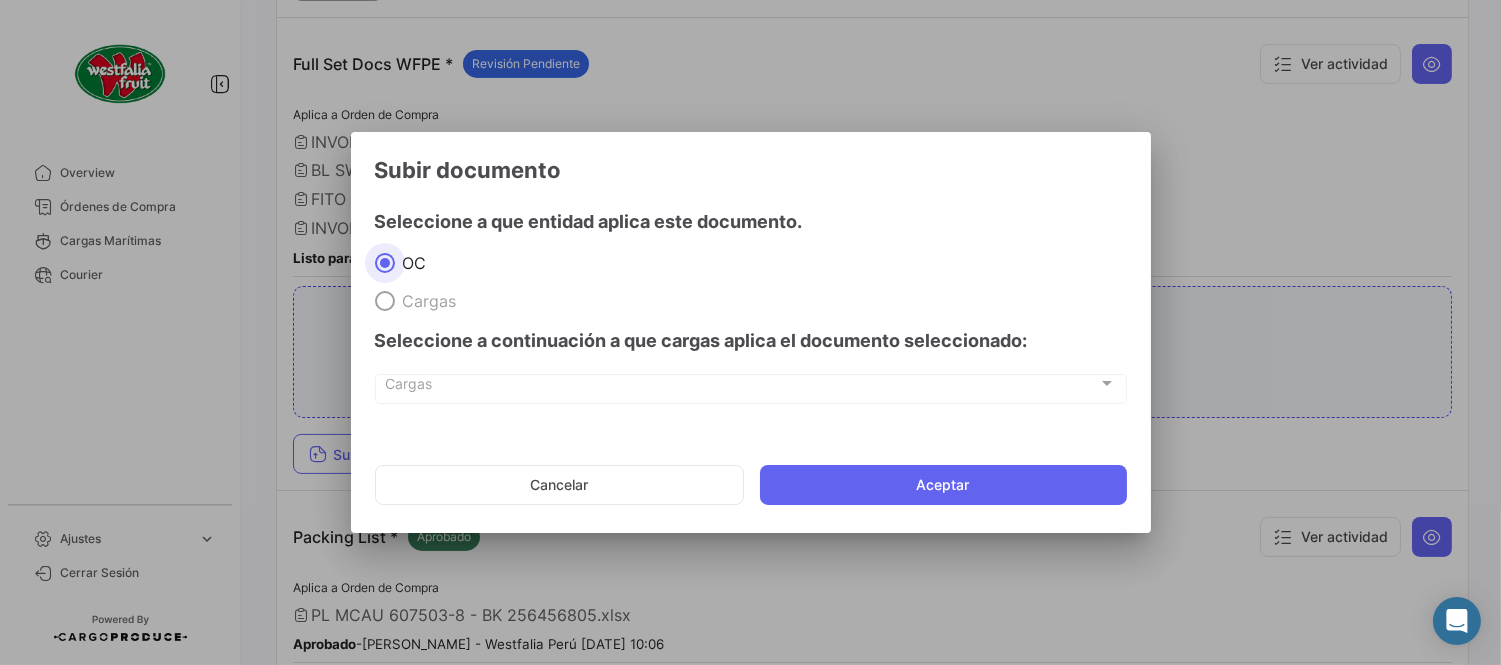 drag, startPoint x: 947, startPoint y: 488, endPoint x: 1028, endPoint y: 663, distance: 192.83672 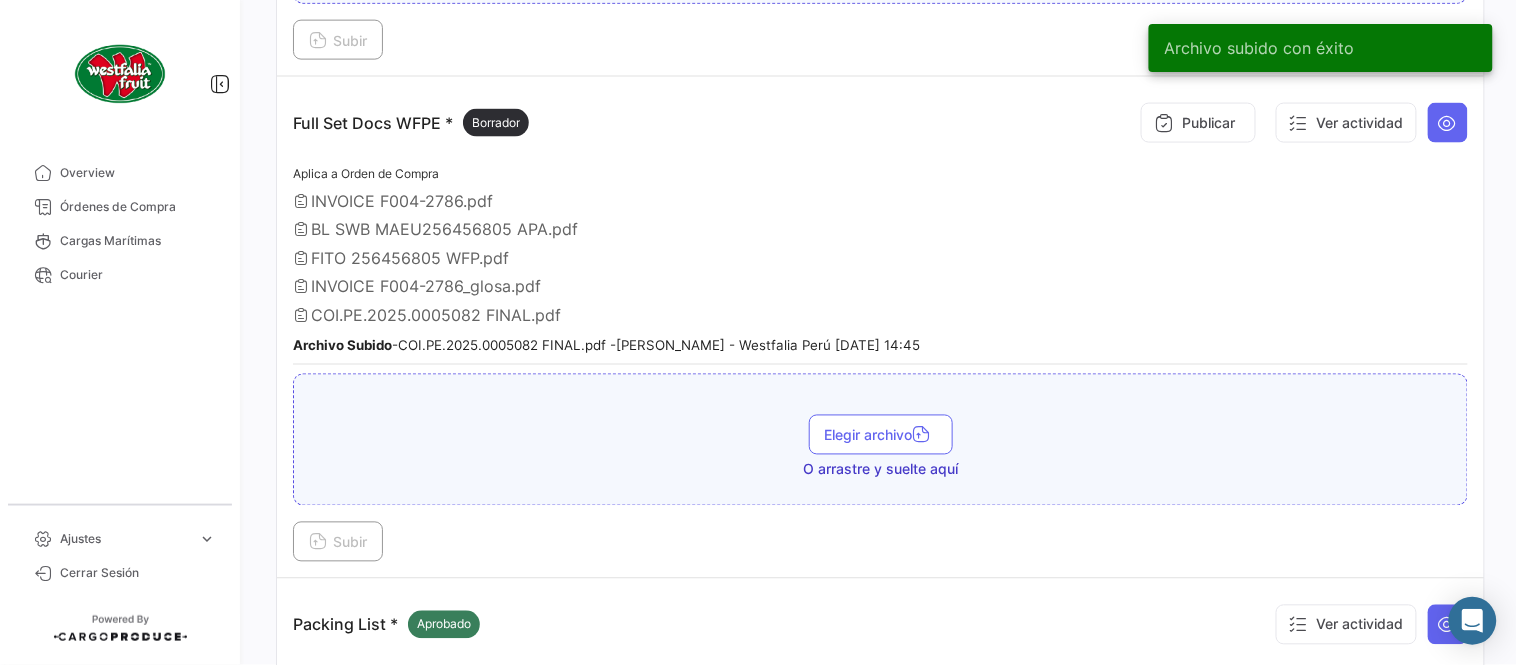 scroll, scrollTop: 666, scrollLeft: 0, axis: vertical 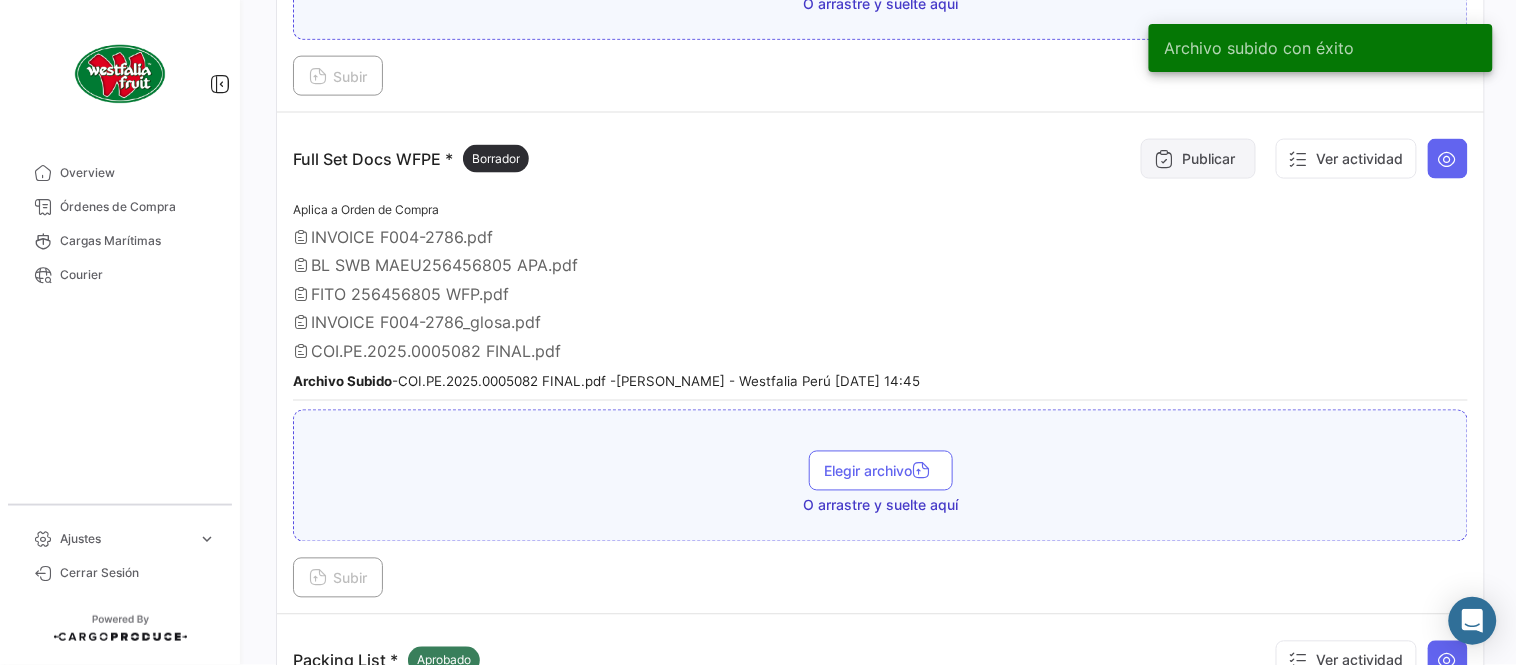 click on "Publicar" at bounding box center [1198, 159] 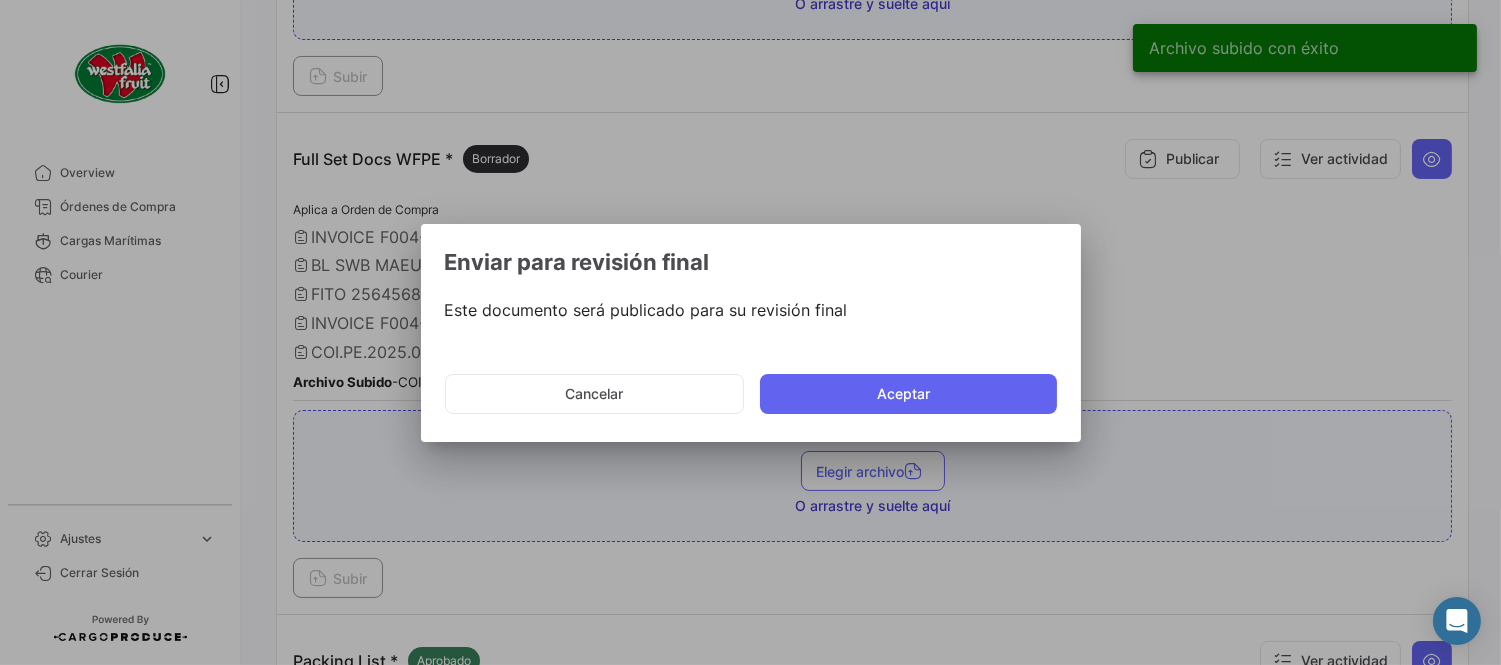 drag, startPoint x: 880, startPoint y: 394, endPoint x: 372, endPoint y: 115, distance: 579.5731 